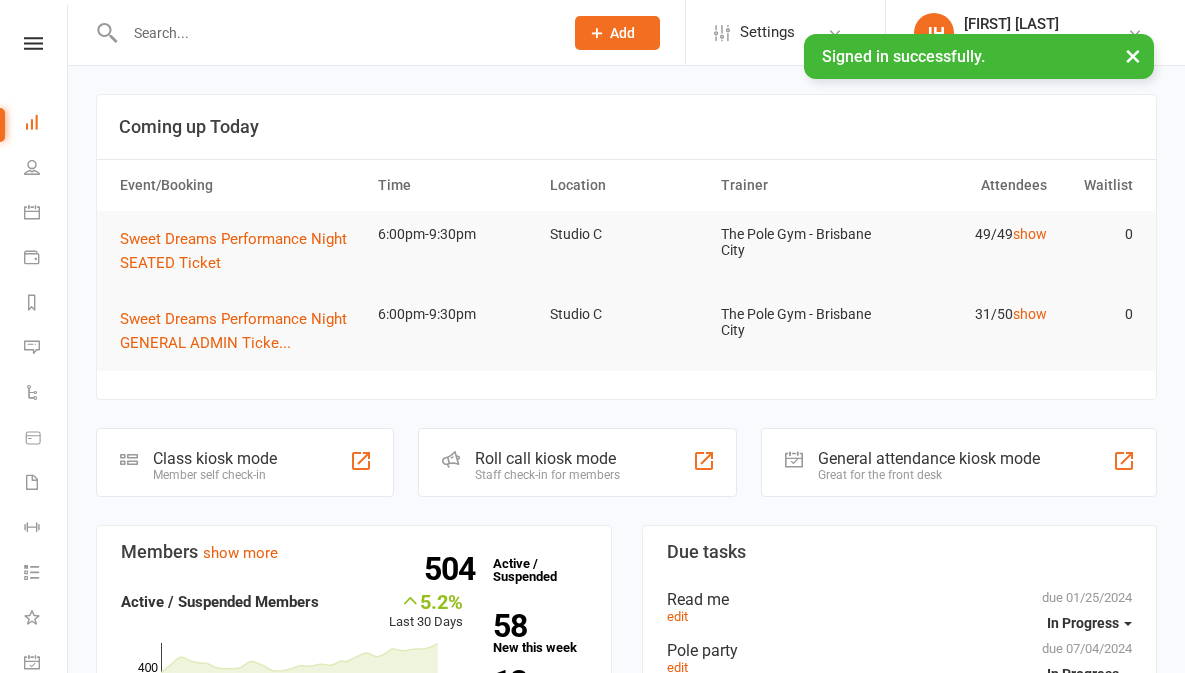 scroll, scrollTop: 0, scrollLeft: 0, axis: both 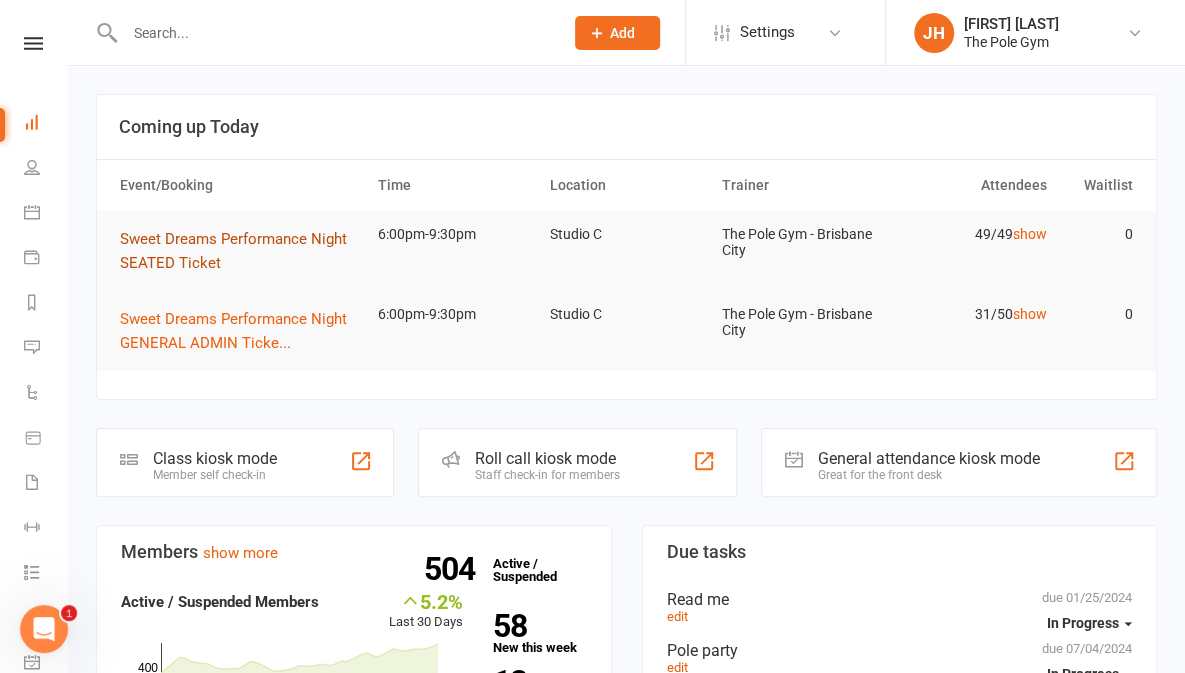 click on "Sweet Dreams Performance Night SEATED Ticket" at bounding box center (233, 251) 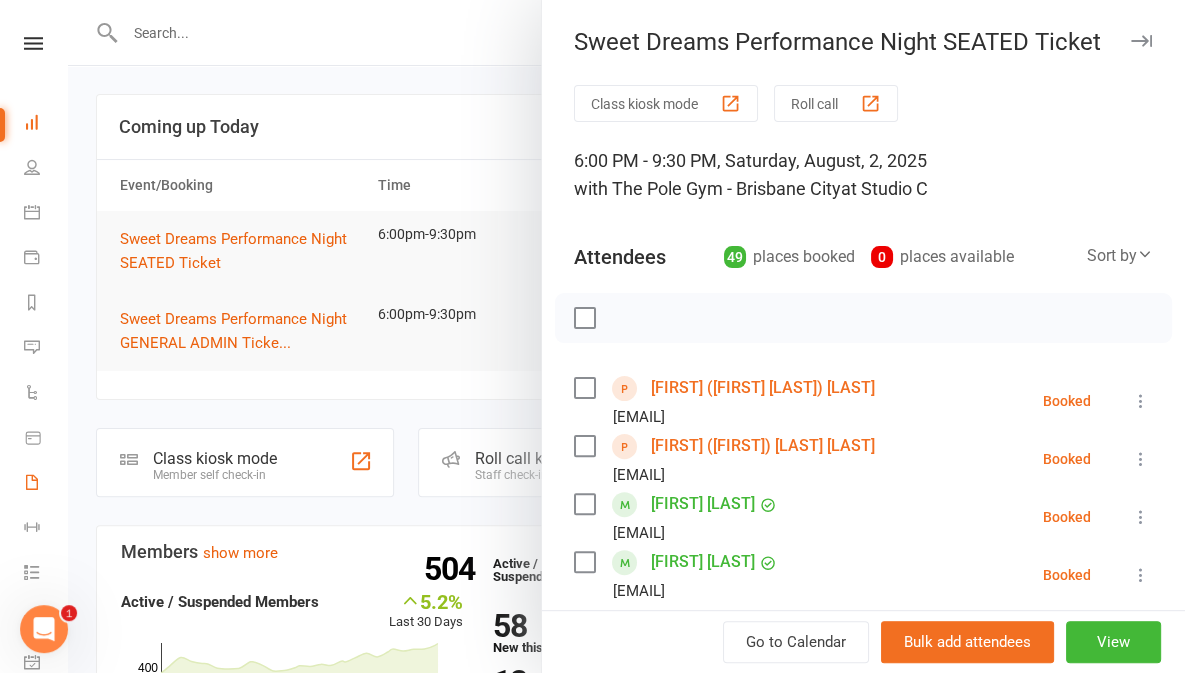 click at bounding box center [32, 482] 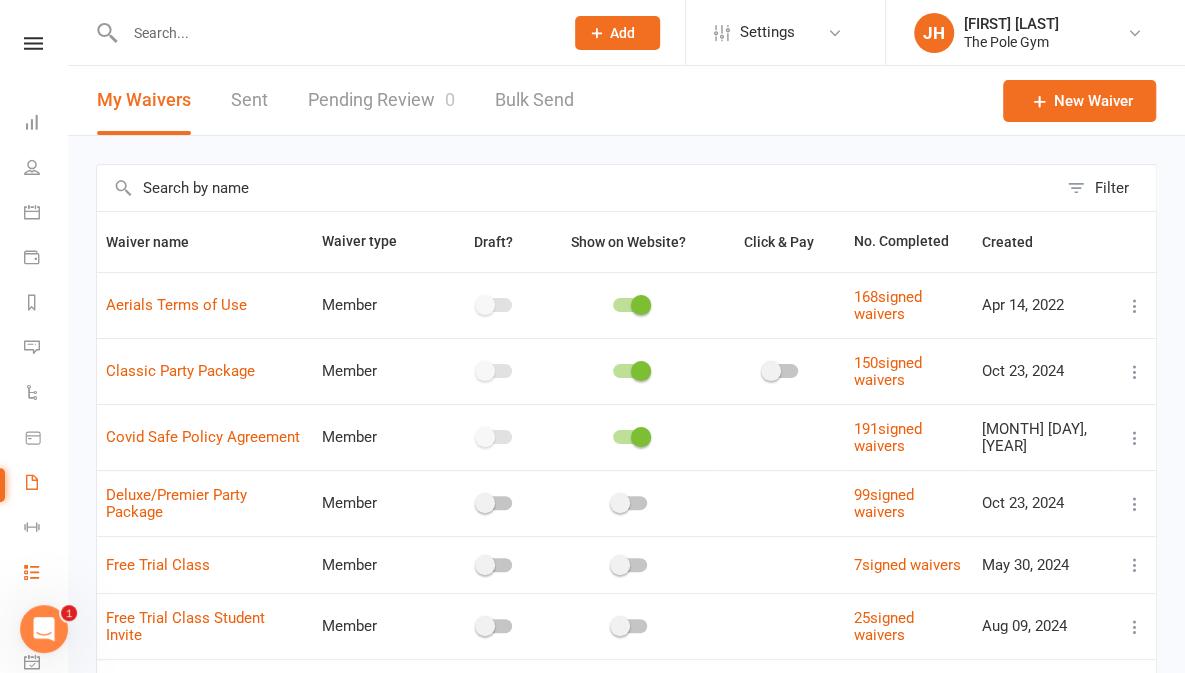 click at bounding box center [32, 572] 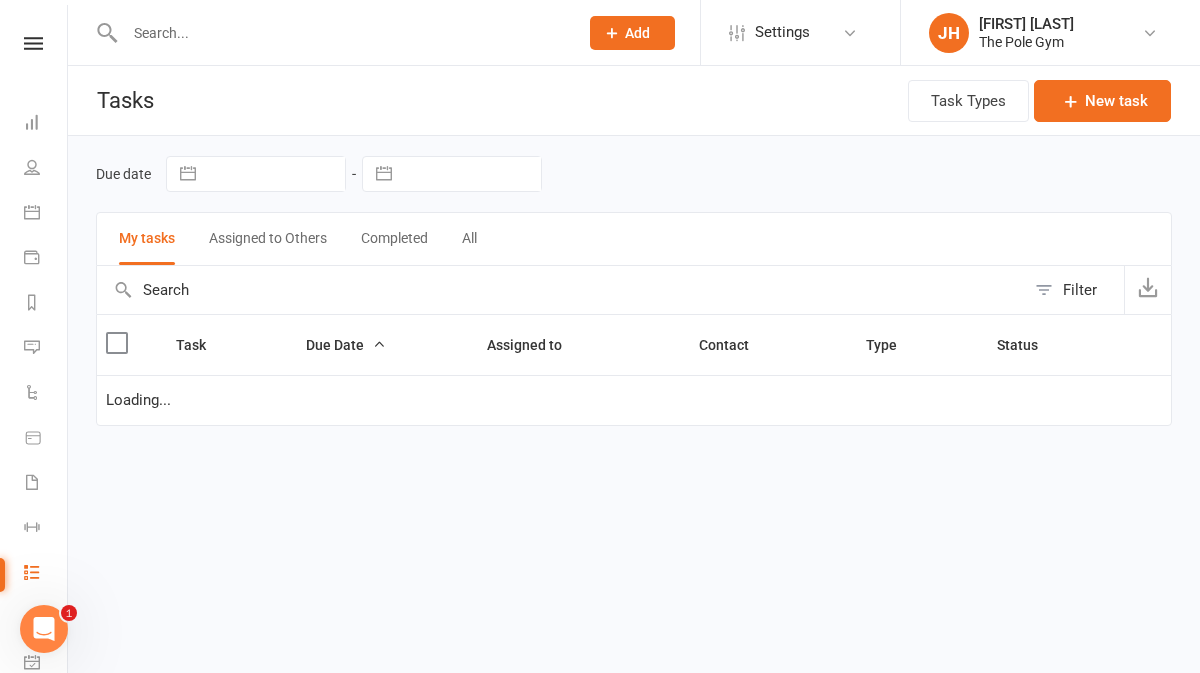 select on "started" 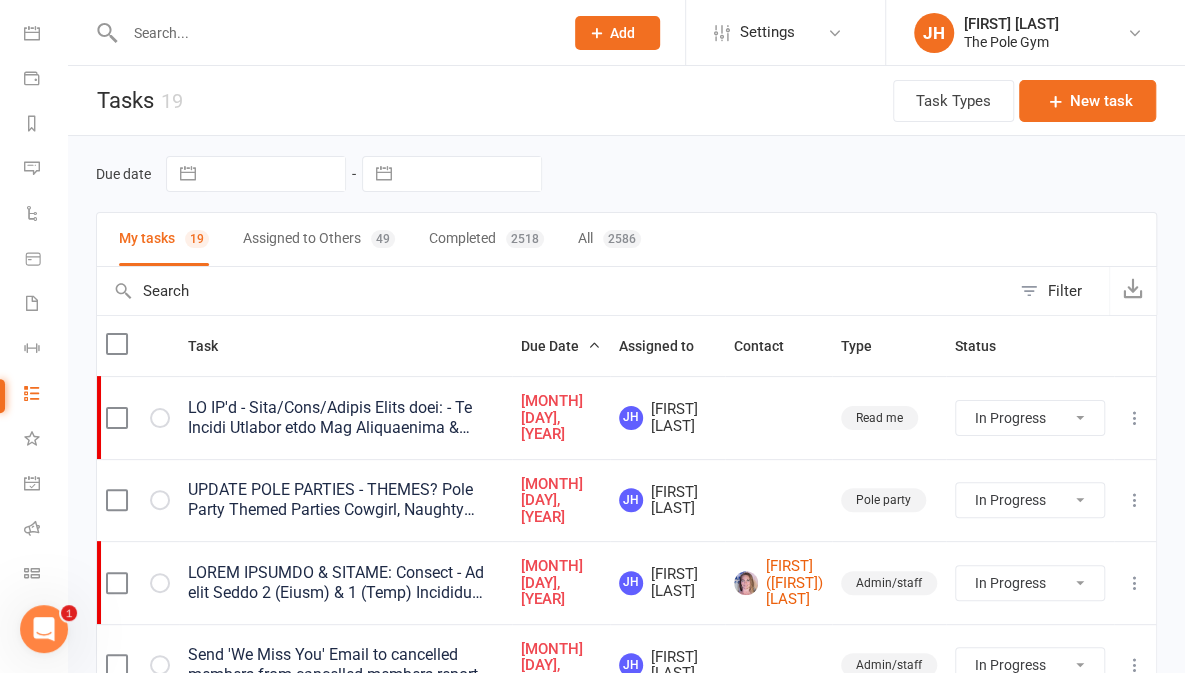 scroll, scrollTop: 194, scrollLeft: 0, axis: vertical 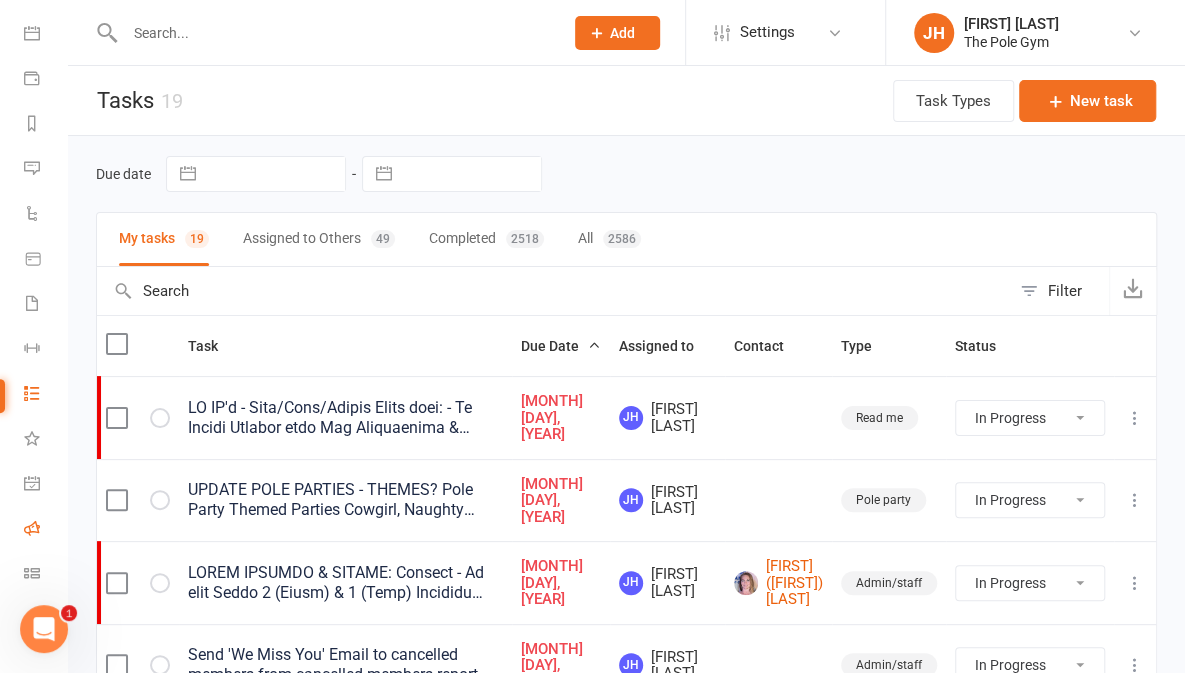 click at bounding box center [32, 528] 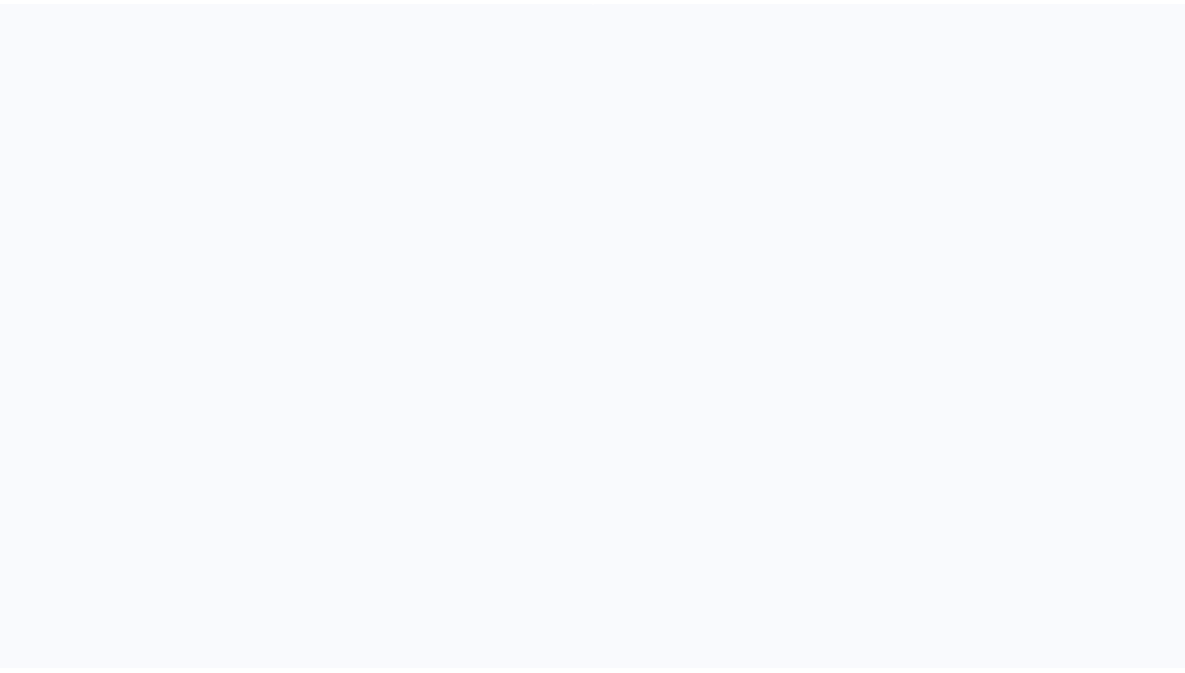 scroll, scrollTop: 0, scrollLeft: 0, axis: both 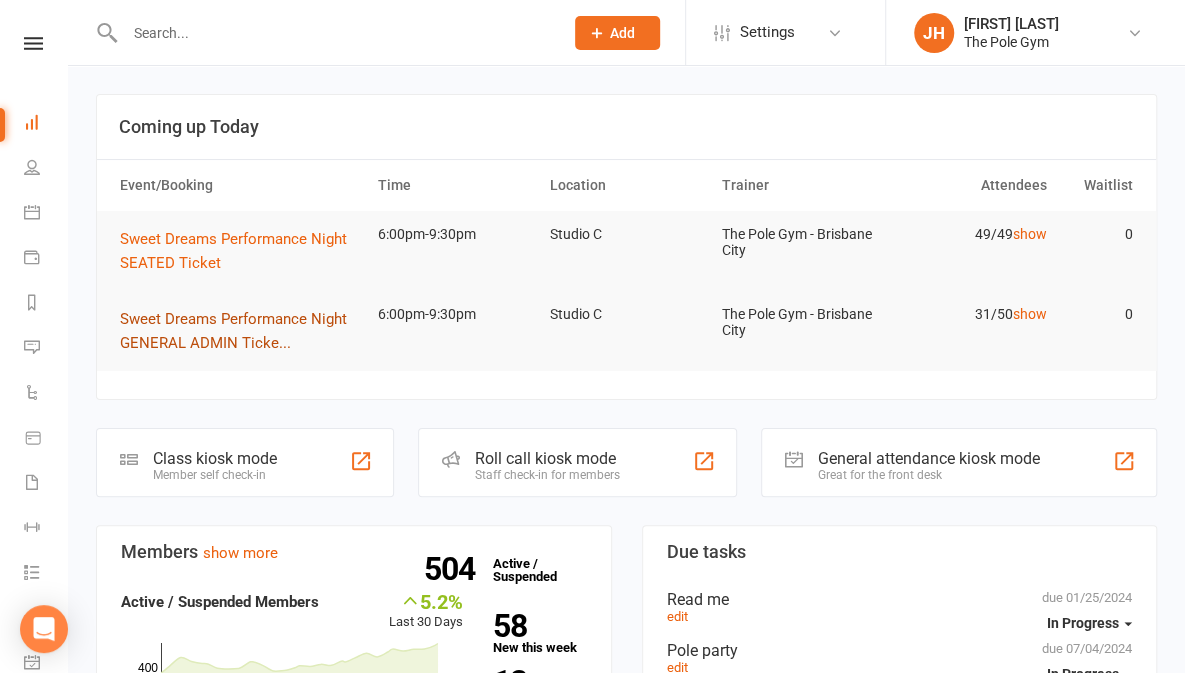 click on "Sweet Dreams Performance Night GENERAL ADMIN Ticke..." at bounding box center (240, 331) 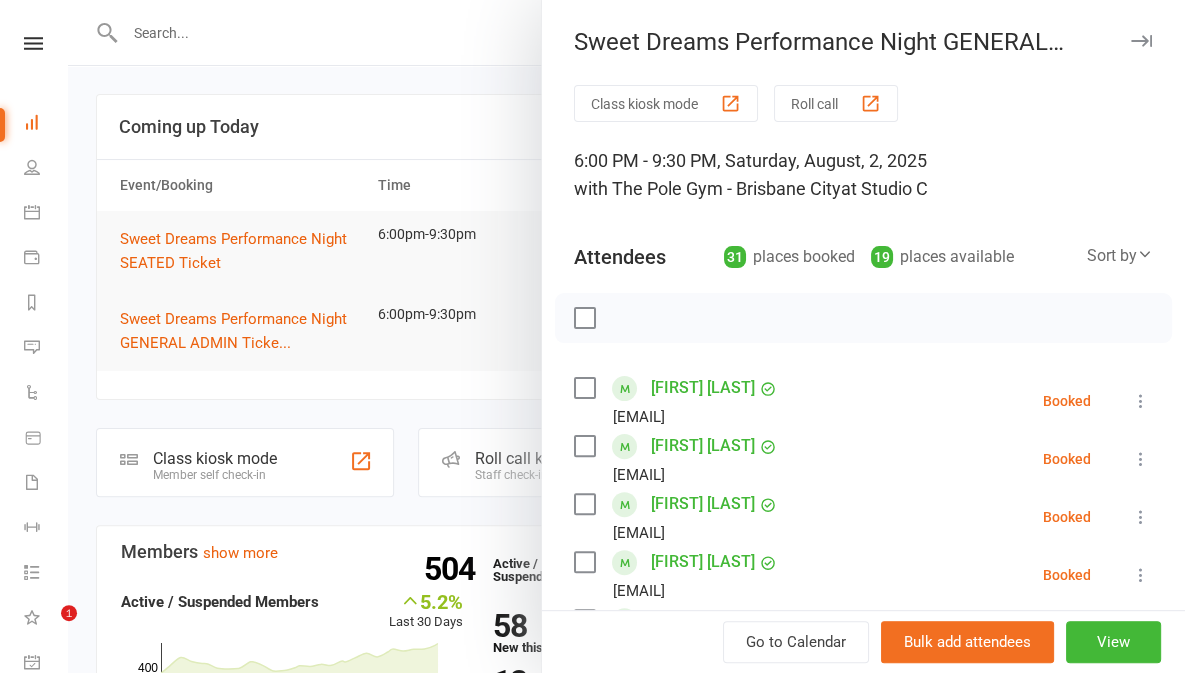 scroll, scrollTop: 194, scrollLeft: 0, axis: vertical 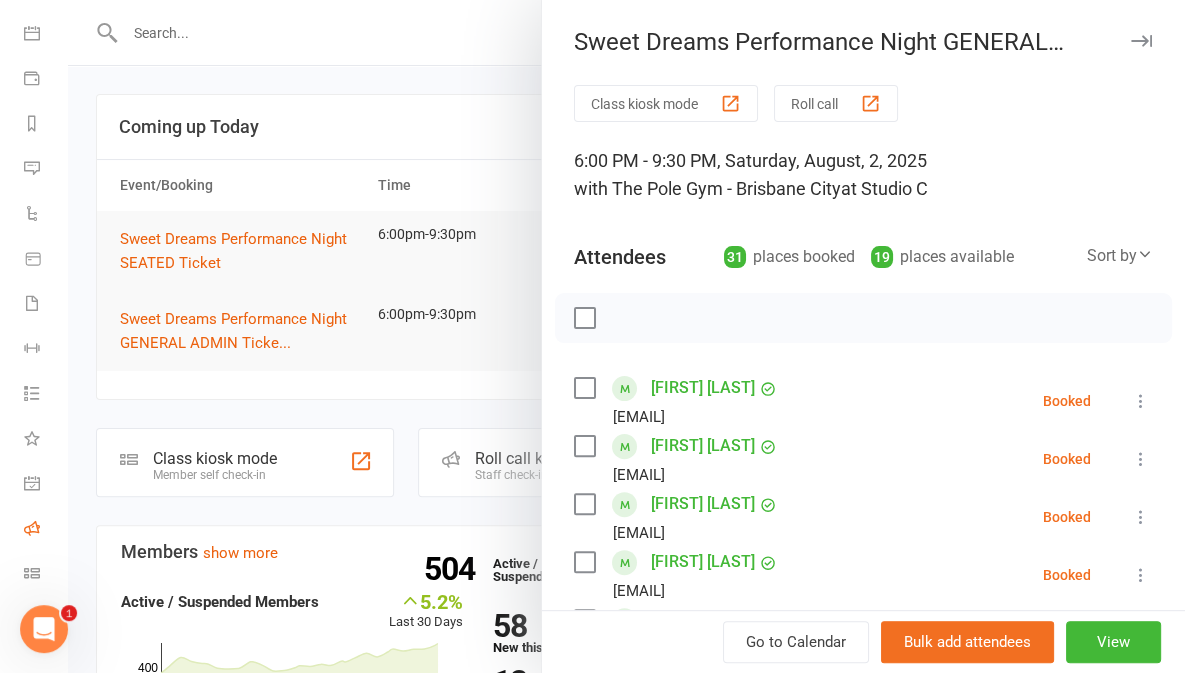 click at bounding box center (32, 528) 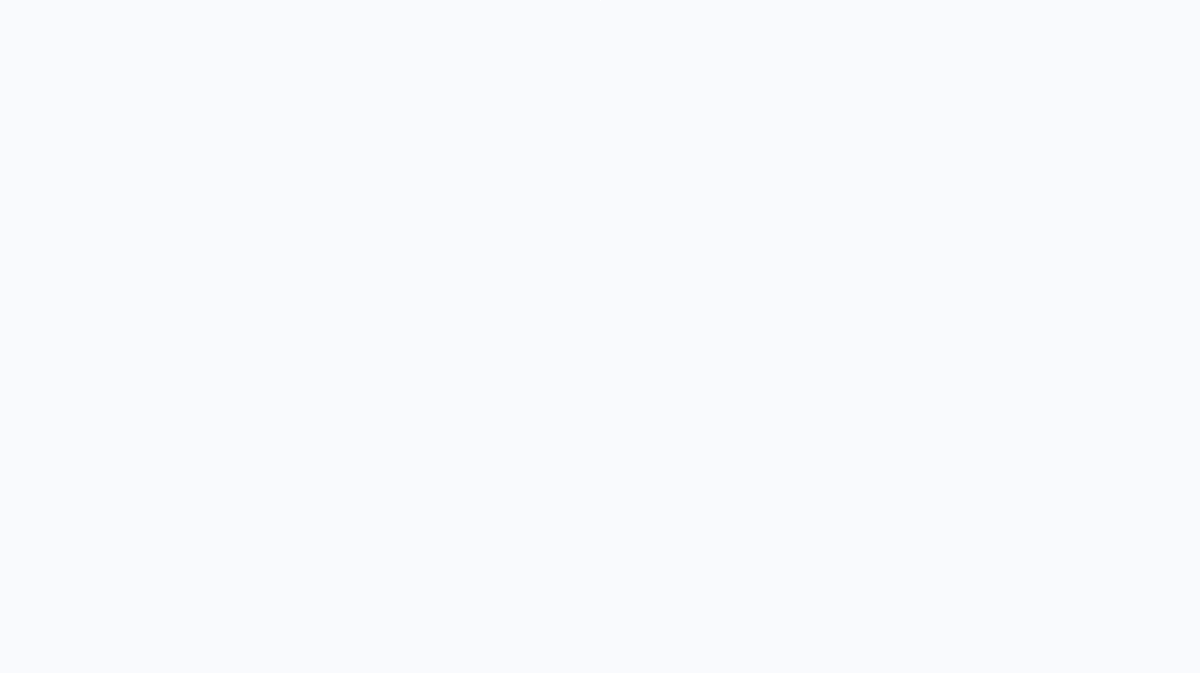 scroll, scrollTop: 0, scrollLeft: 0, axis: both 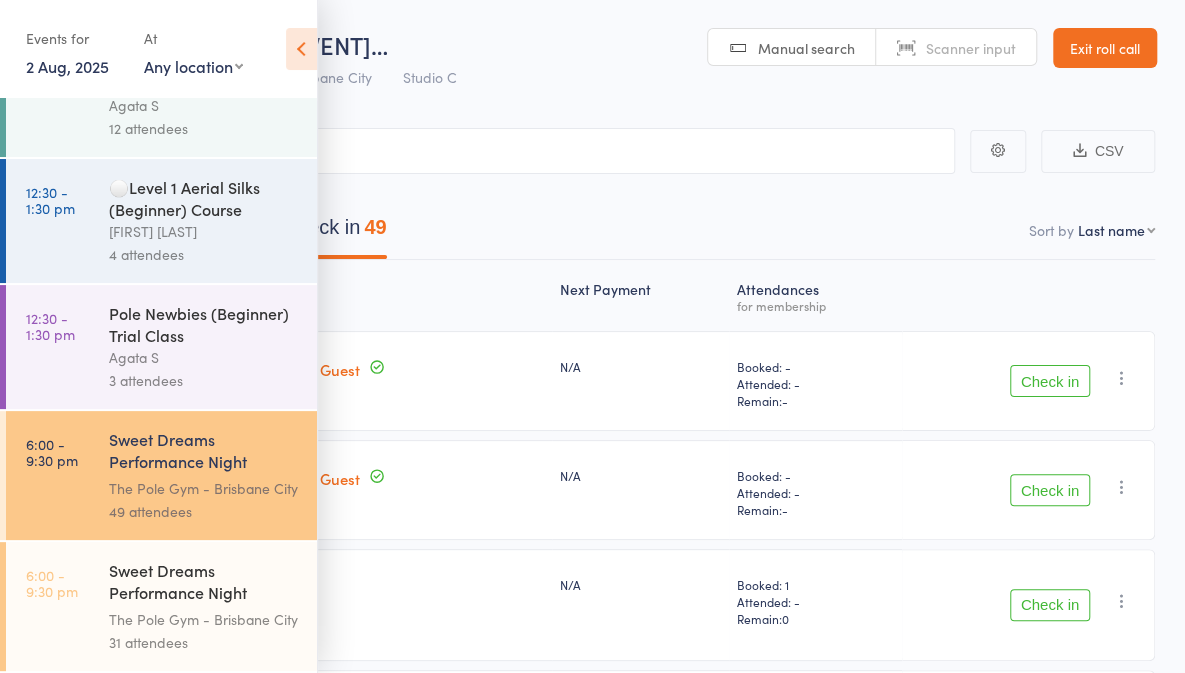 click on "Sweet Dreams Performance Night GENERAL ADMIN Ticke..." at bounding box center [204, 583] 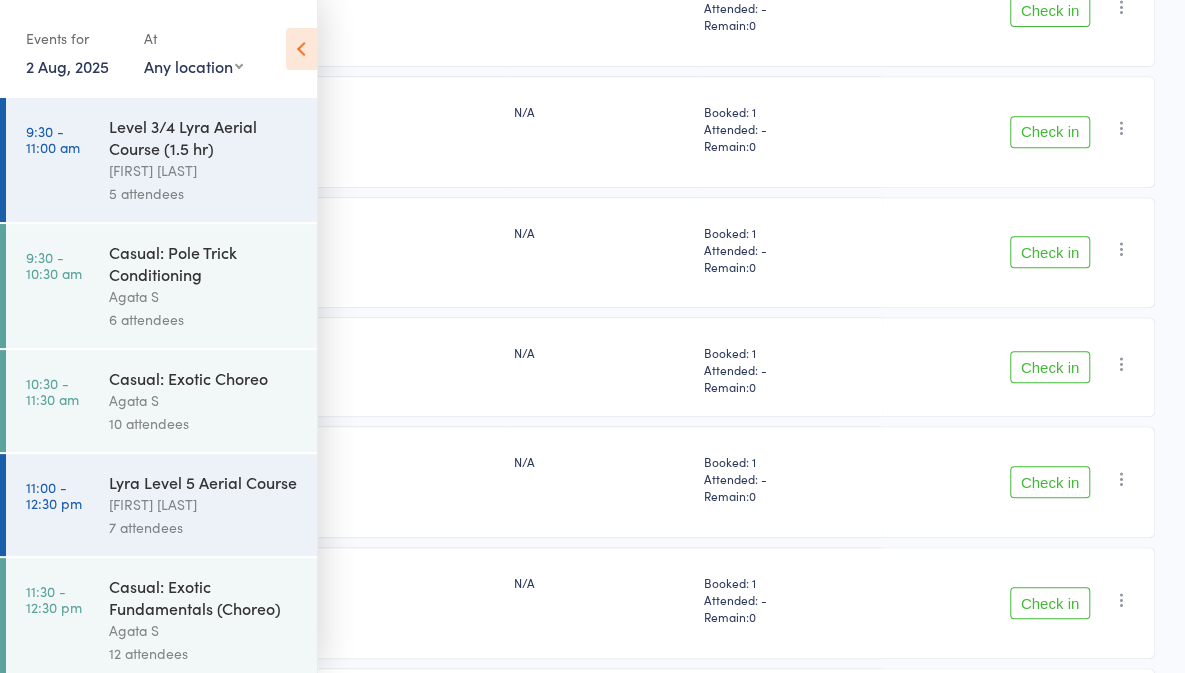 scroll, scrollTop: 383, scrollLeft: 0, axis: vertical 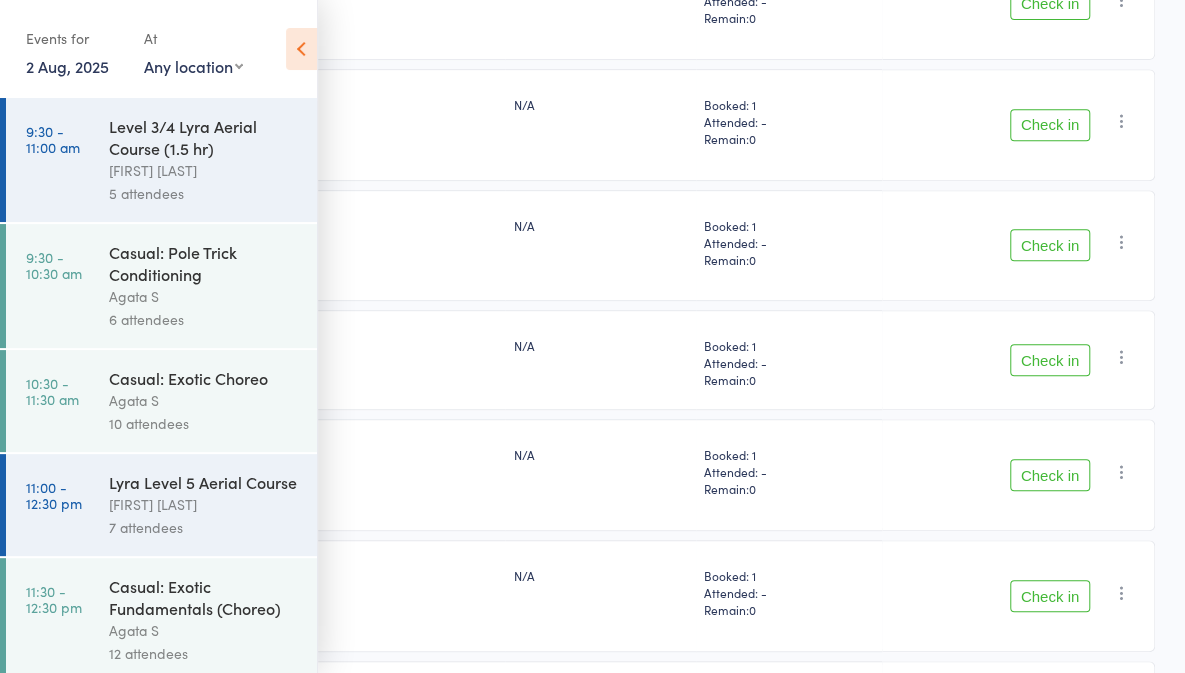 click on "Check in" at bounding box center [1050, 125] 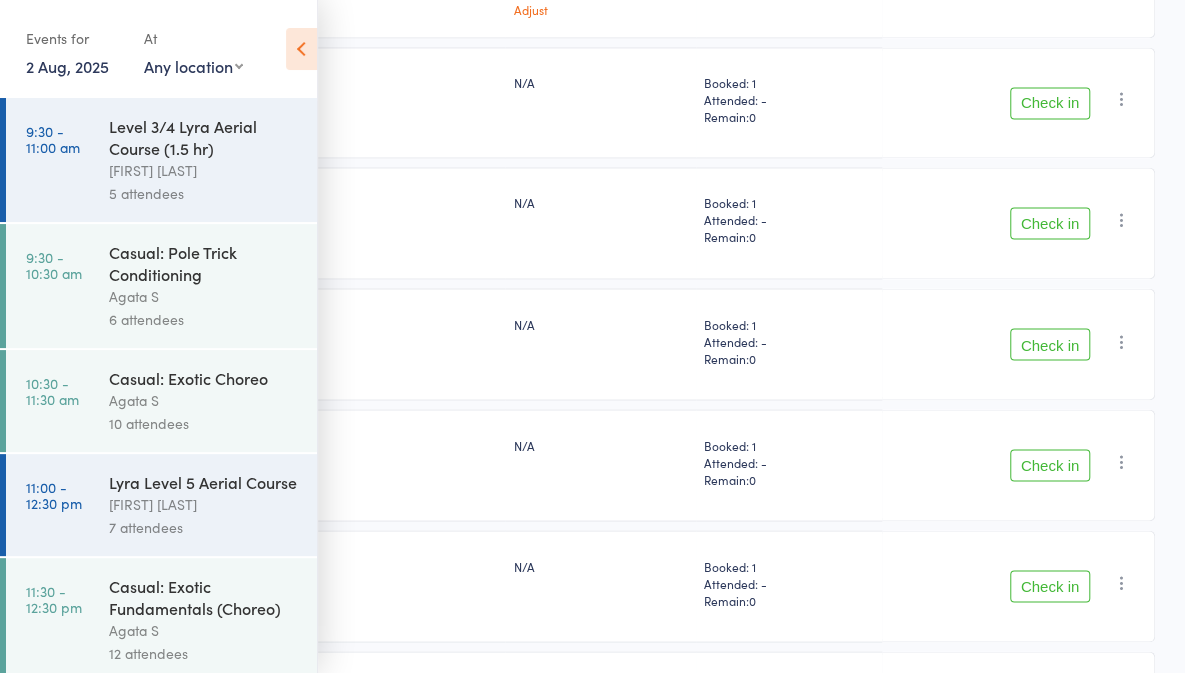 scroll, scrollTop: 1483, scrollLeft: 0, axis: vertical 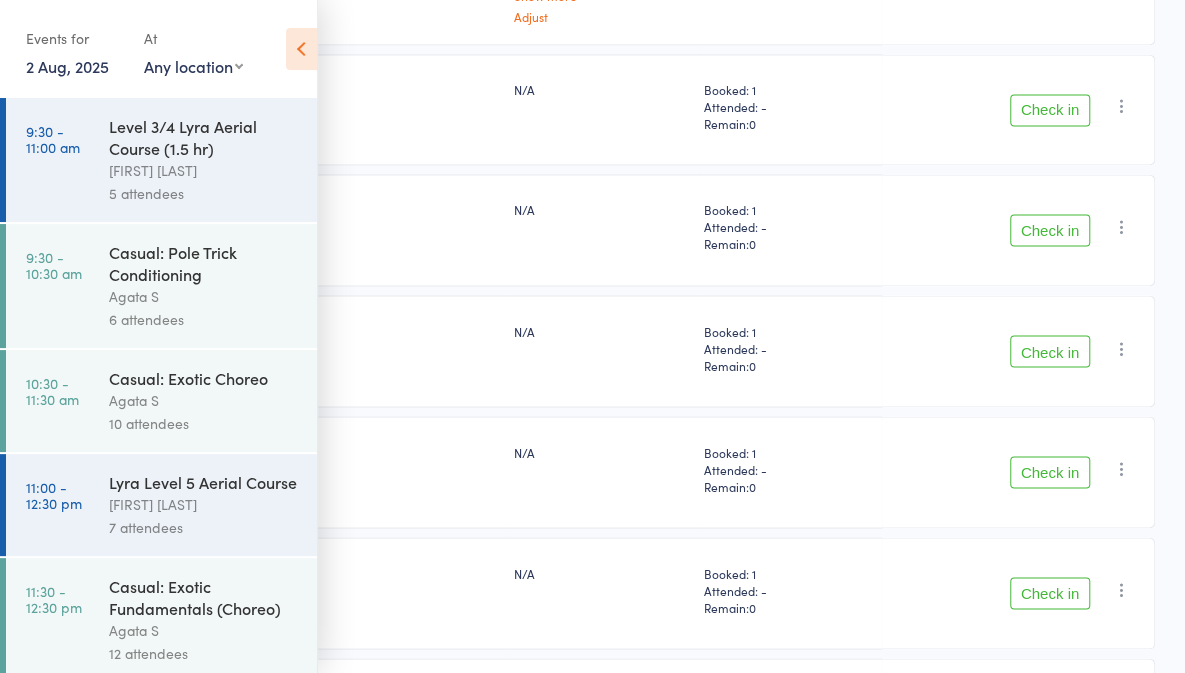 click on "Check in" at bounding box center (1050, 230) 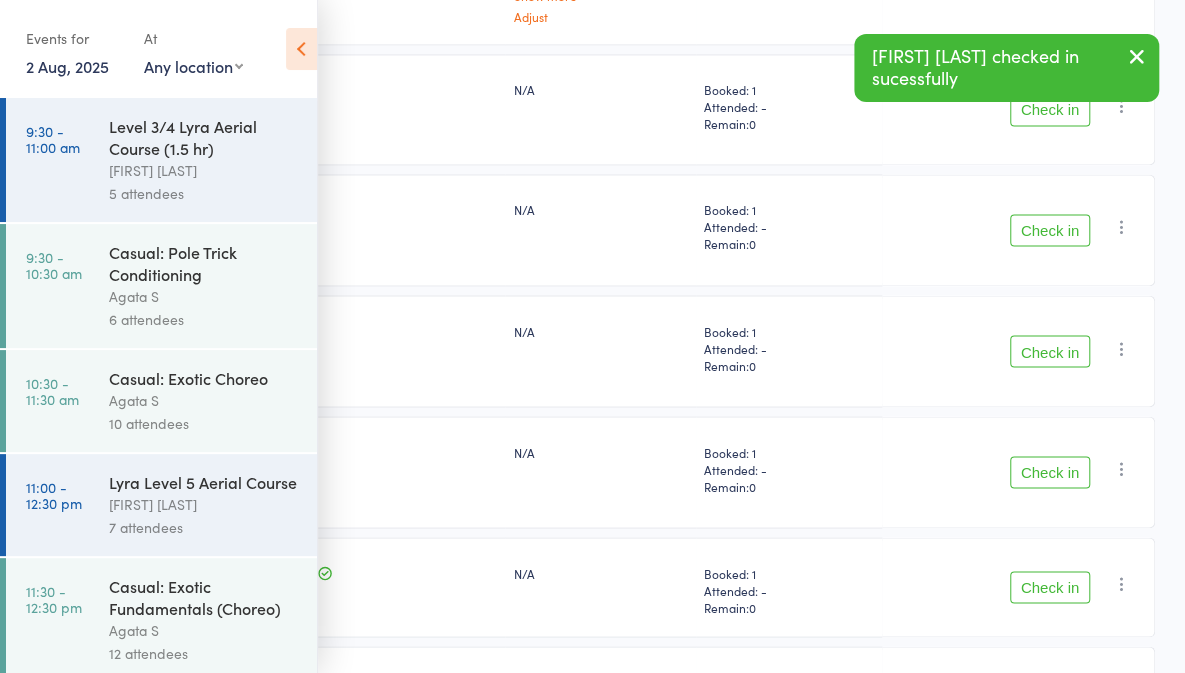 click on "Check in" at bounding box center [1050, 472] 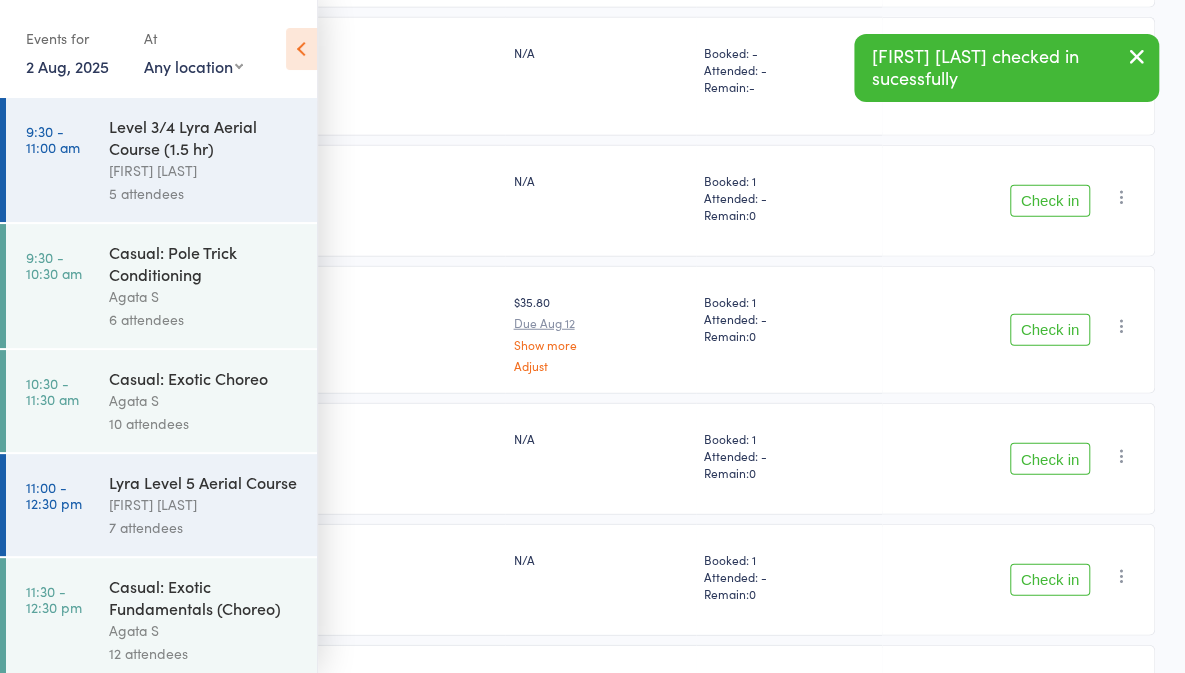 scroll, scrollTop: 2366, scrollLeft: 0, axis: vertical 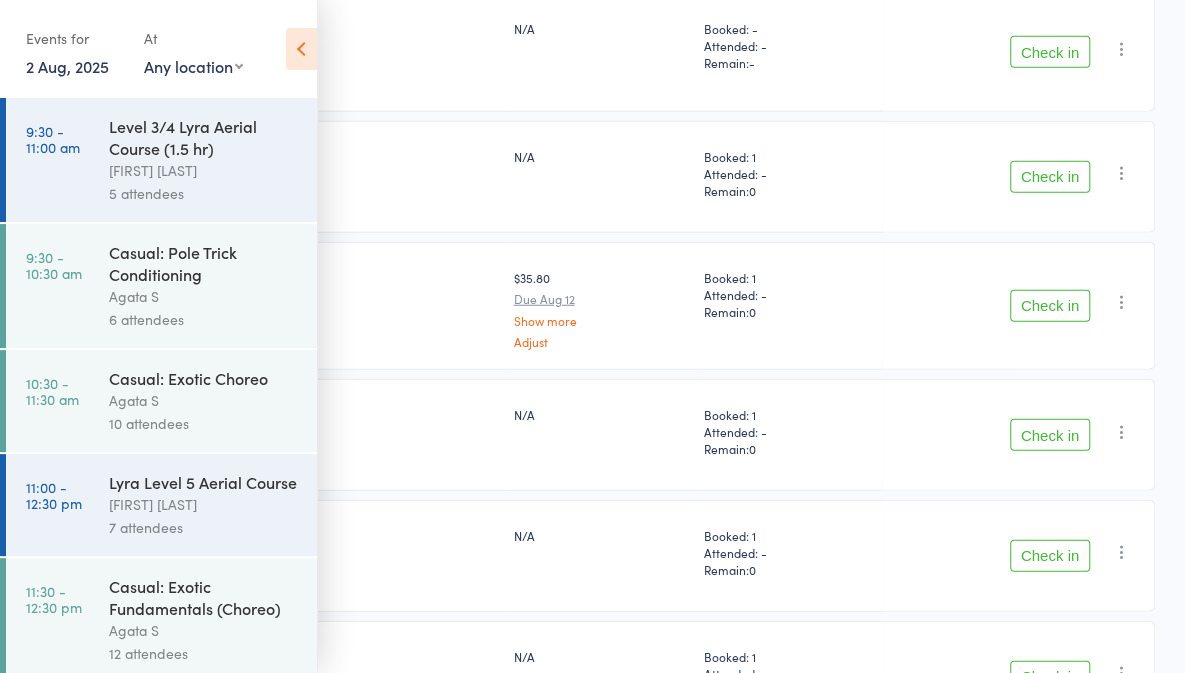 click on "Check in" at bounding box center (1050, 306) 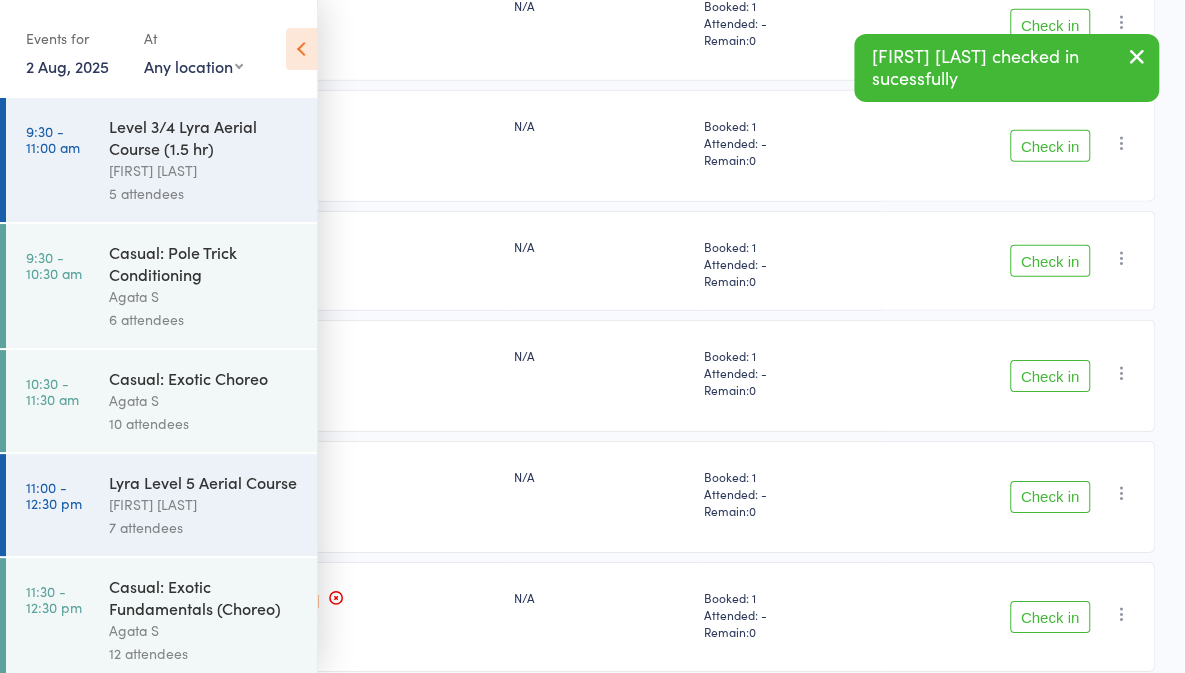 scroll, scrollTop: 2781, scrollLeft: 0, axis: vertical 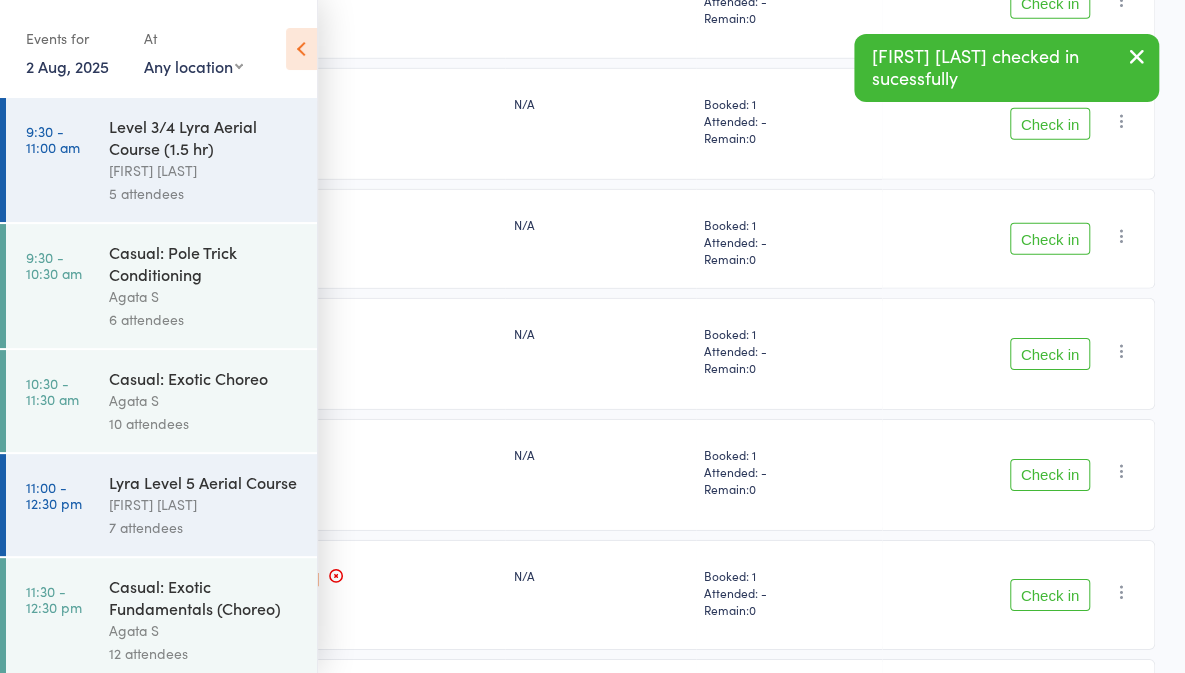 click on "Check in" at bounding box center [1050, 124] 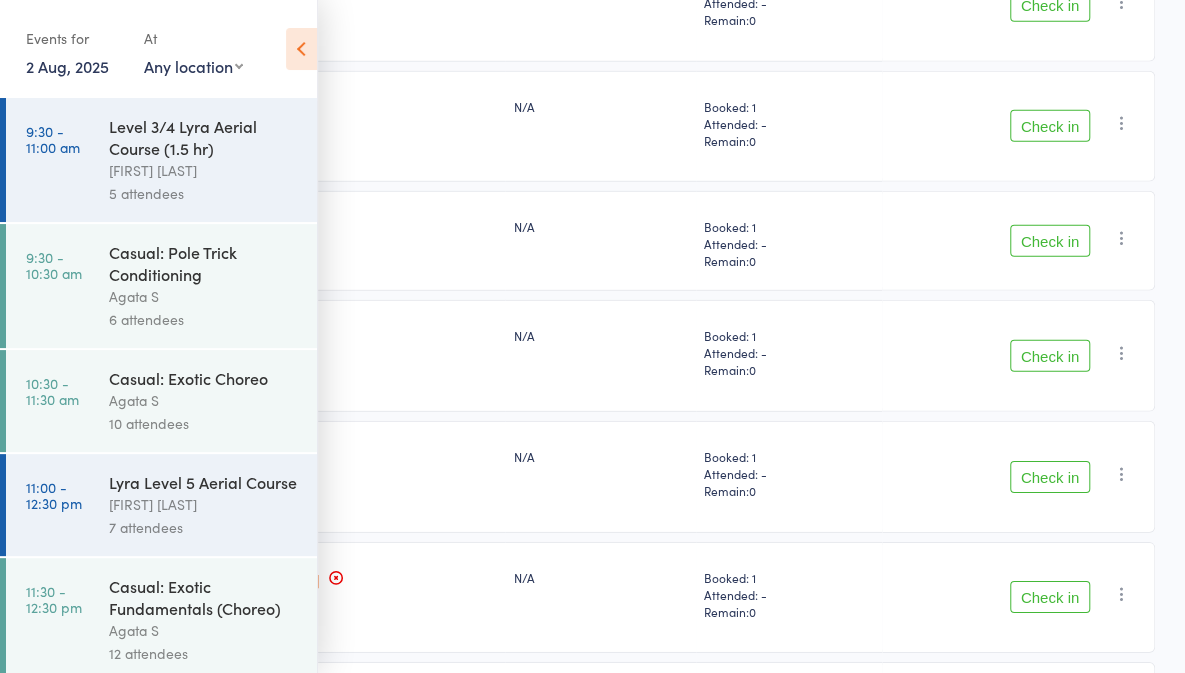 scroll, scrollTop: 2840, scrollLeft: 0, axis: vertical 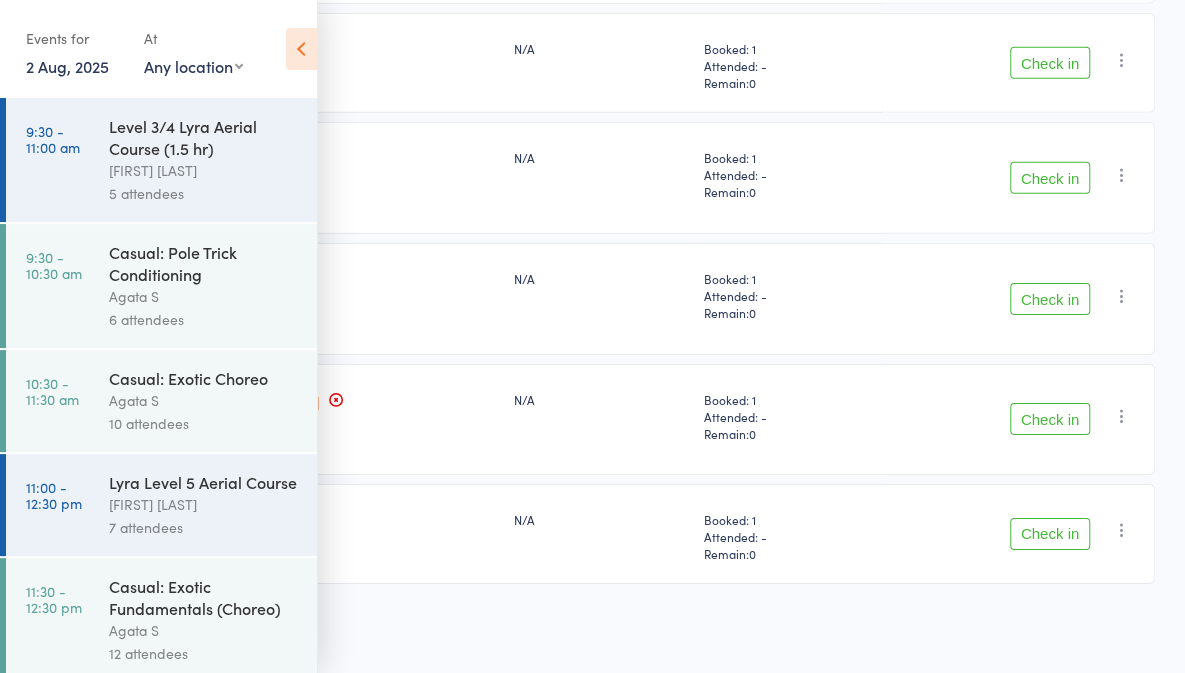 click on "Check in" at bounding box center [1050, 299] 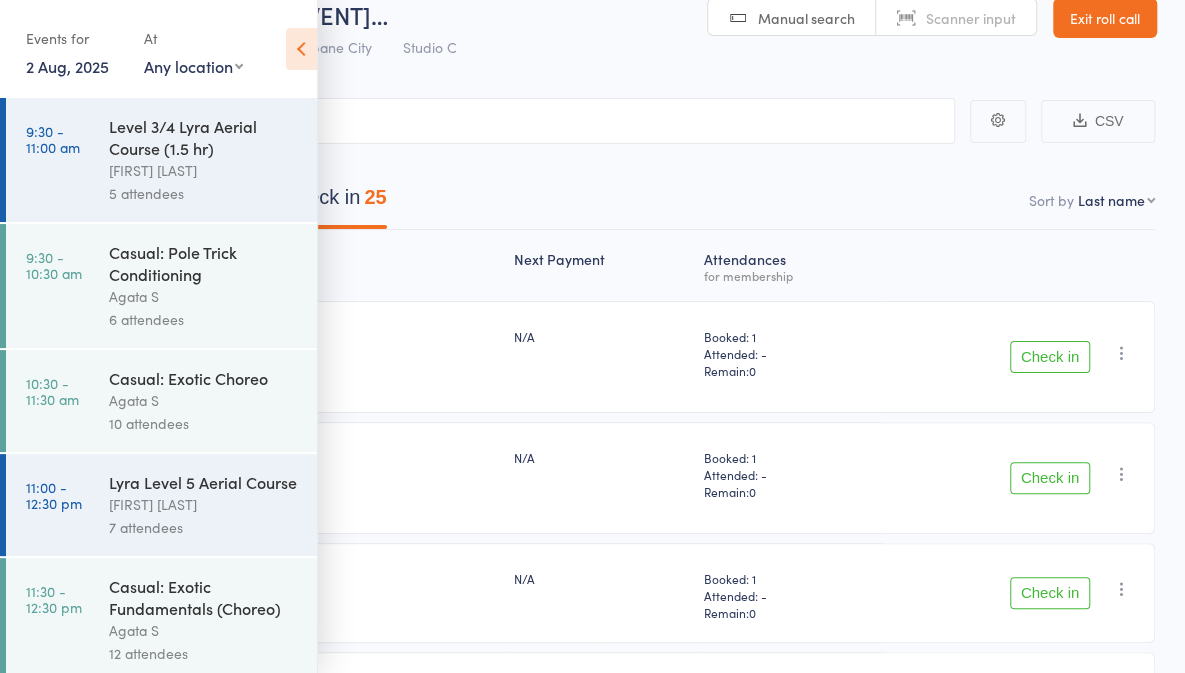 scroll, scrollTop: 30, scrollLeft: 0, axis: vertical 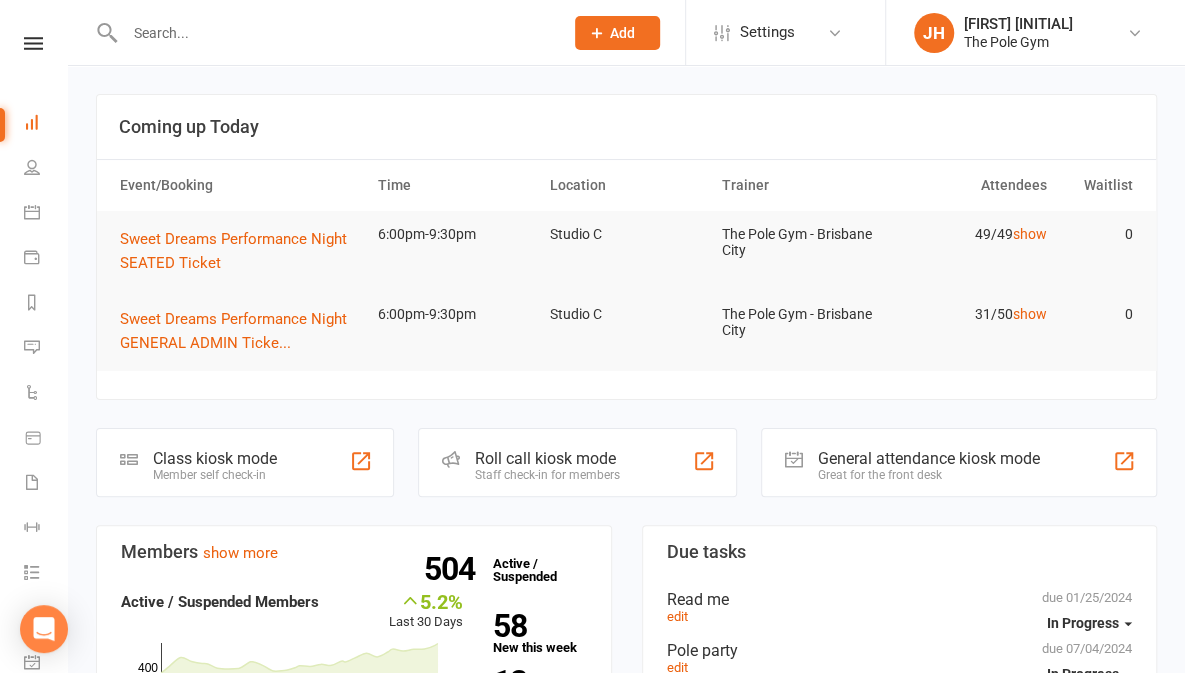 click at bounding box center (334, 33) 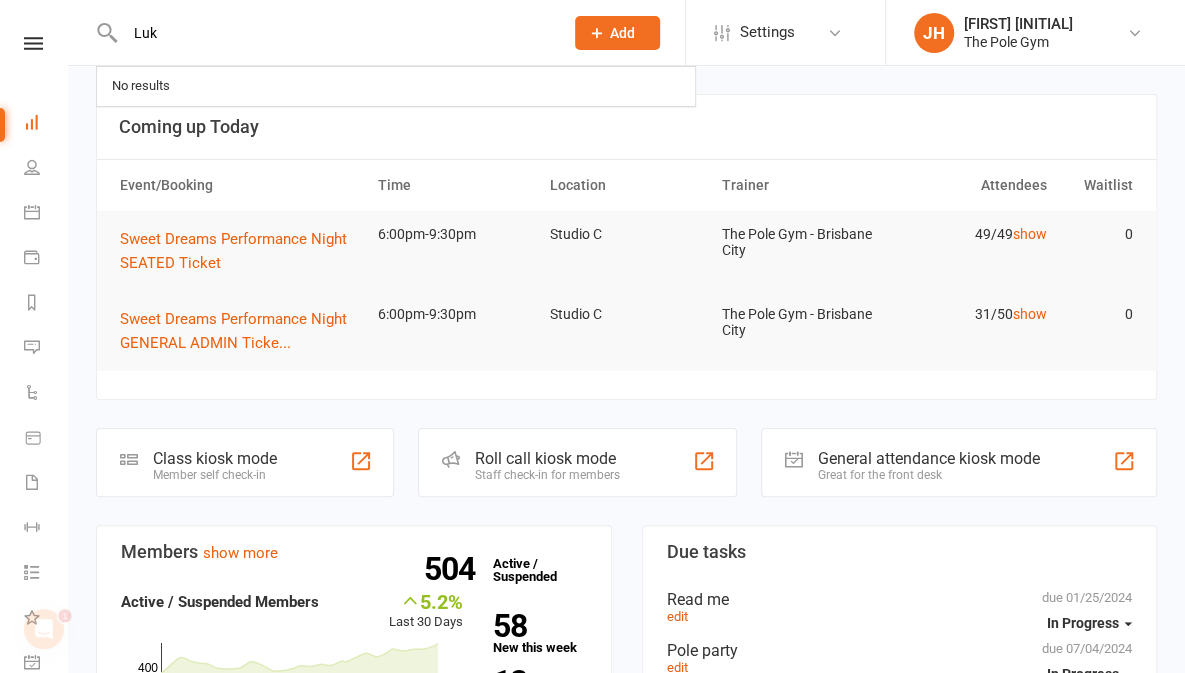 scroll, scrollTop: 0, scrollLeft: 0, axis: both 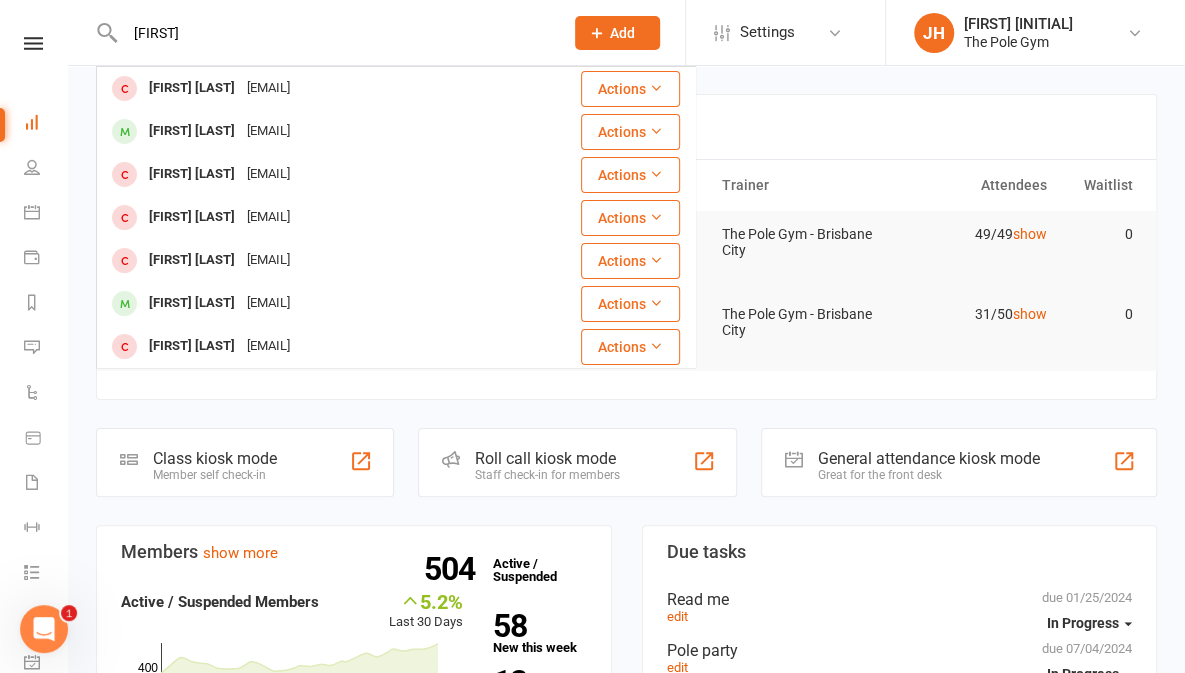 type on "Luke" 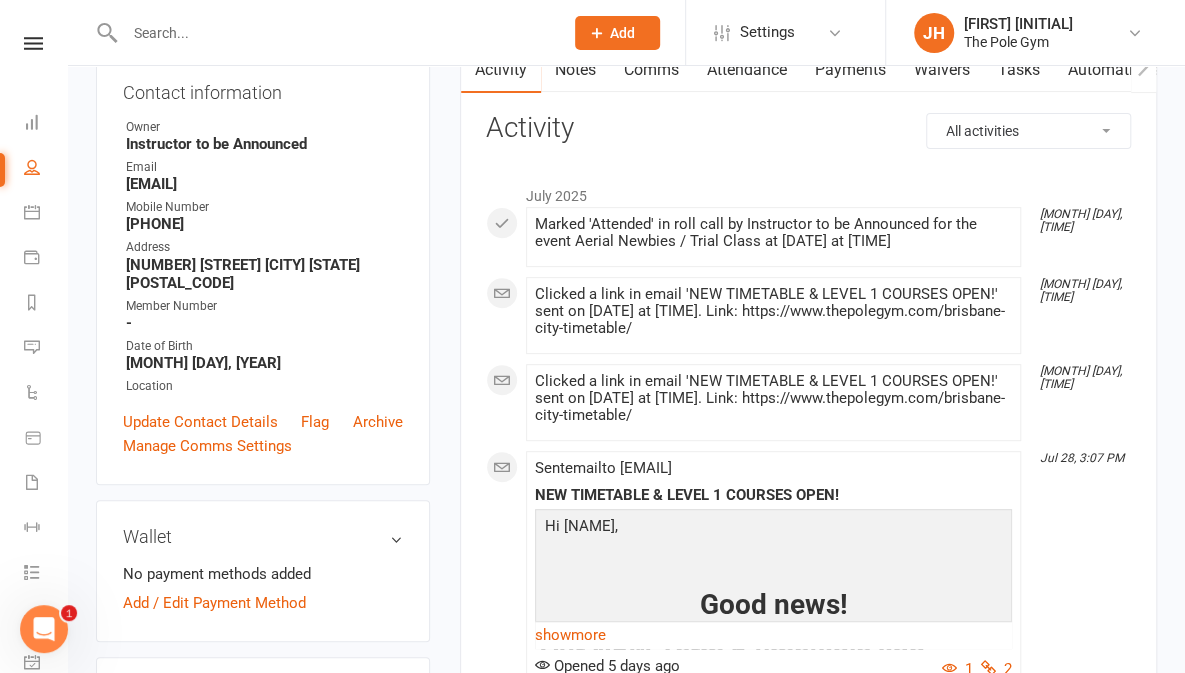 scroll, scrollTop: 0, scrollLeft: 0, axis: both 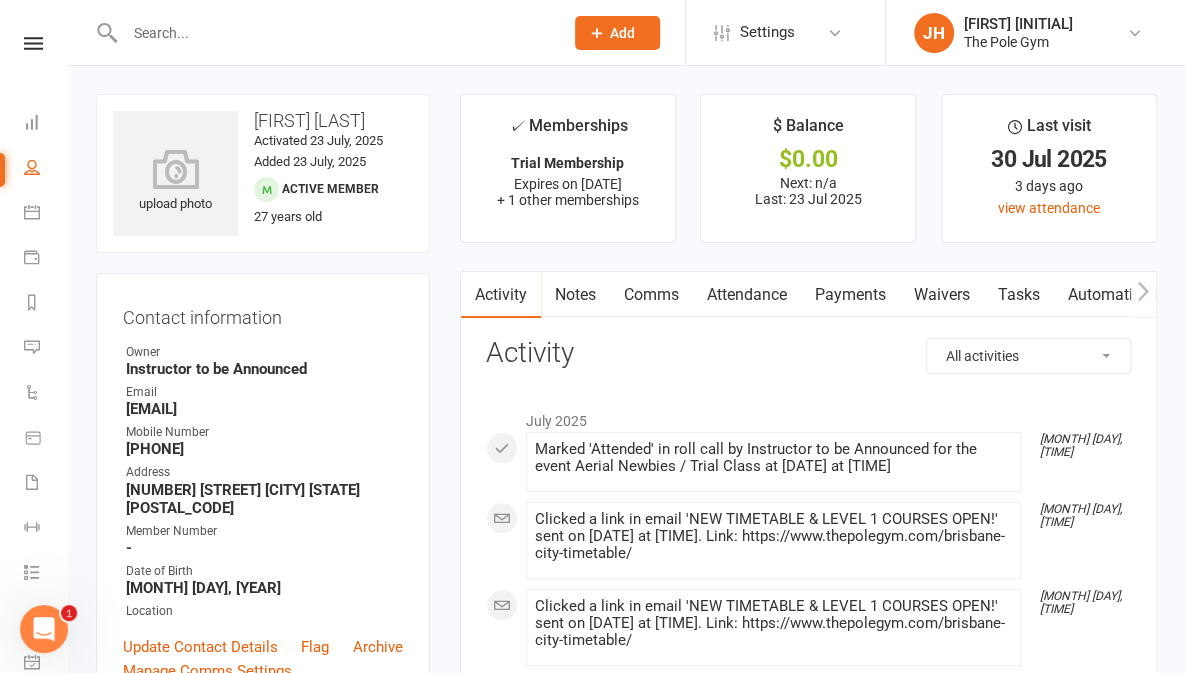 click at bounding box center (322, 32) 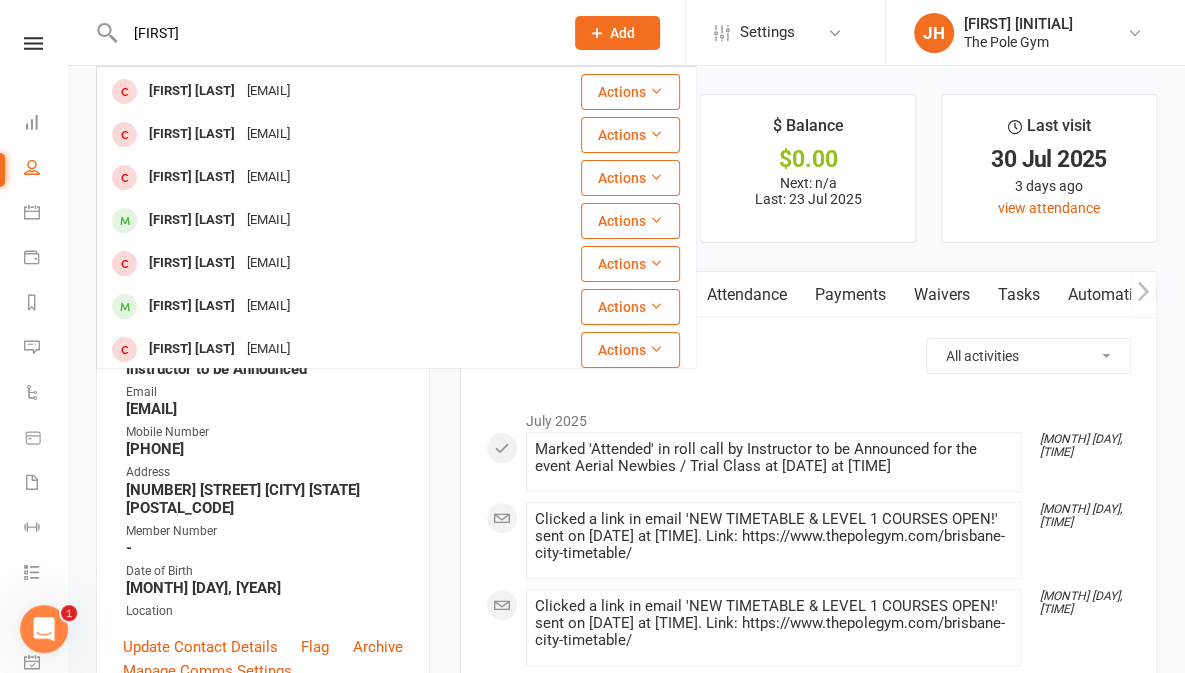 scroll, scrollTop: 109, scrollLeft: 0, axis: vertical 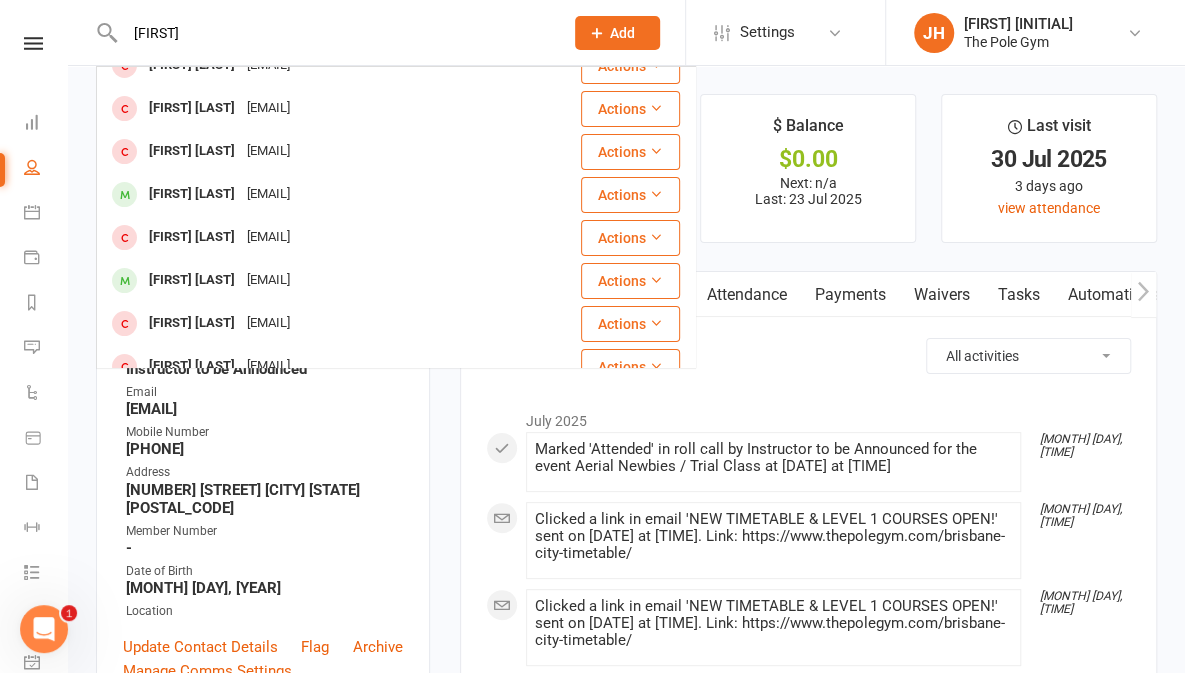 type on "Luke" 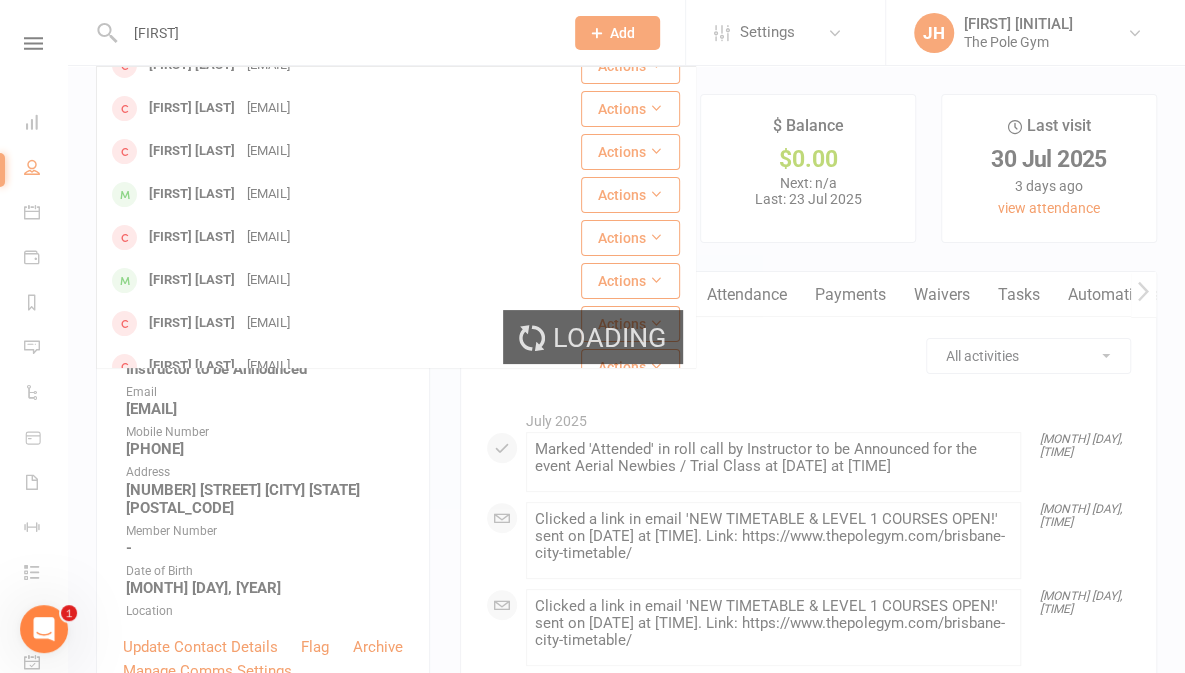 type 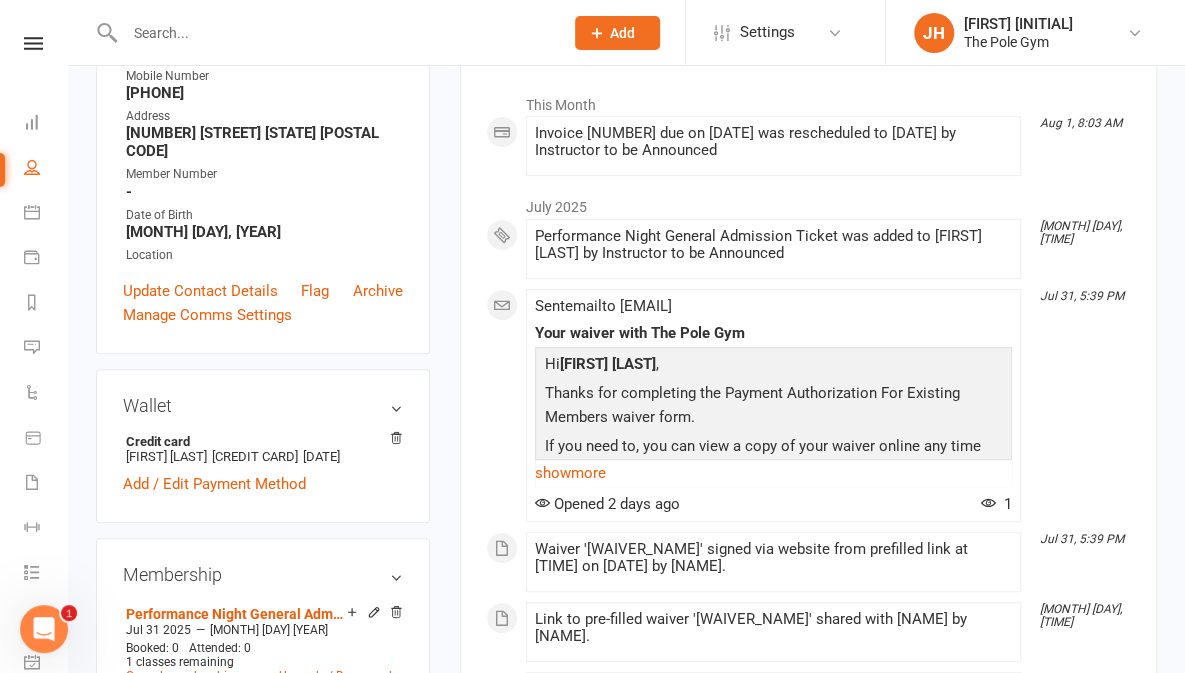 scroll, scrollTop: 0, scrollLeft: 0, axis: both 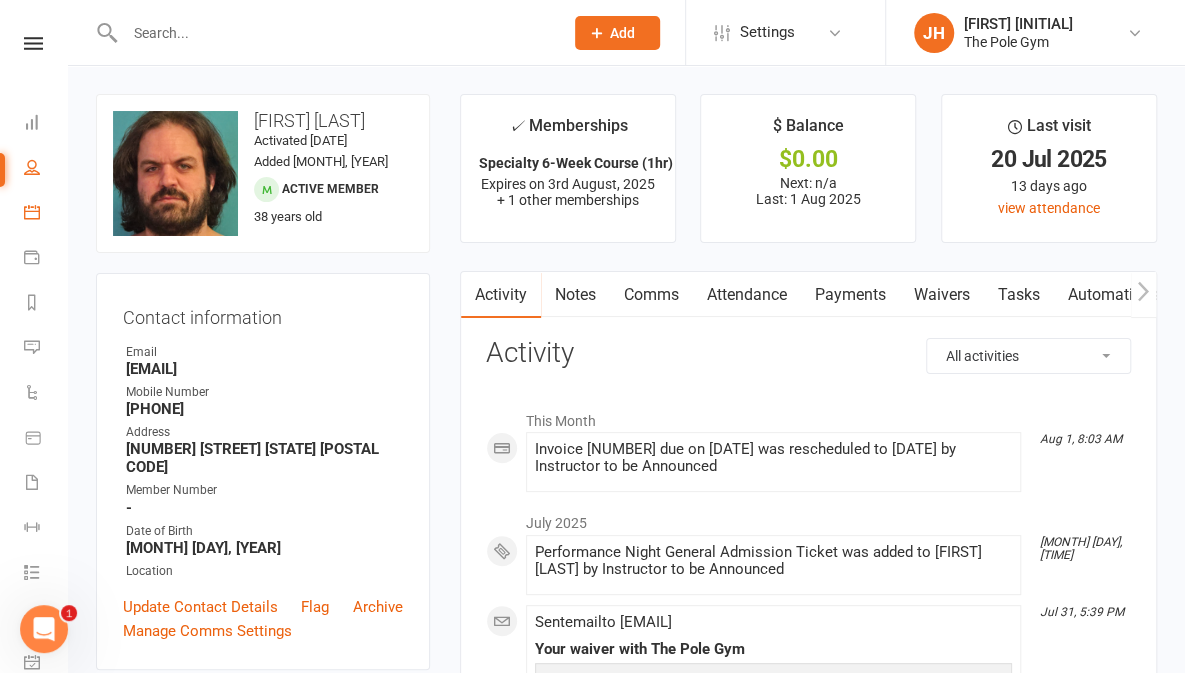 click at bounding box center [32, 212] 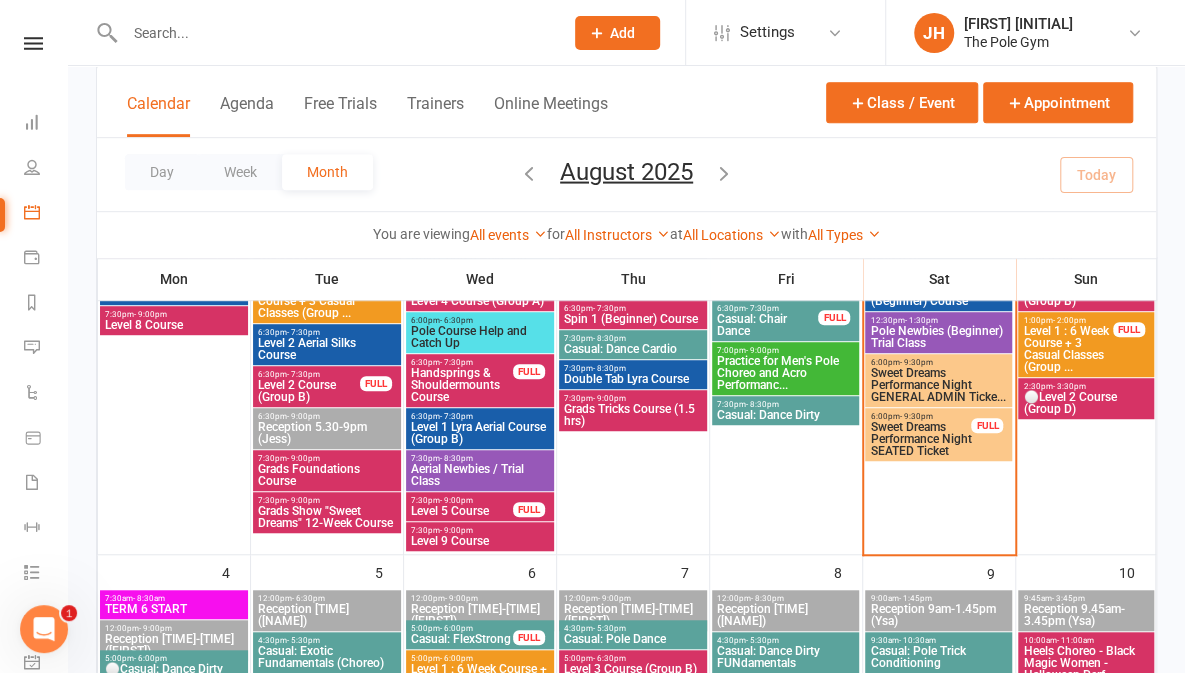 scroll, scrollTop: 444, scrollLeft: 0, axis: vertical 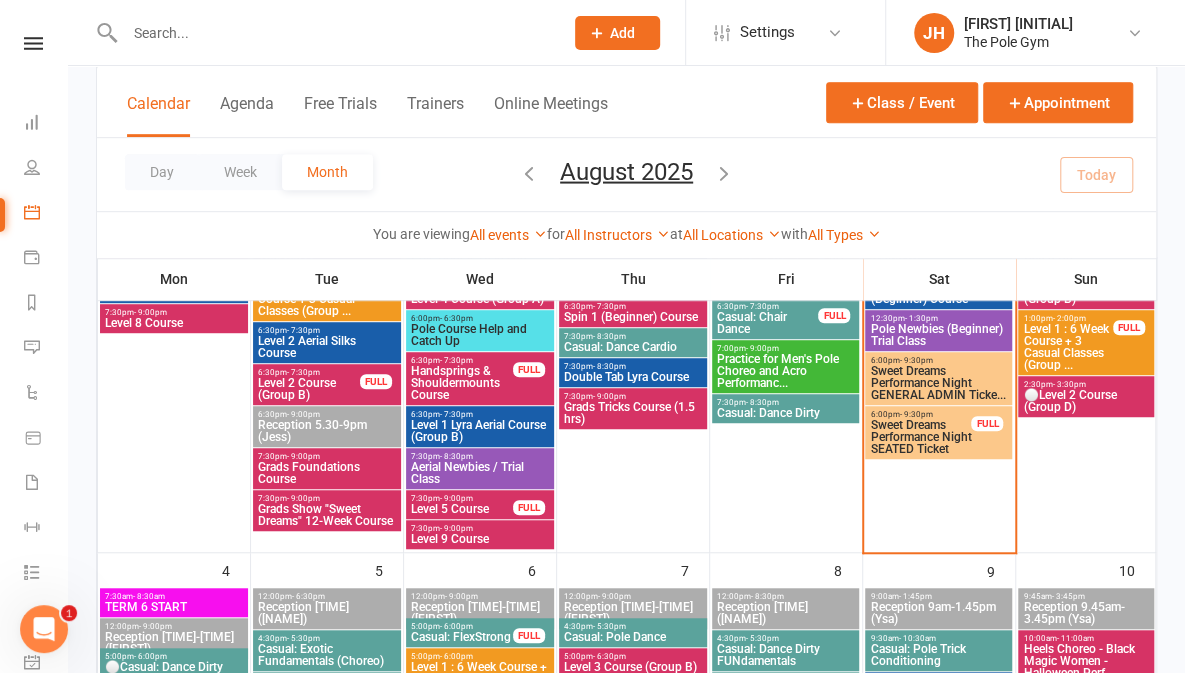 click on "Sweet Dreams Performance Night SEATED Ticket" at bounding box center [920, 437] 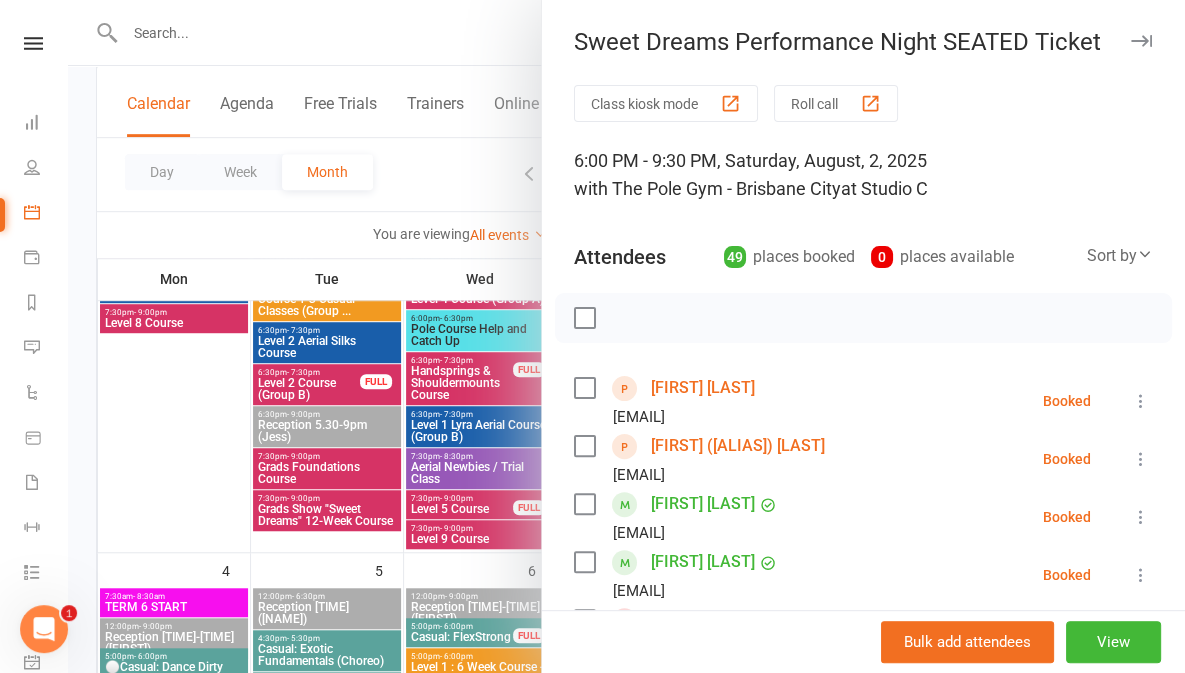 click at bounding box center (626, 336) 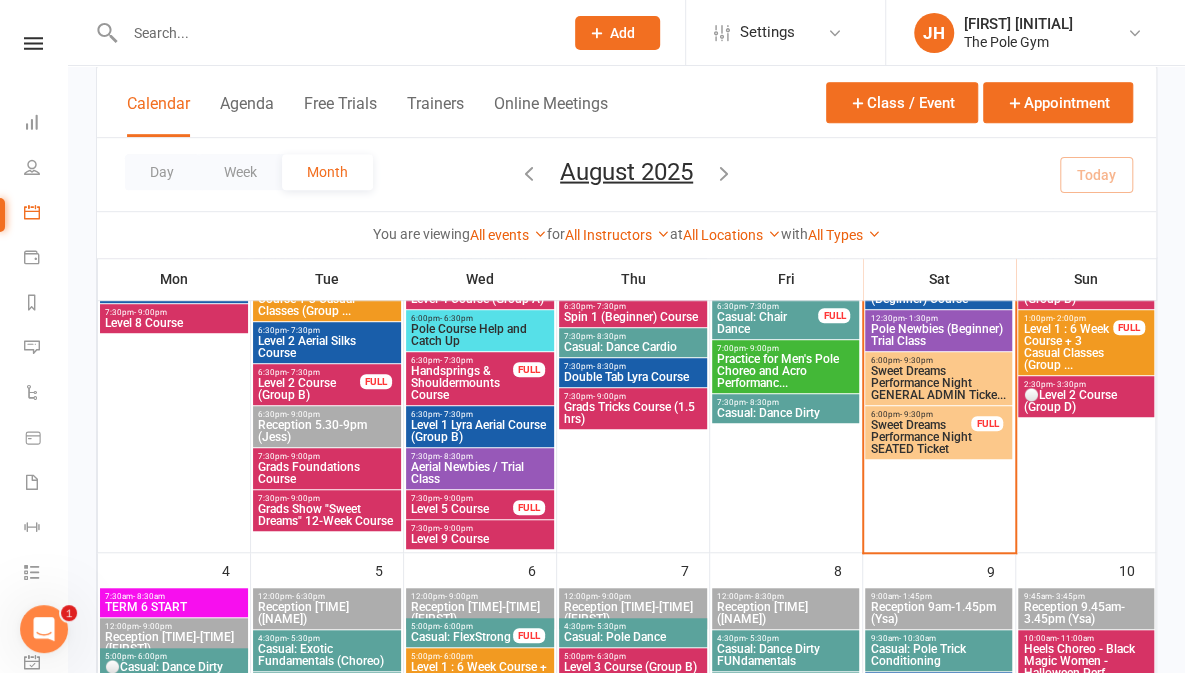 click on "Sweet Dreams Performance Night GENERAL ADMIN Ticke..." at bounding box center (938, 383) 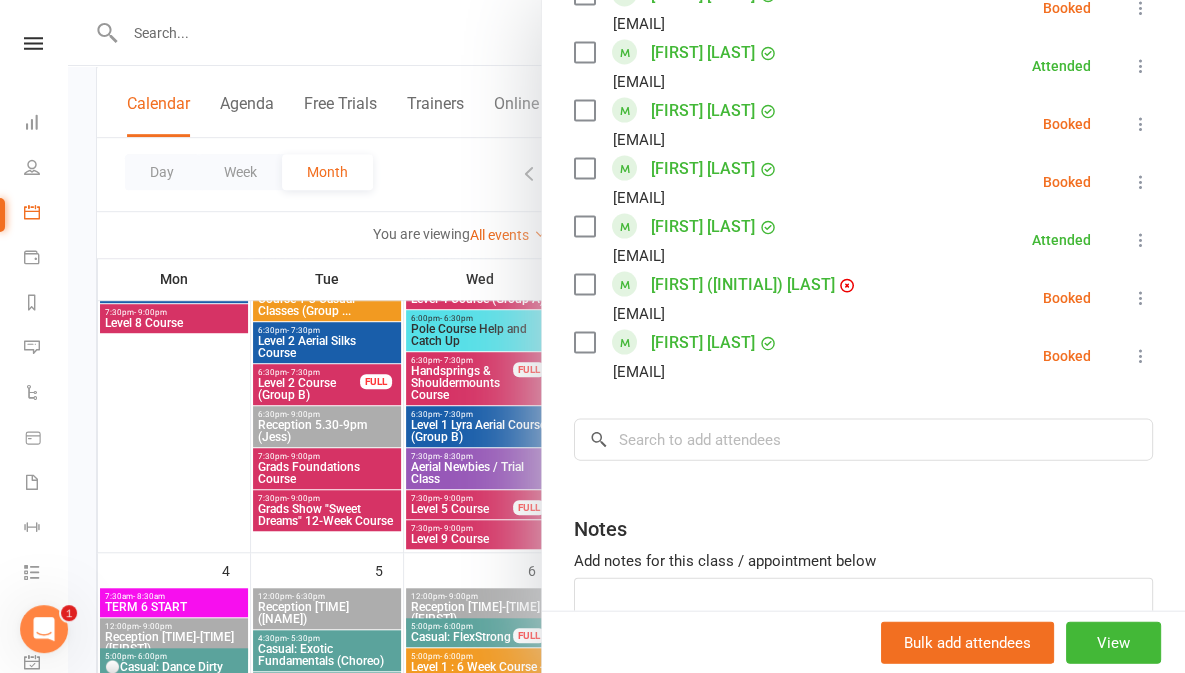 scroll, scrollTop: 1916, scrollLeft: 0, axis: vertical 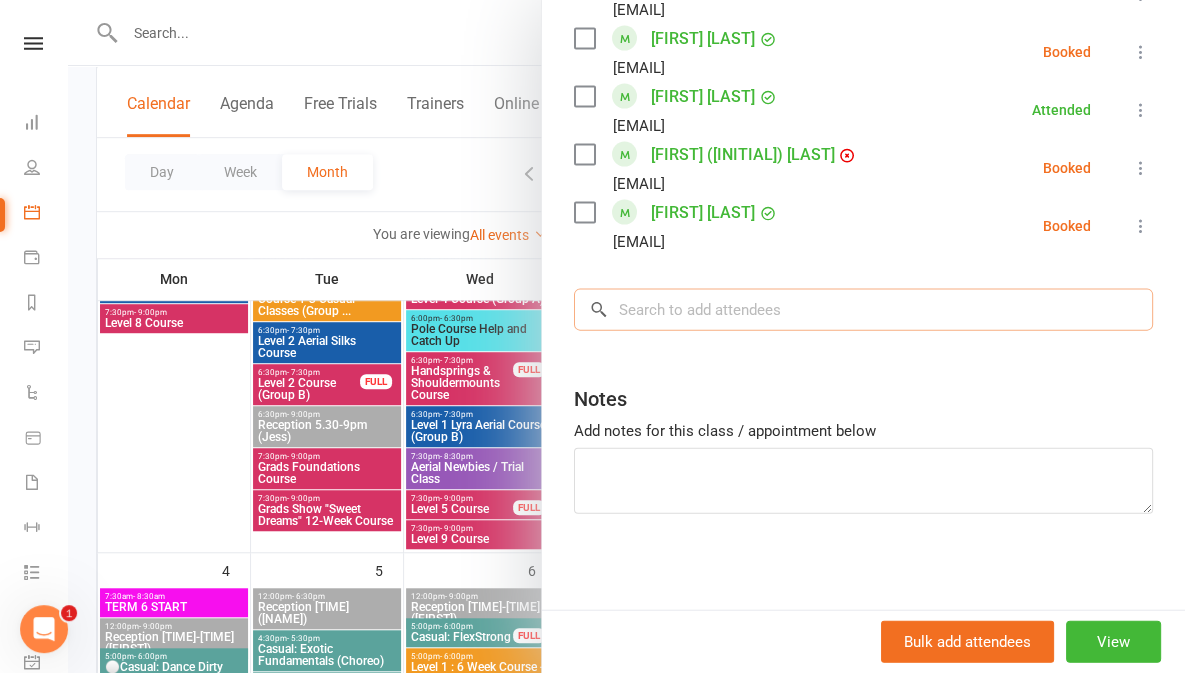 click at bounding box center [863, 310] 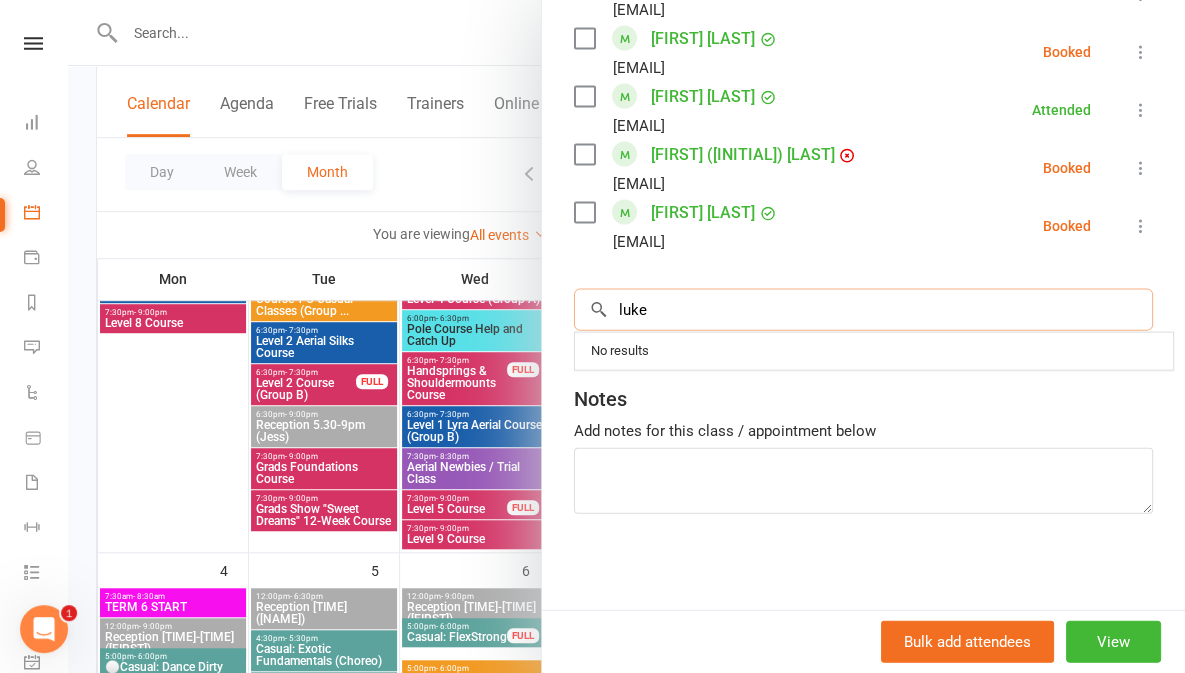 scroll, scrollTop: 1932, scrollLeft: 0, axis: vertical 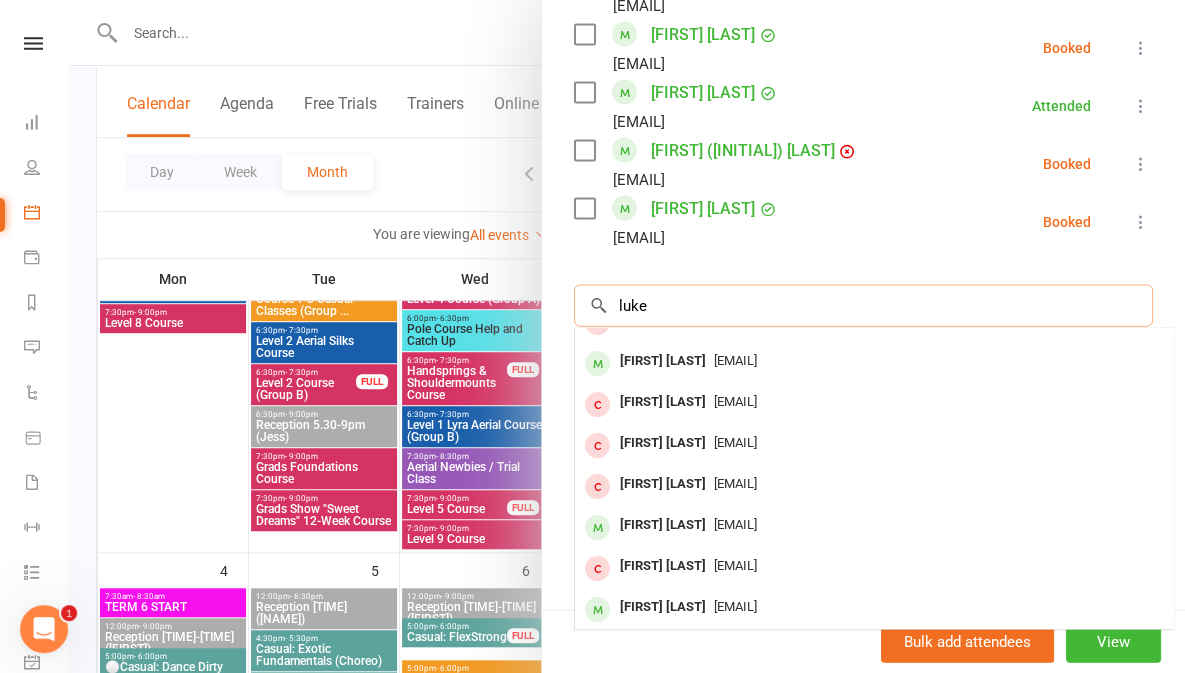 type on "luke" 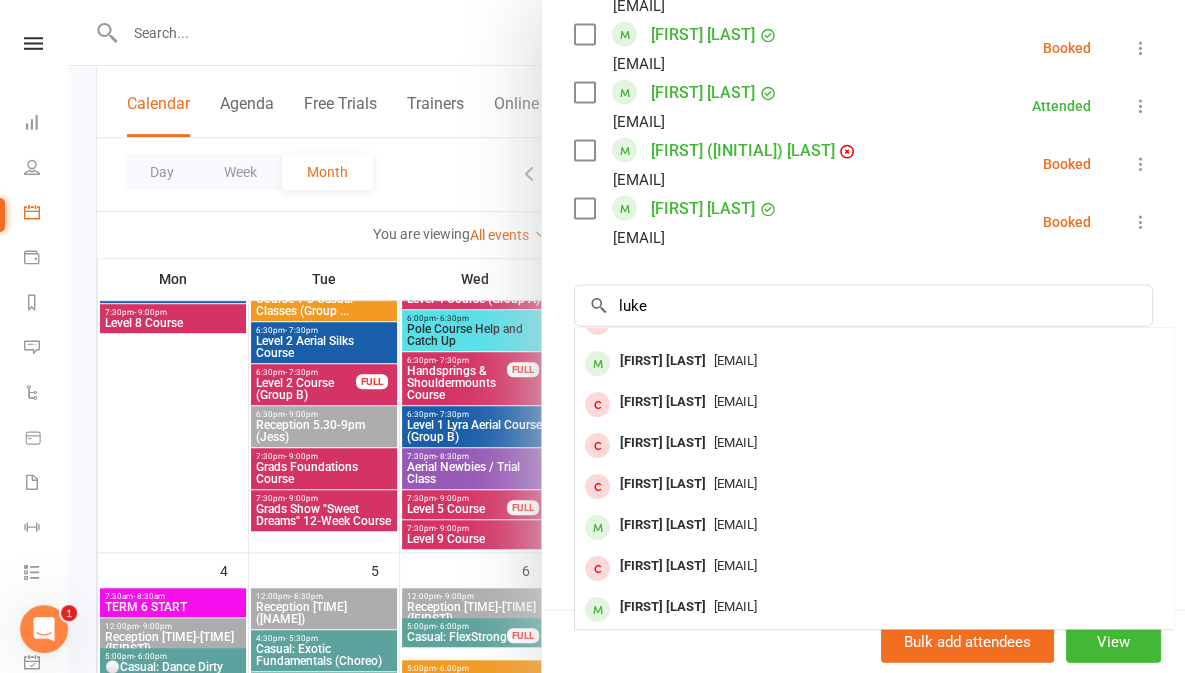 click on "lordluke@hotmail.com" at bounding box center (735, 524) 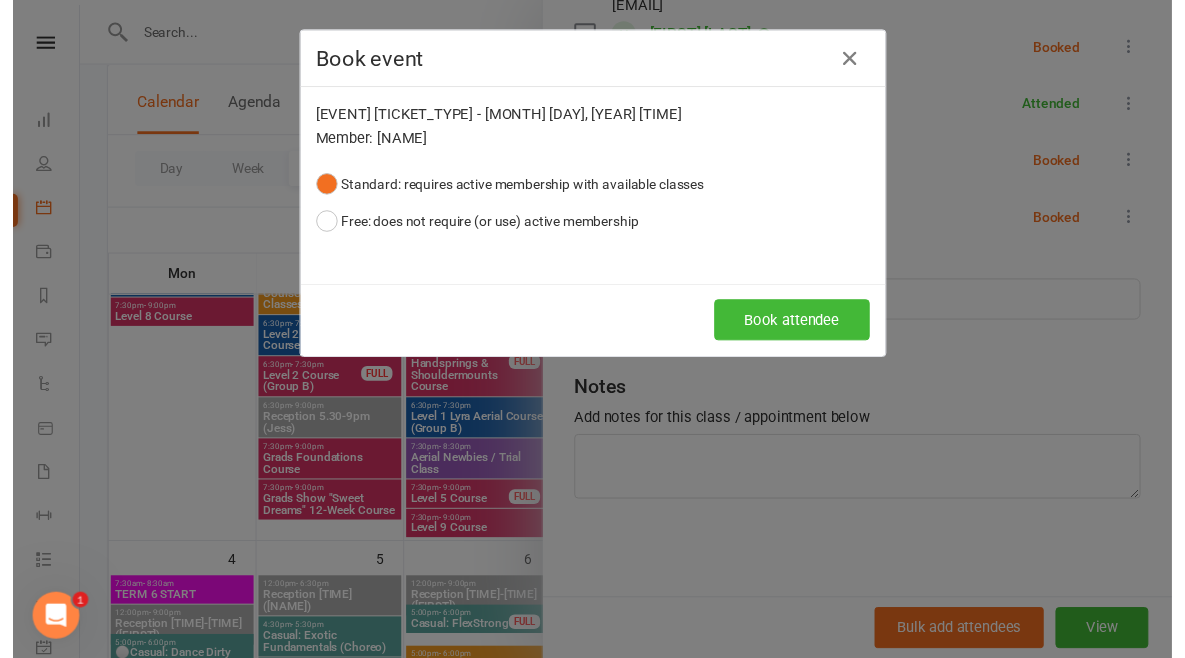 scroll, scrollTop: 1916, scrollLeft: 0, axis: vertical 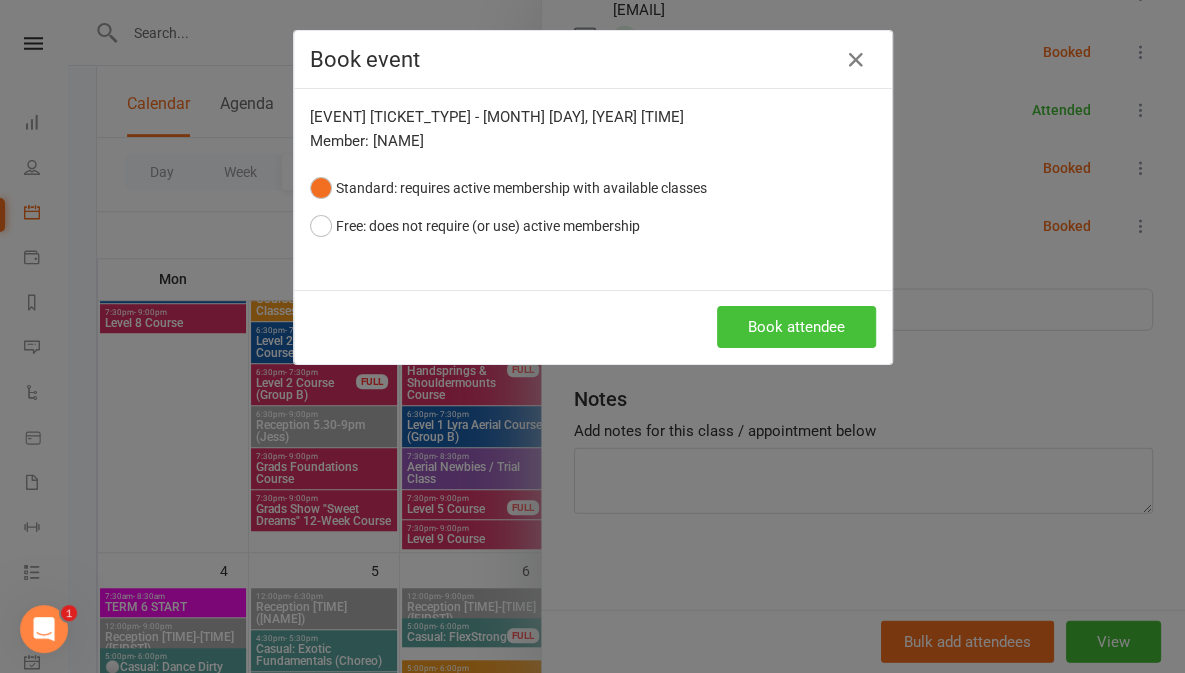 click on "Book attendee" at bounding box center (796, 327) 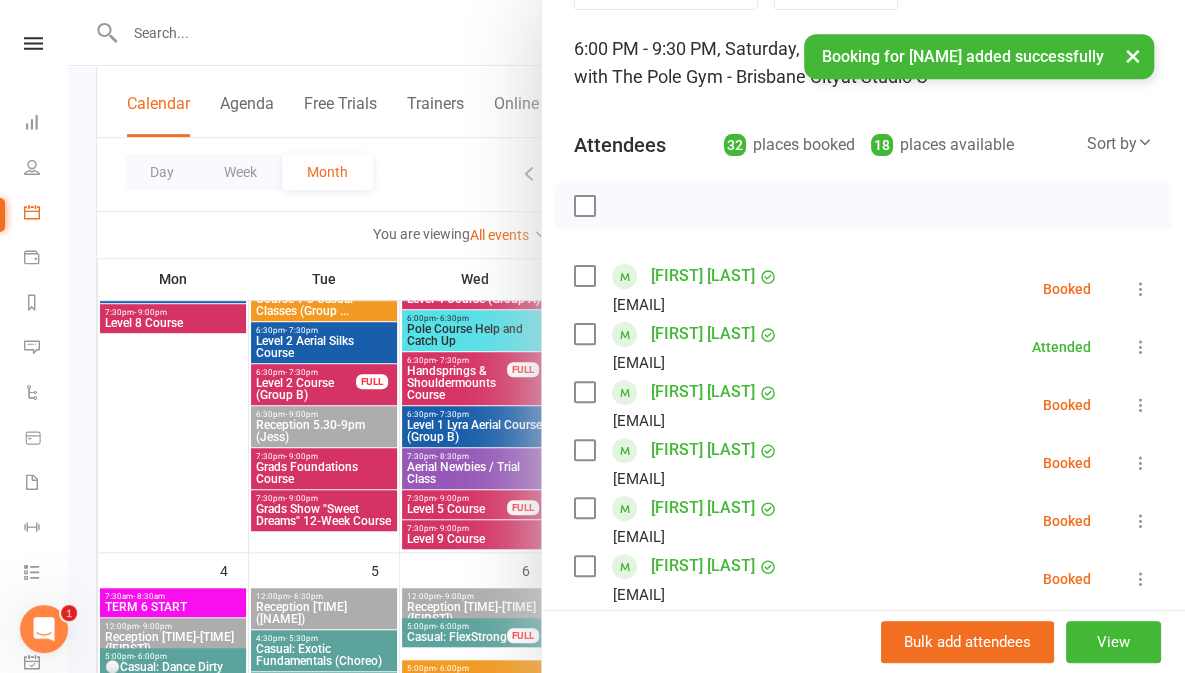 scroll, scrollTop: 0, scrollLeft: 0, axis: both 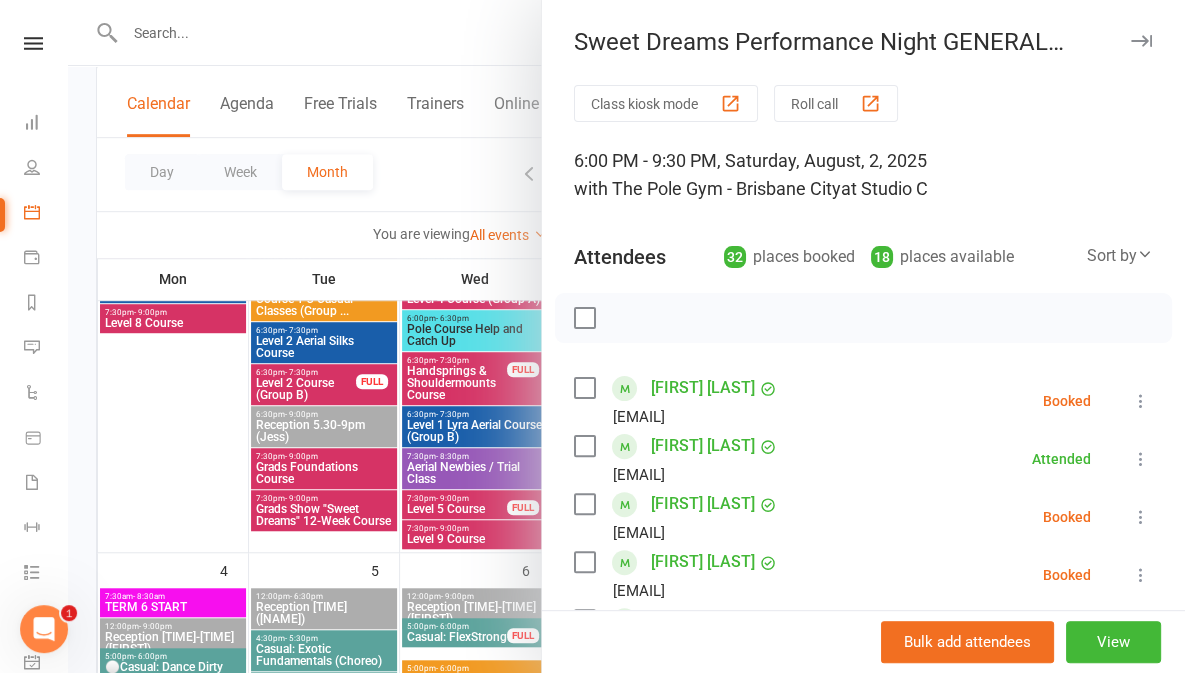 click at bounding box center (626, 336) 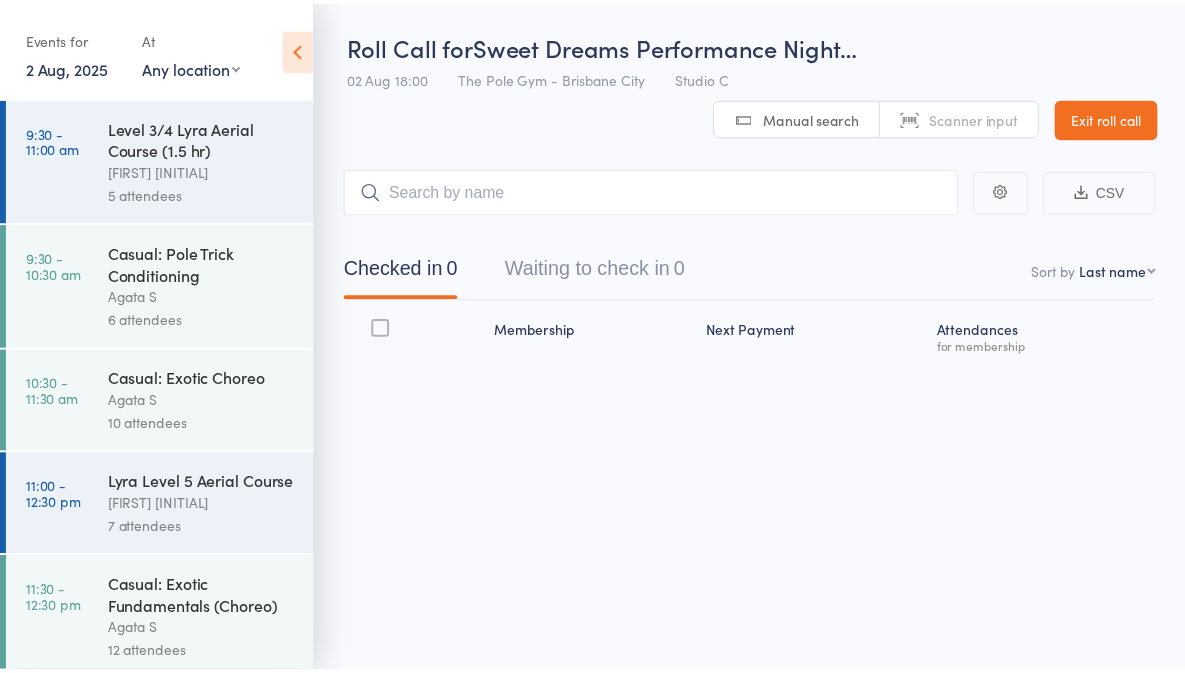 scroll, scrollTop: 0, scrollLeft: 0, axis: both 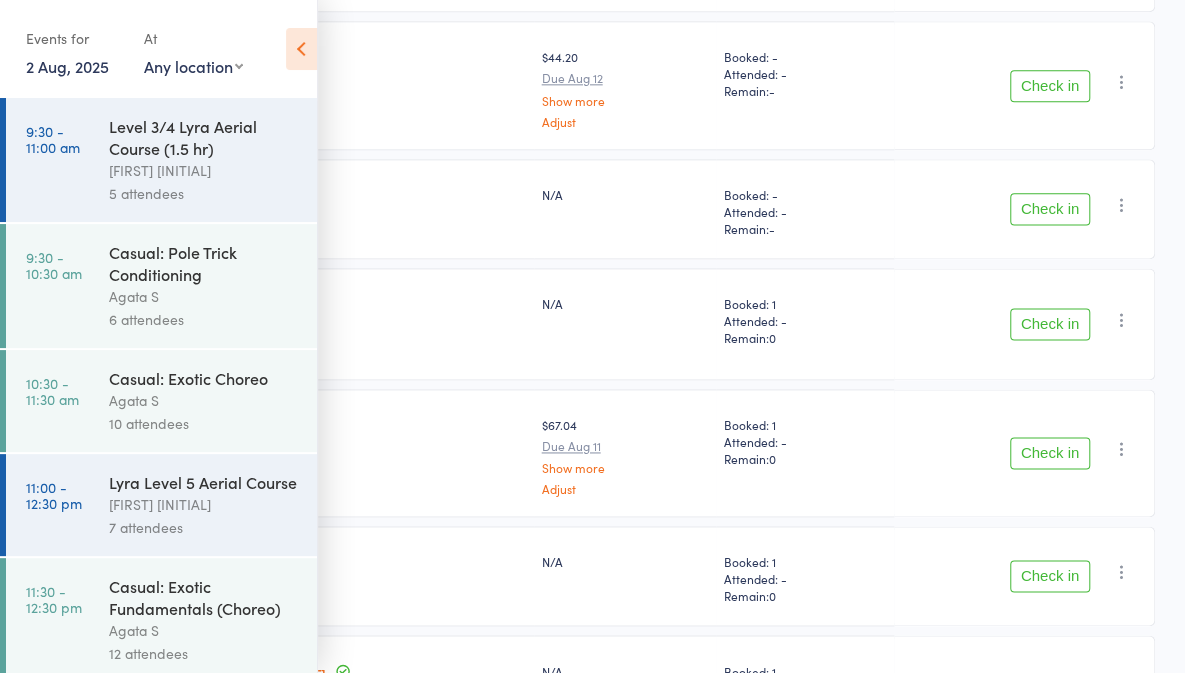 click on "Check in" at bounding box center (1050, 86) 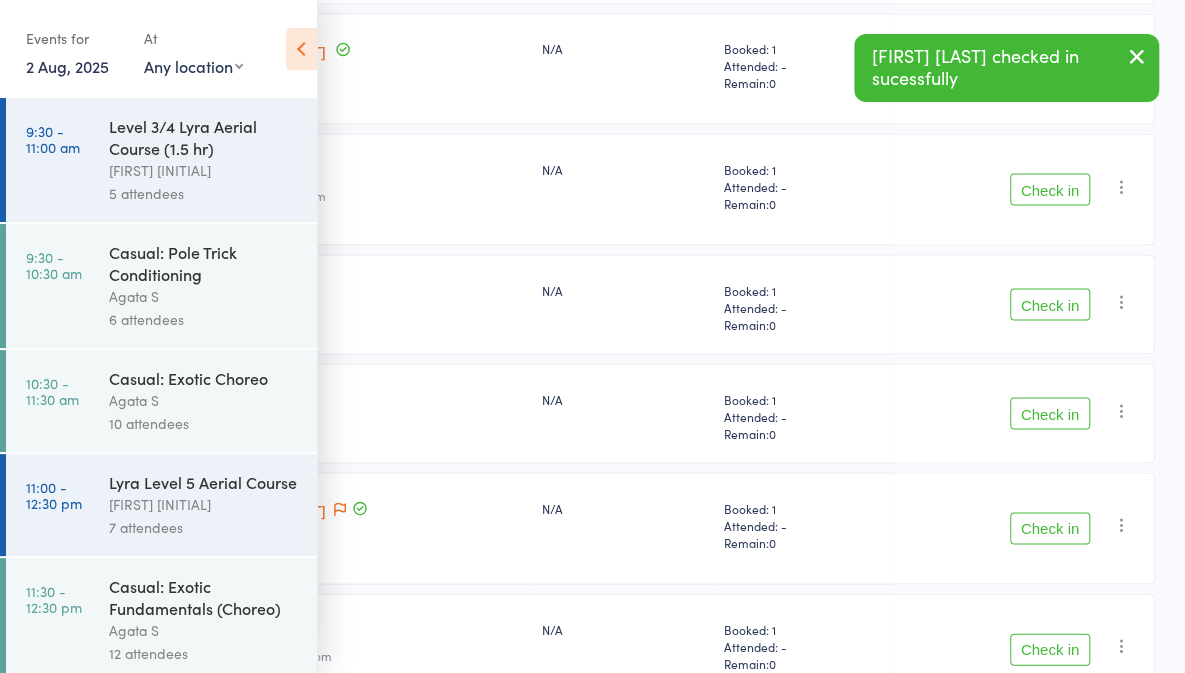 scroll, scrollTop: 1710, scrollLeft: 0, axis: vertical 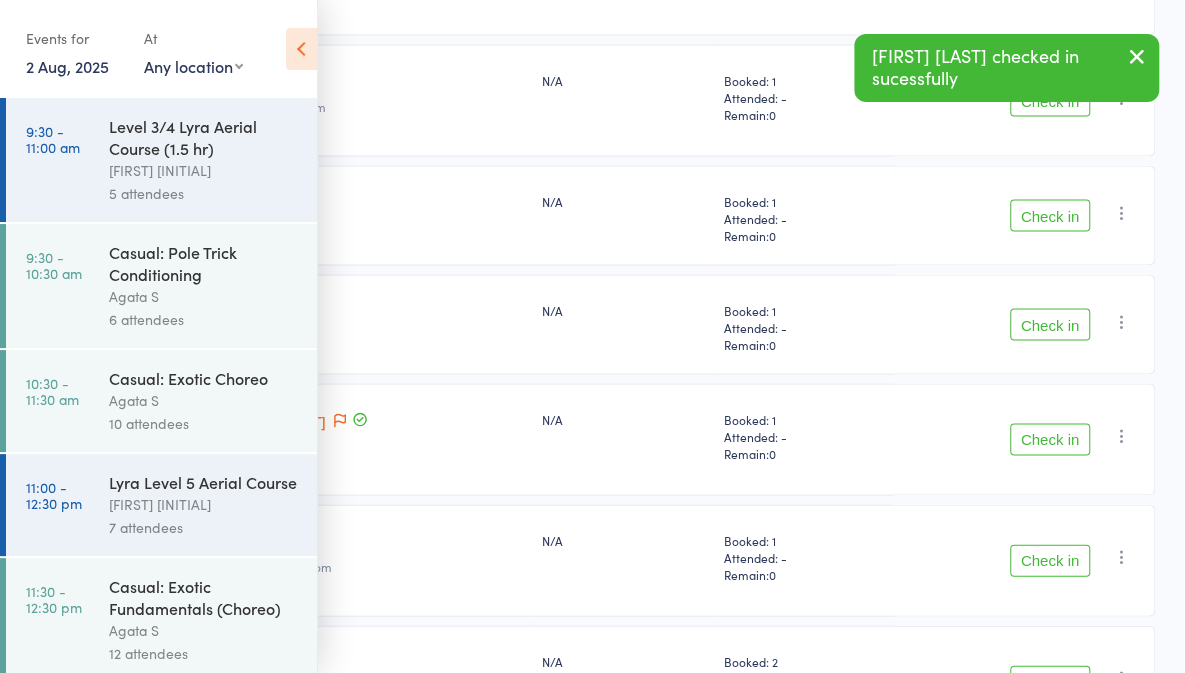 click on "Check in" at bounding box center (1050, 100) 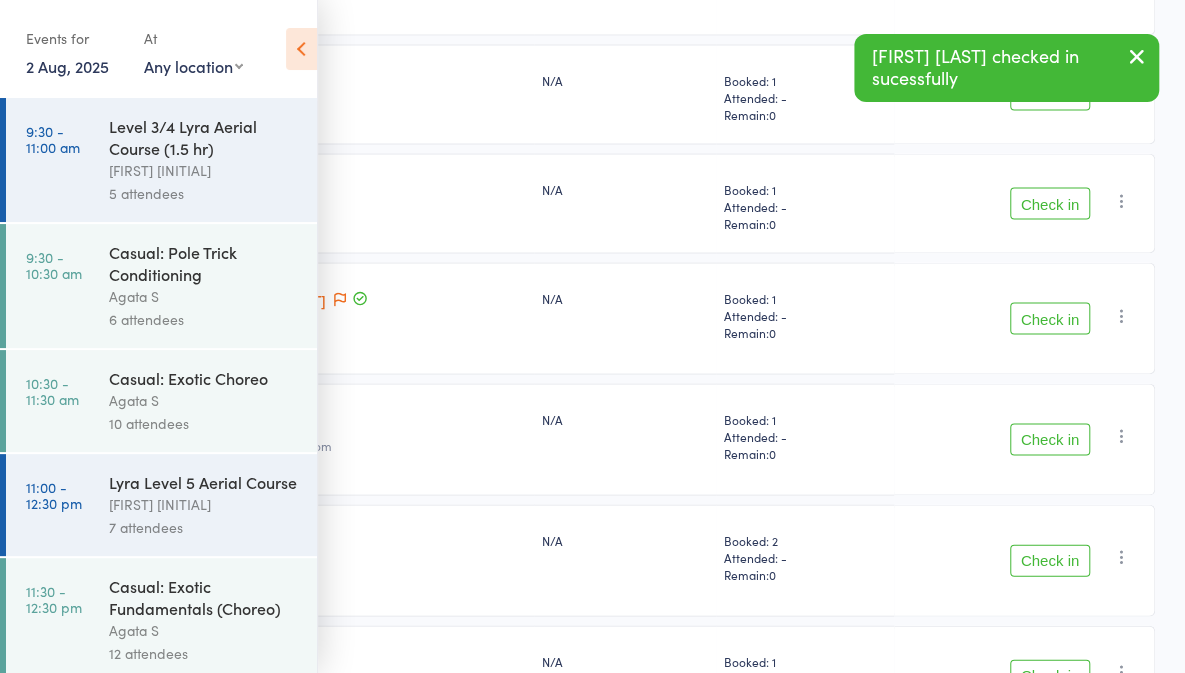 click on "Check in" at bounding box center (1050, 318) 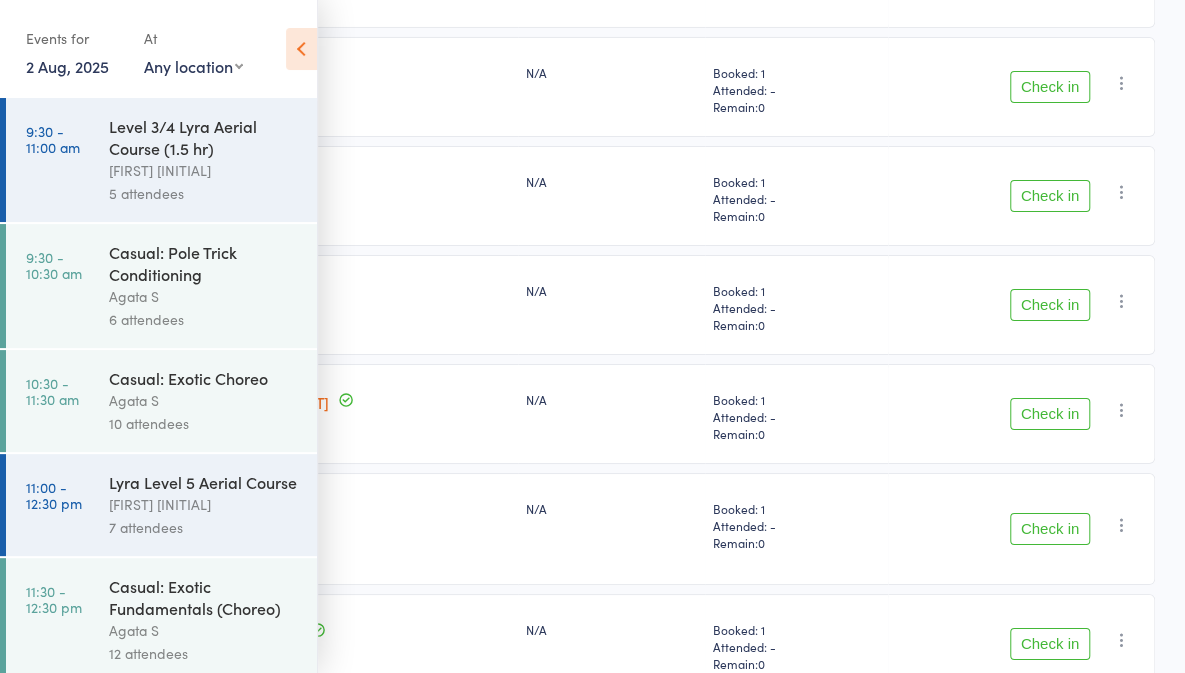 scroll, scrollTop: 3329, scrollLeft: 0, axis: vertical 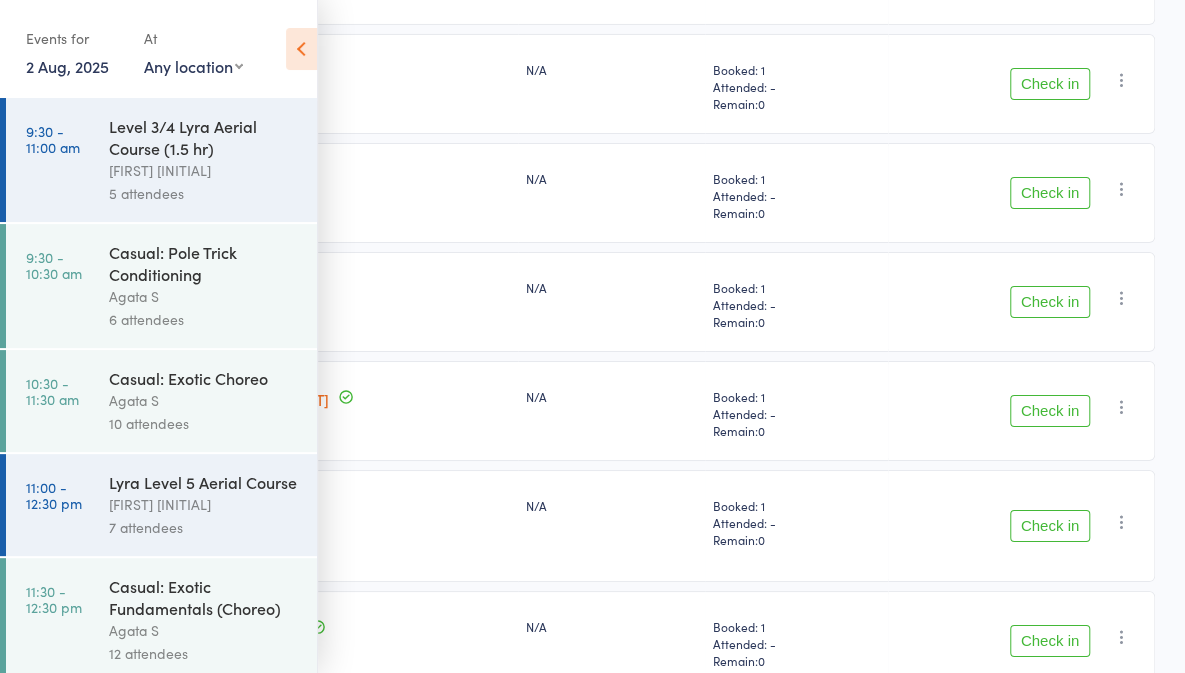 click on "Check in" at bounding box center [1050, 302] 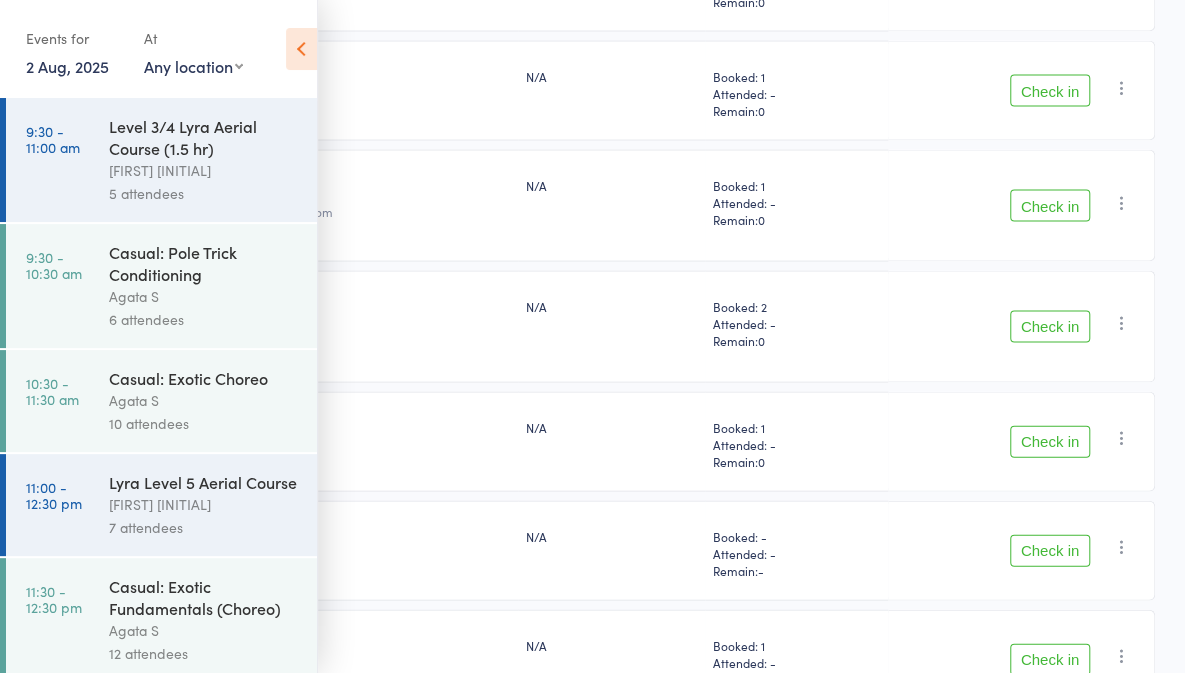 scroll, scrollTop: 1831, scrollLeft: 0, axis: vertical 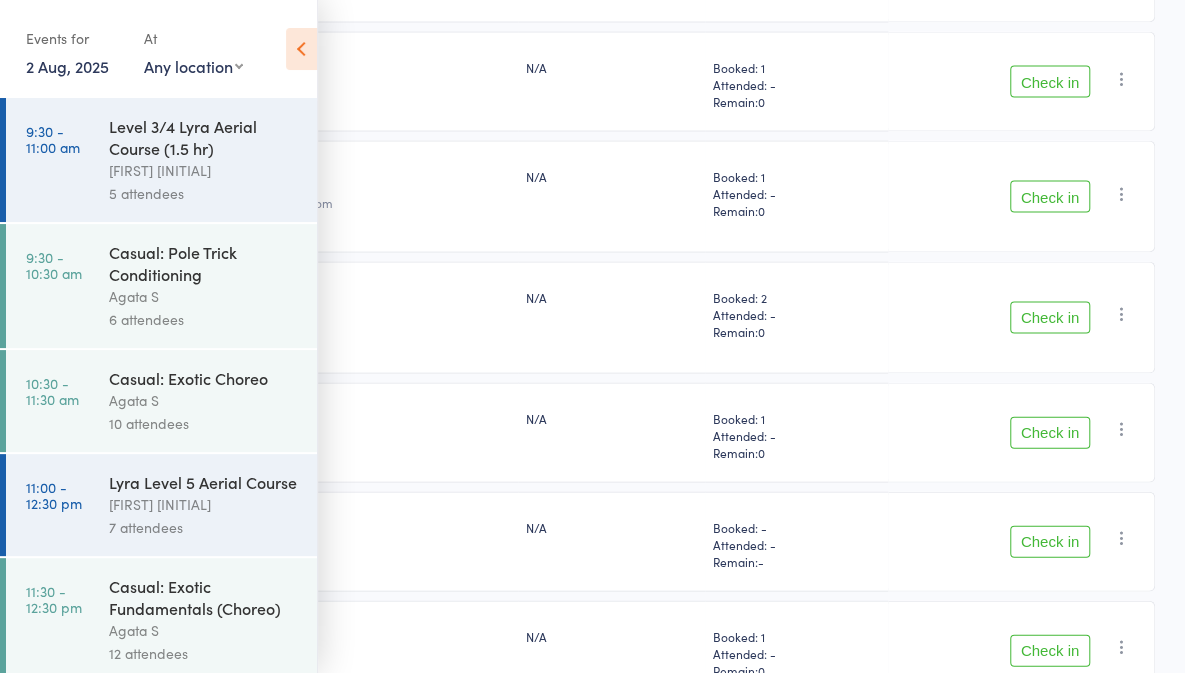 click on "Check in" at bounding box center [1050, 197] 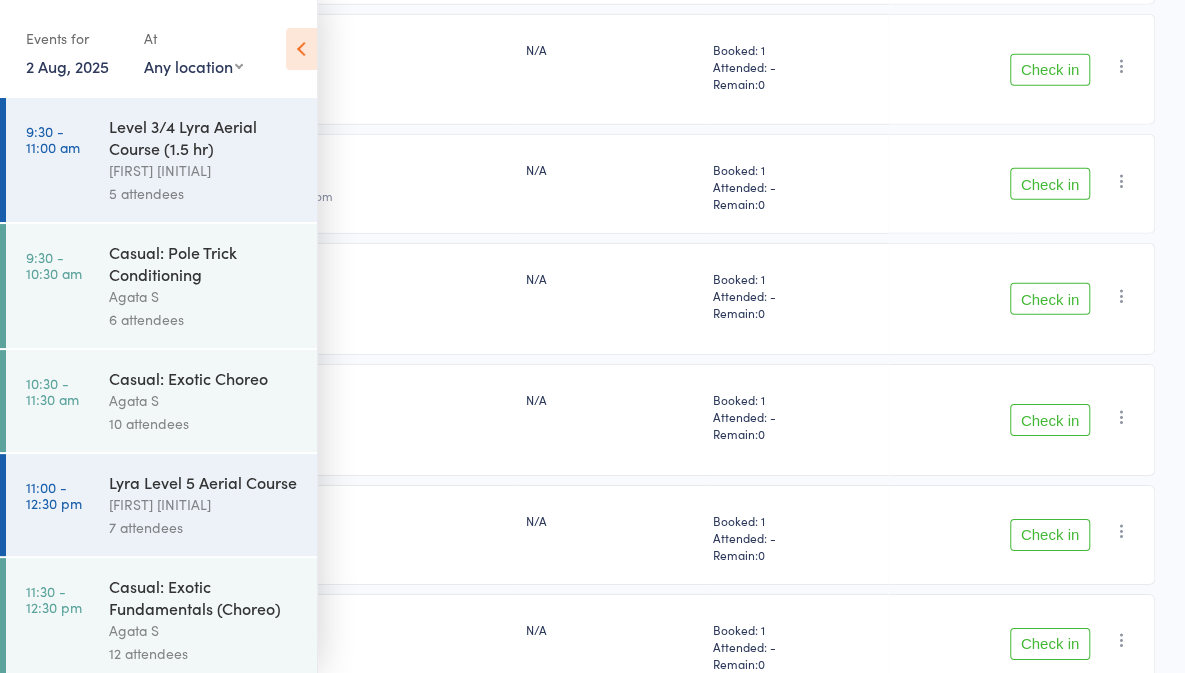 scroll, scrollTop: 2743, scrollLeft: 0, axis: vertical 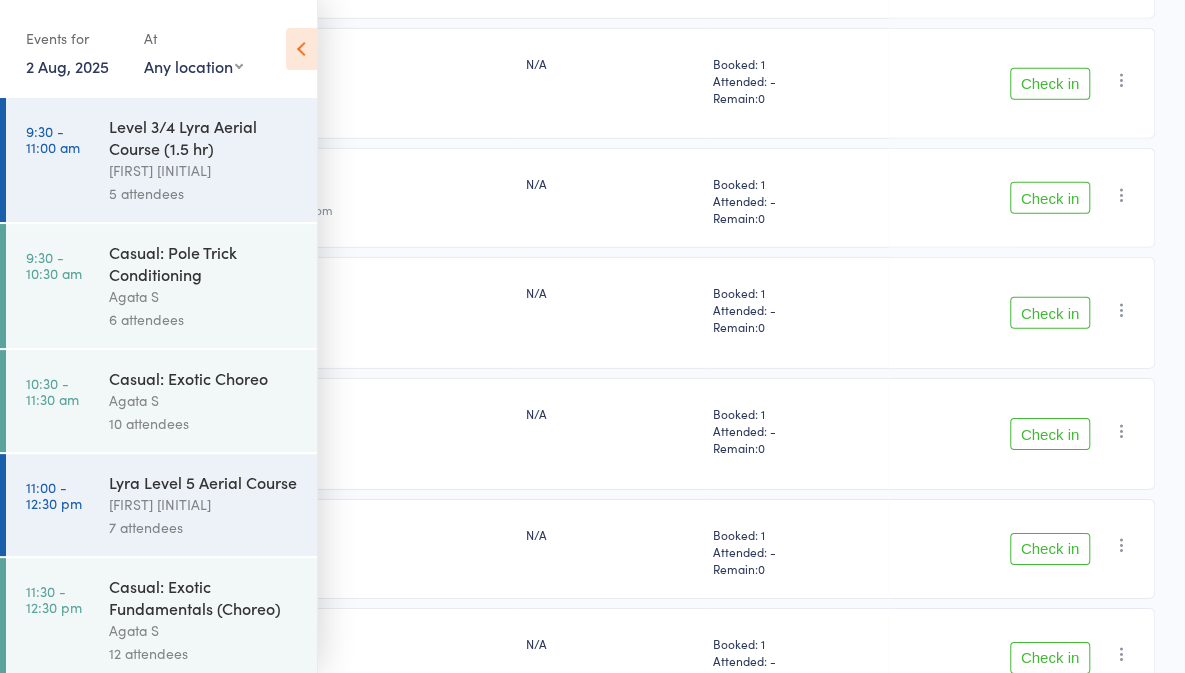 click on "Check in" at bounding box center (1050, 198) 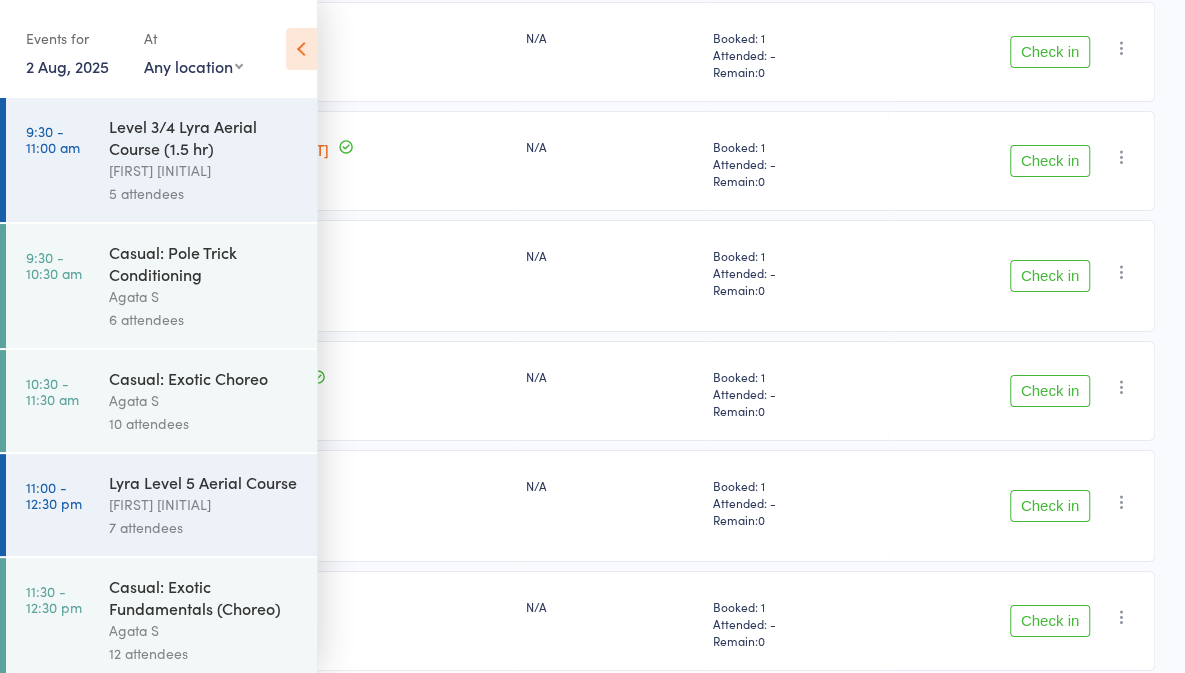 scroll, scrollTop: 3241, scrollLeft: 0, axis: vertical 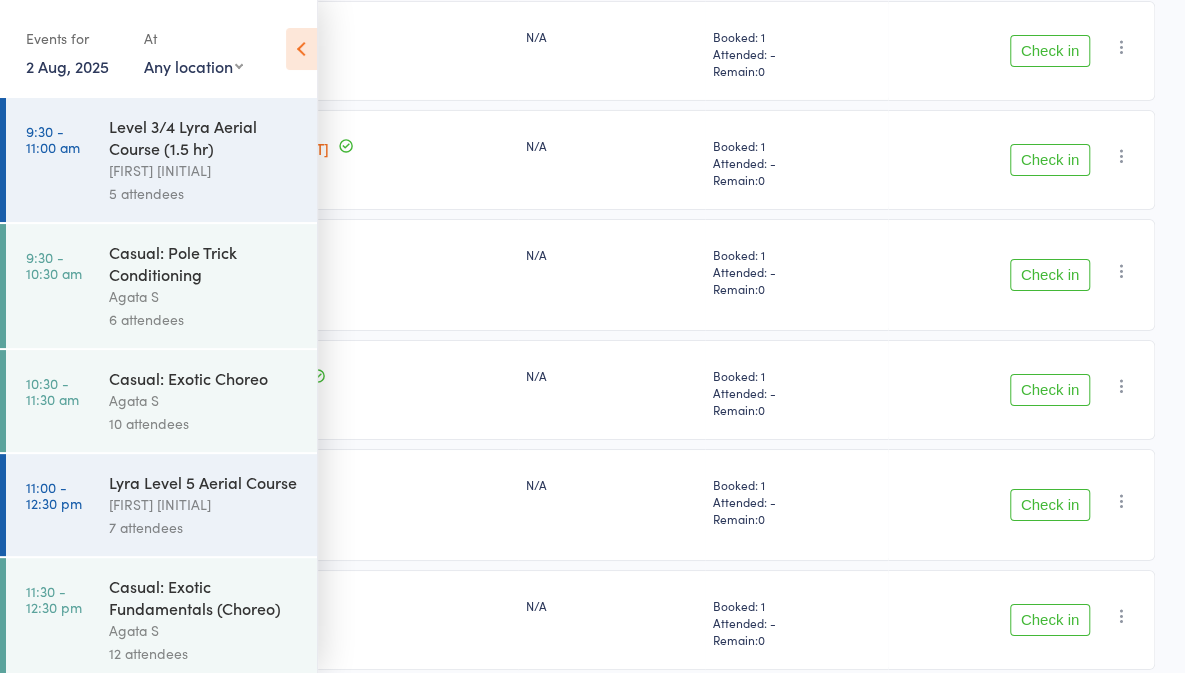 click on "Check in" at bounding box center (1050, 275) 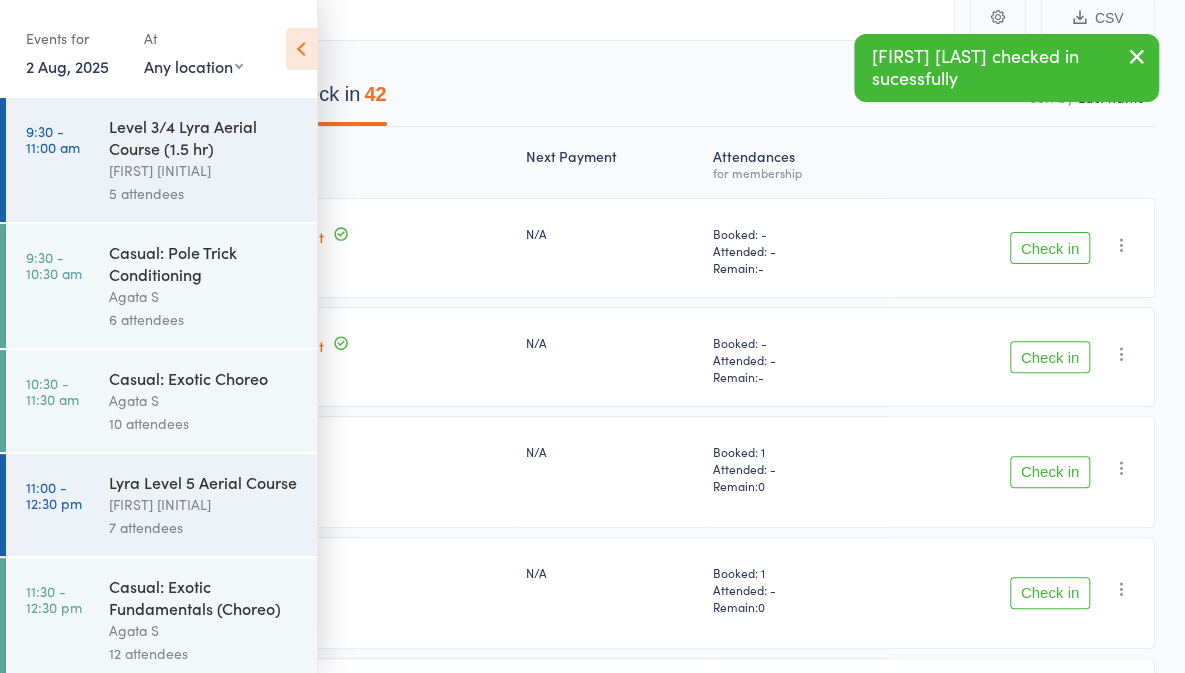 scroll, scrollTop: 271, scrollLeft: 0, axis: vertical 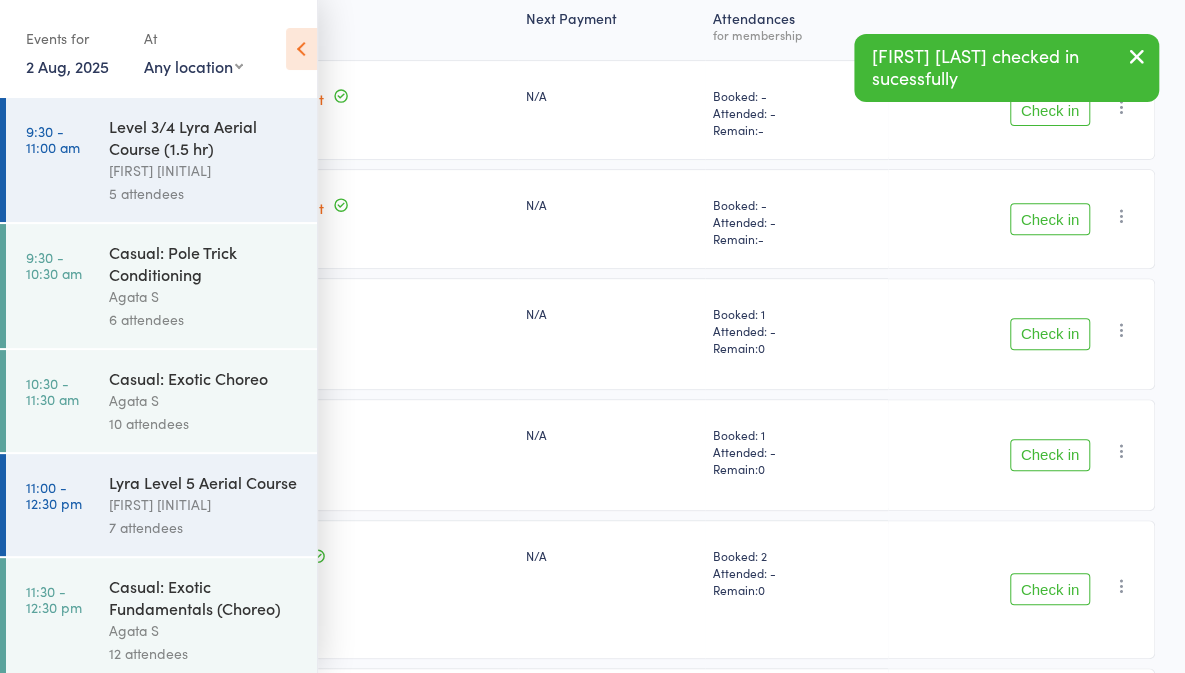click on "Check in" at bounding box center [1050, 334] 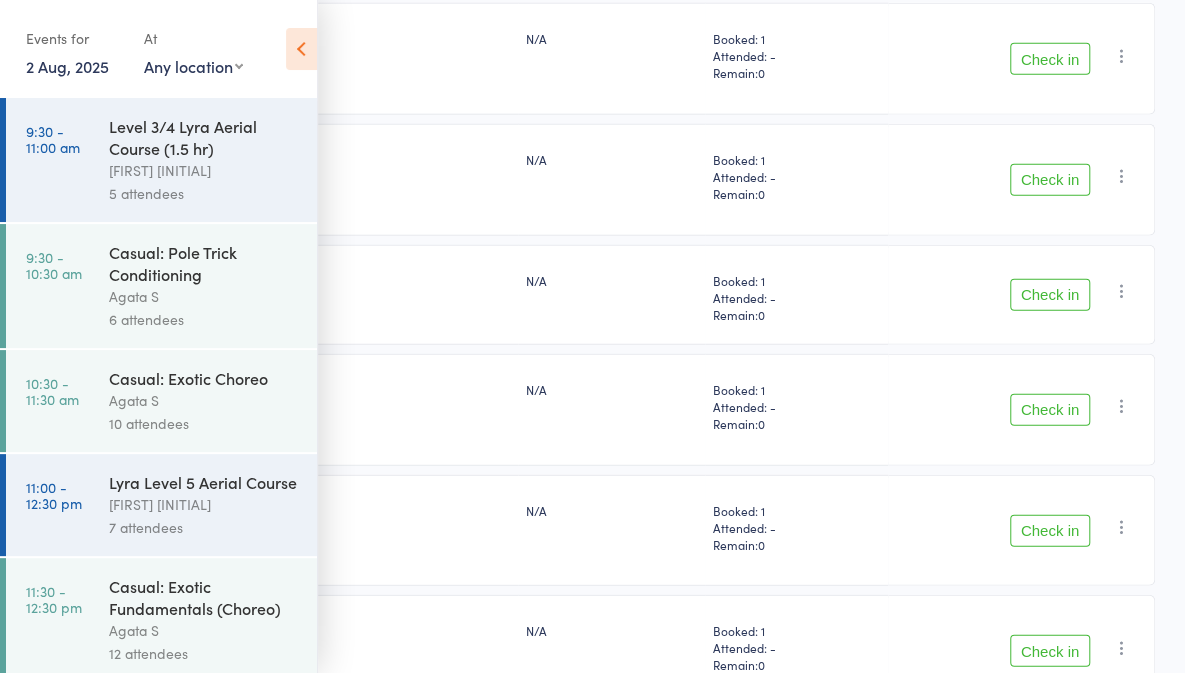 scroll, scrollTop: 2306, scrollLeft: 0, axis: vertical 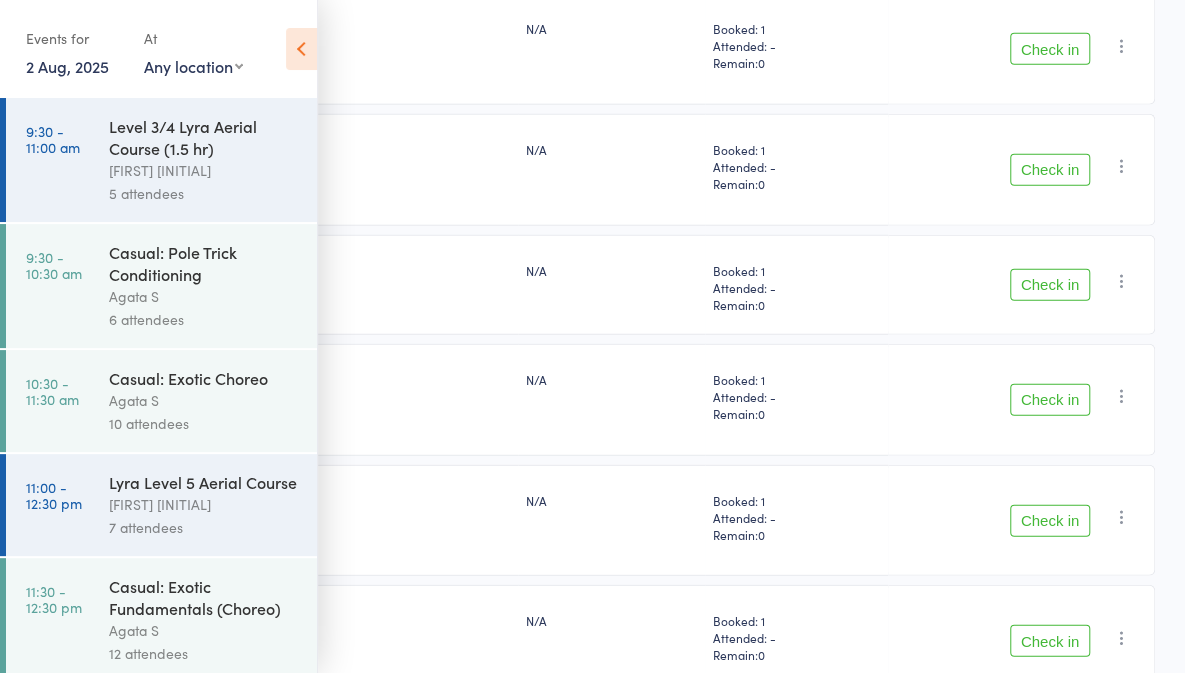 click on "Check in" at bounding box center (1050, 170) 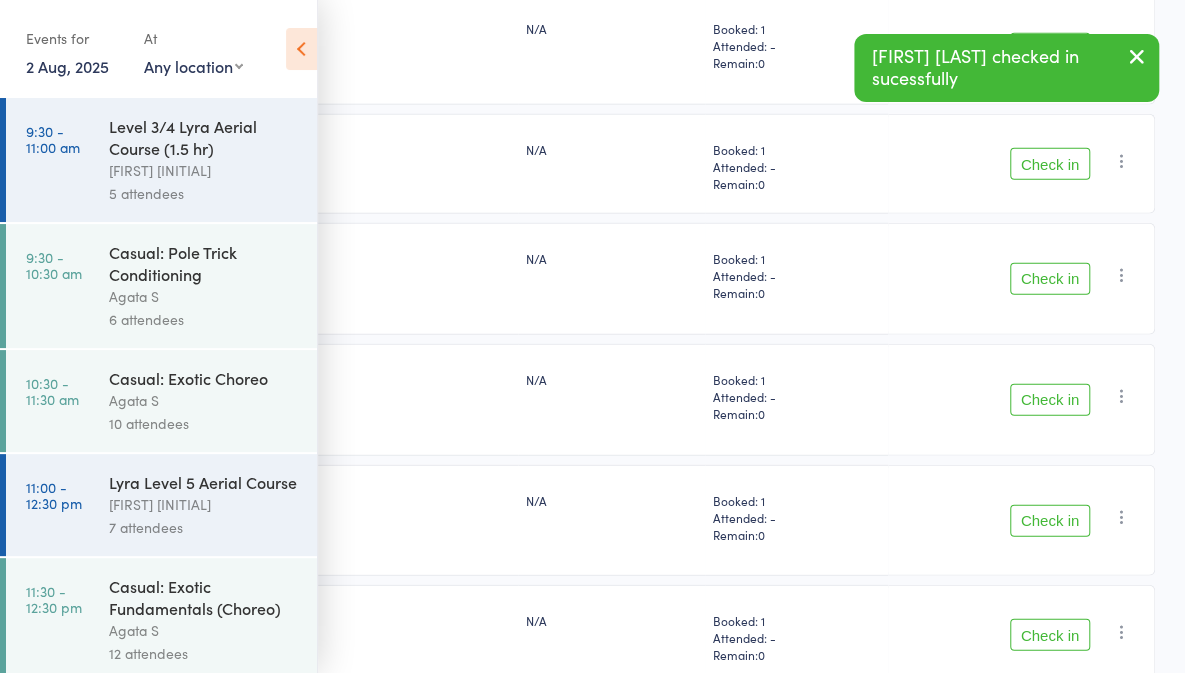 click on "Check in" at bounding box center [1050, 164] 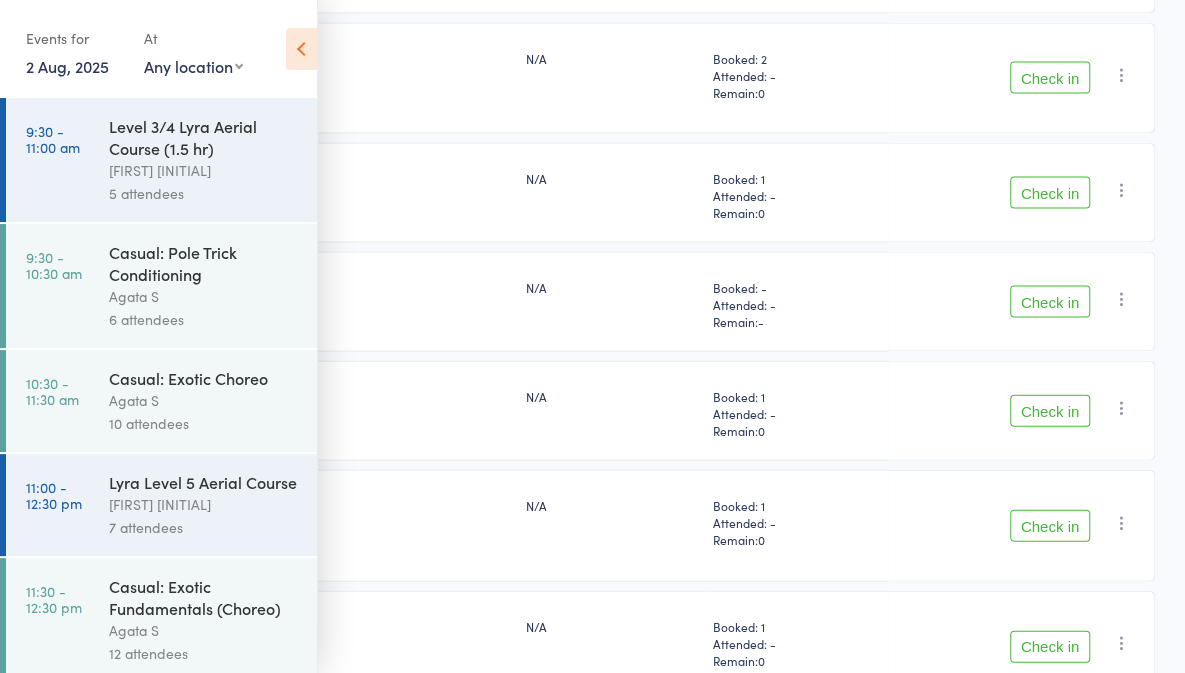 scroll, scrollTop: 1830, scrollLeft: 0, axis: vertical 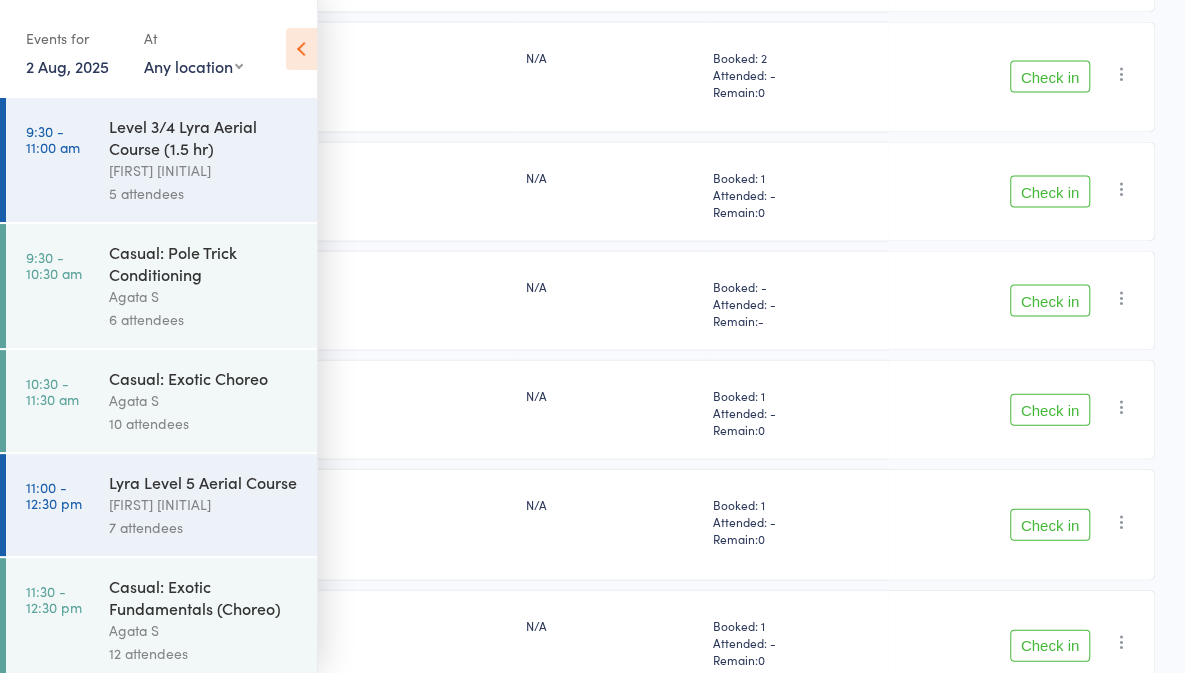 click on "Check in" at bounding box center (1050, 192) 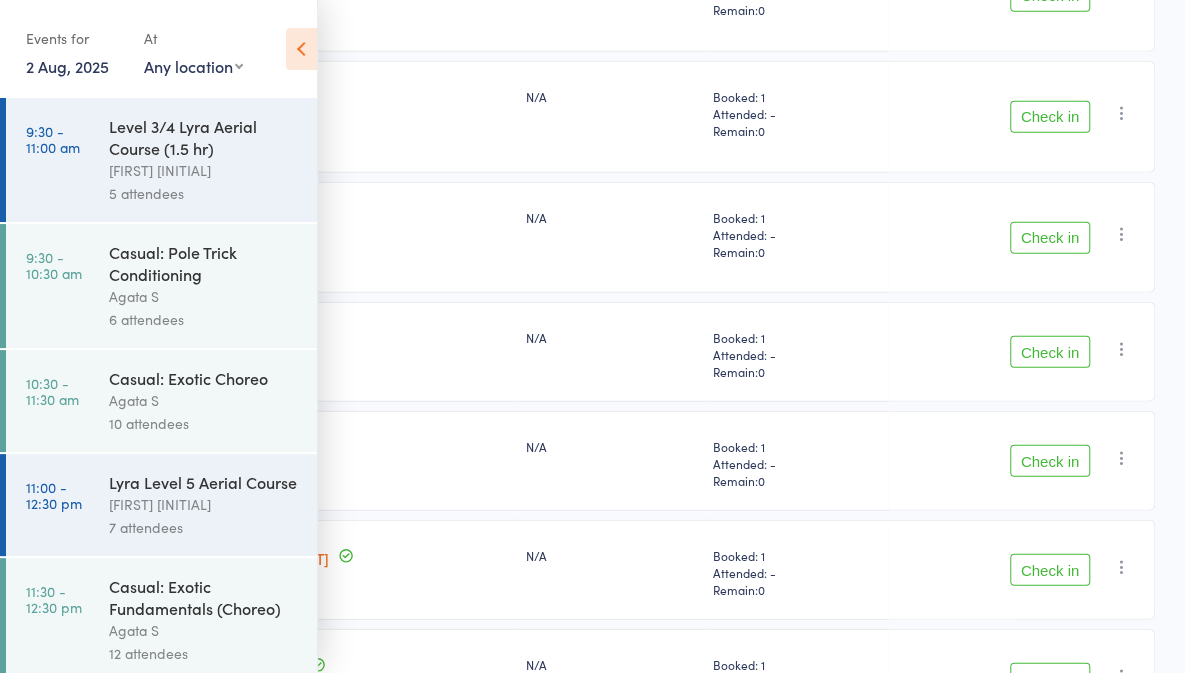 scroll, scrollTop: 2365, scrollLeft: 0, axis: vertical 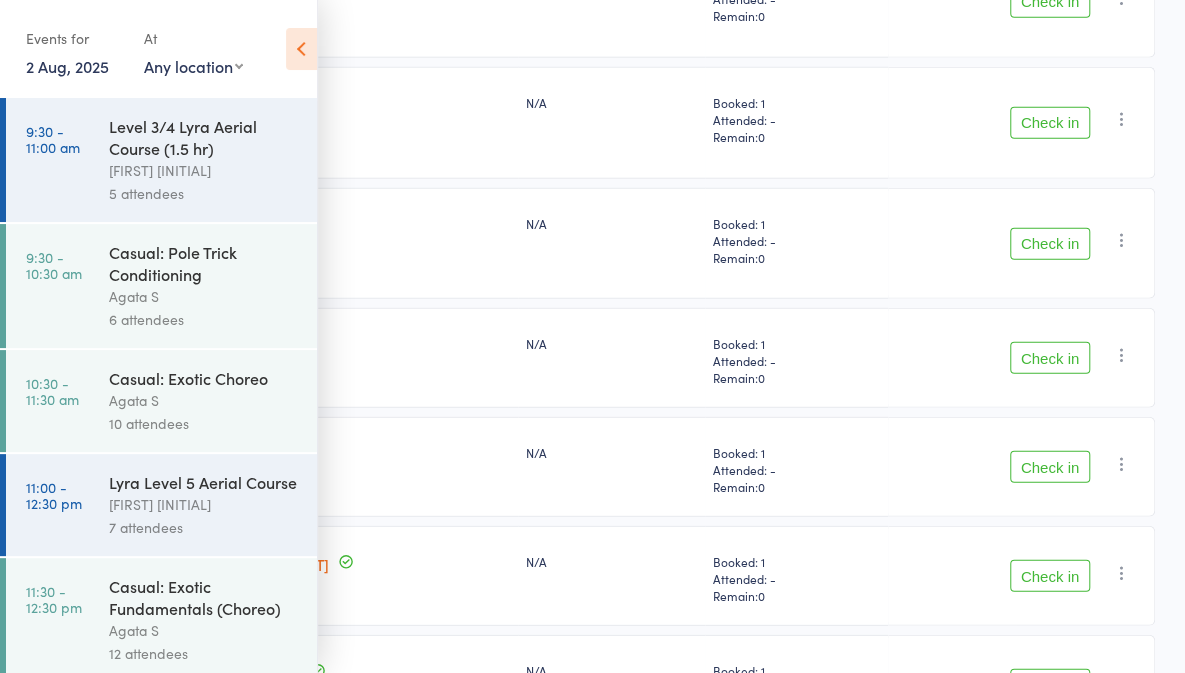 click on "Check in" at bounding box center (1050, 467) 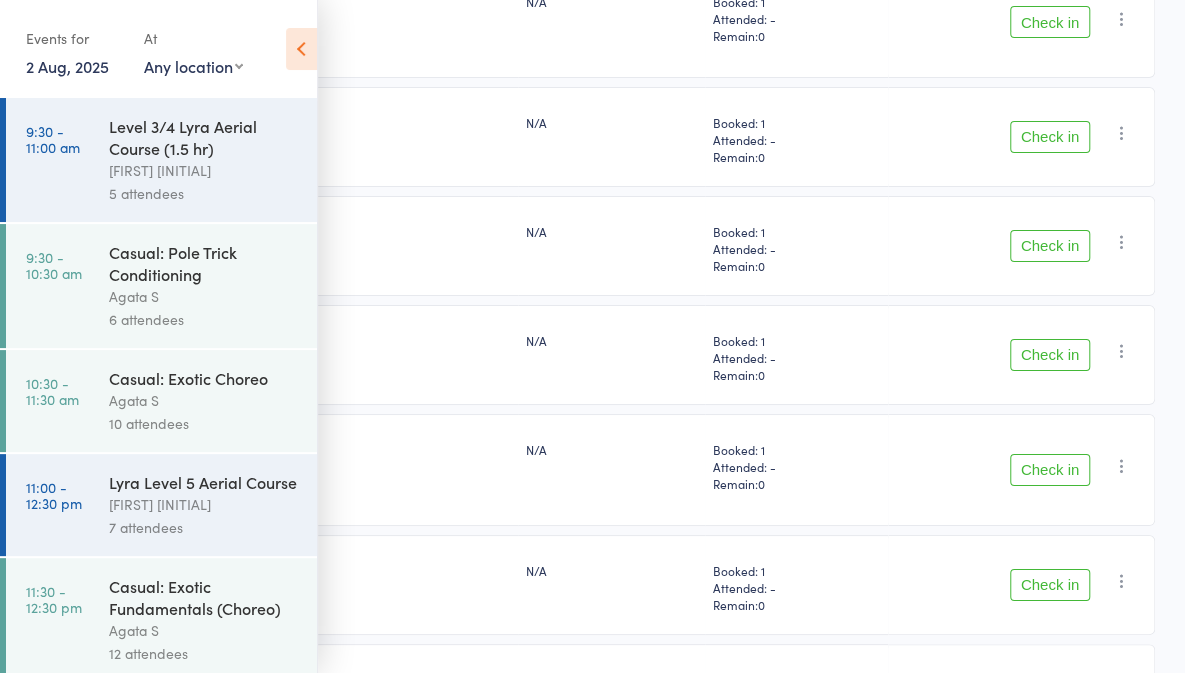scroll, scrollTop: 3375, scrollLeft: 0, axis: vertical 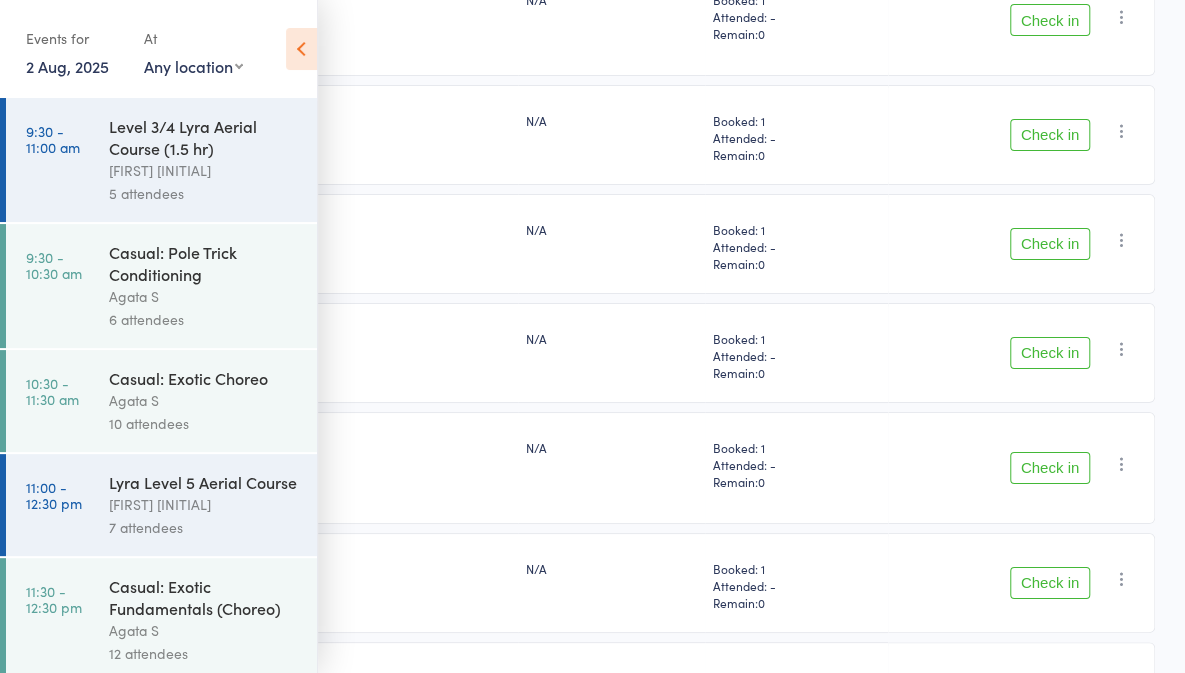 click on "Check in" at bounding box center [1050, 468] 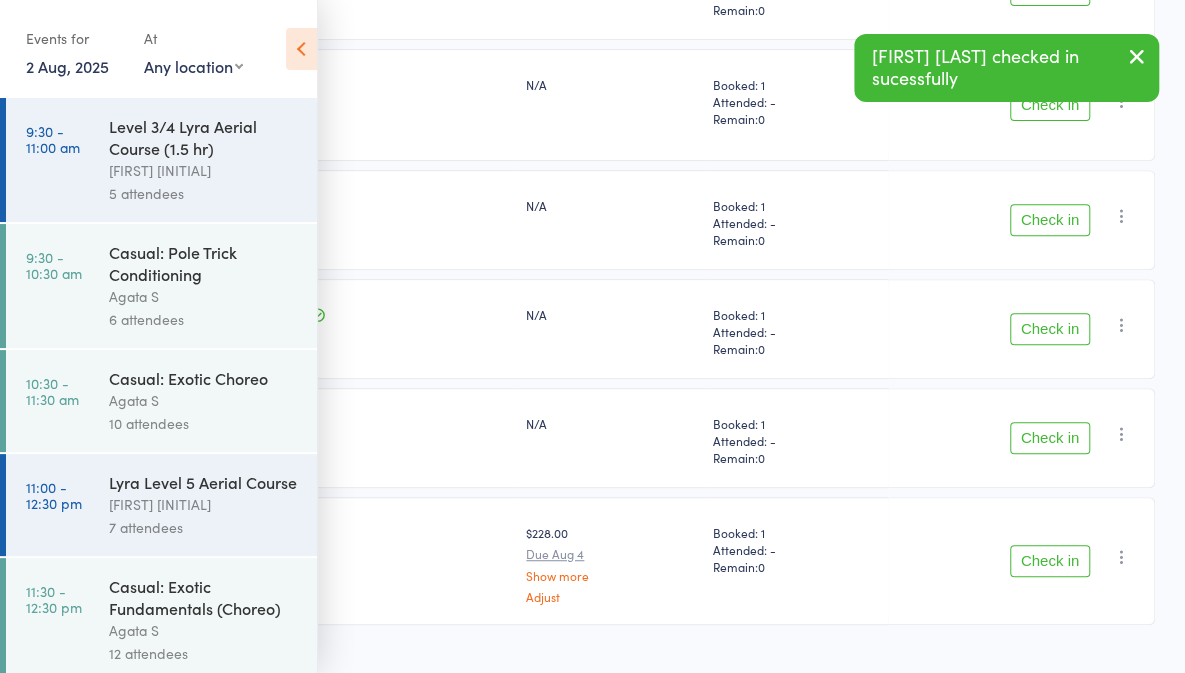 scroll, scrollTop: 3853, scrollLeft: 0, axis: vertical 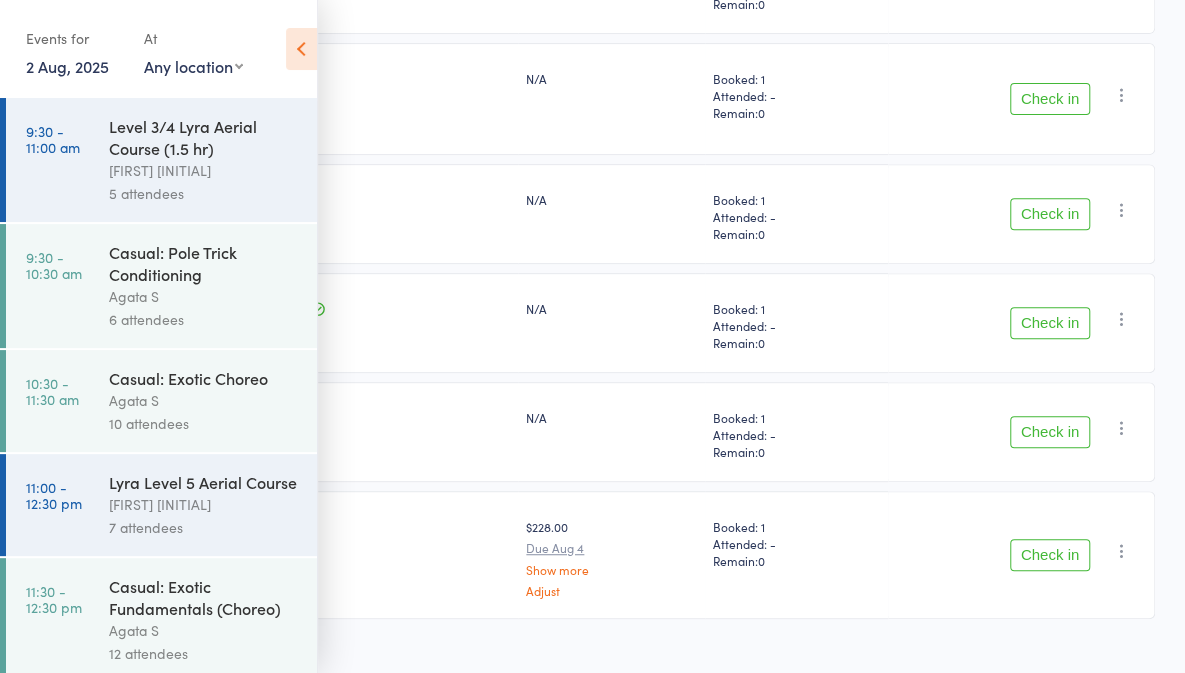 click on "Check in" at bounding box center (1050, 99) 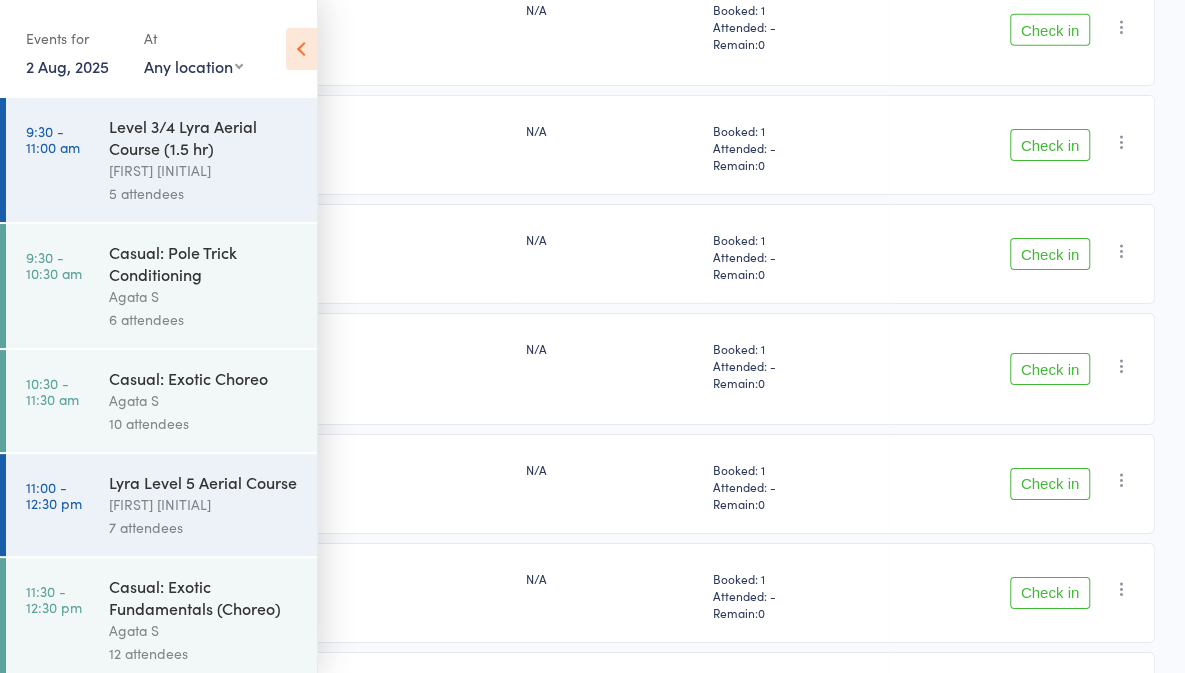 scroll, scrollTop: 2898, scrollLeft: 0, axis: vertical 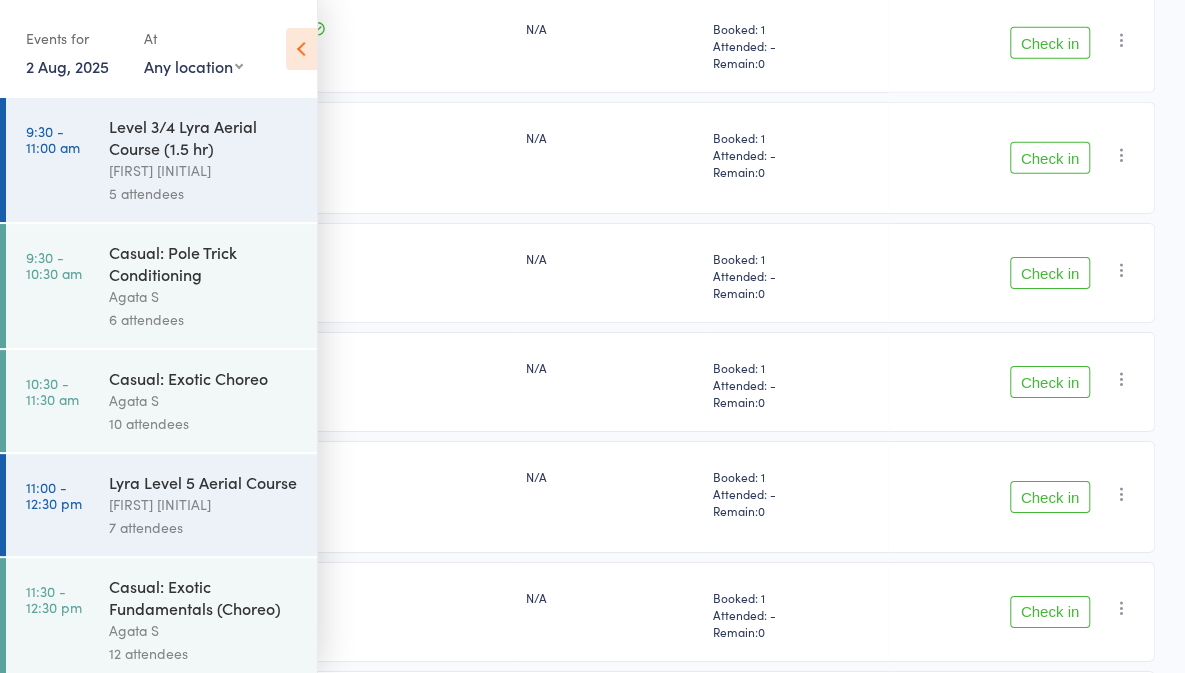 click on "Check in" at bounding box center [1050, 382] 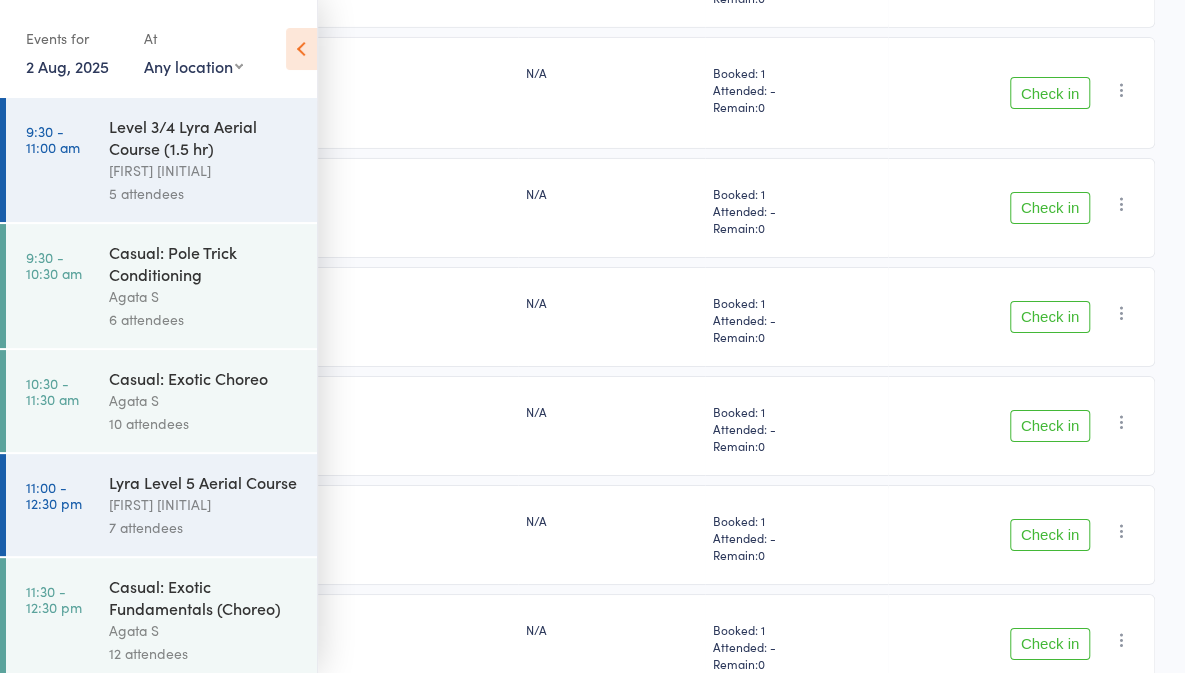 scroll, scrollTop: 3195, scrollLeft: 0, axis: vertical 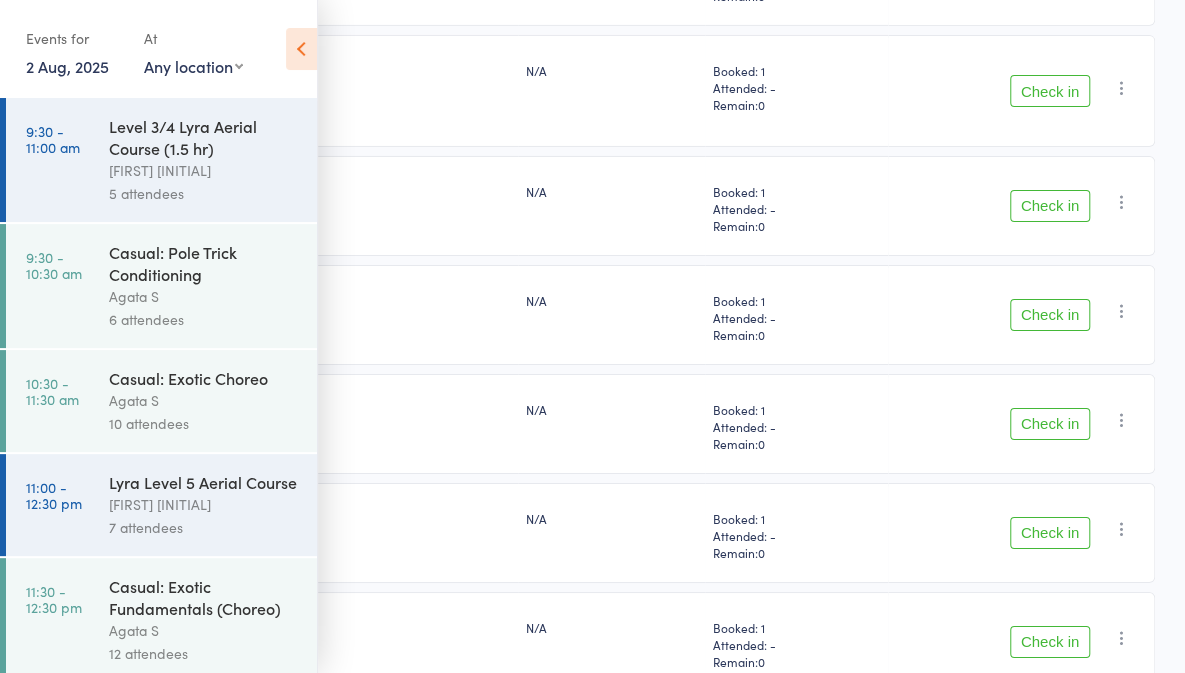 click on "Check in" at bounding box center [1050, 315] 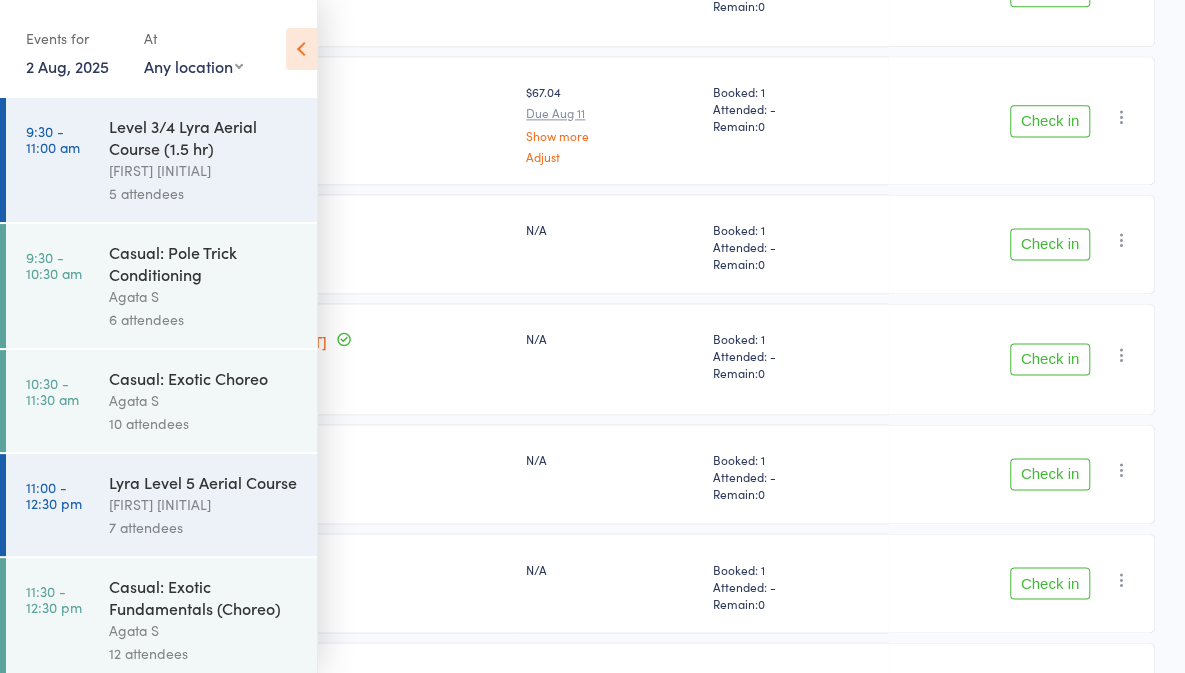 scroll, scrollTop: 1208, scrollLeft: 0, axis: vertical 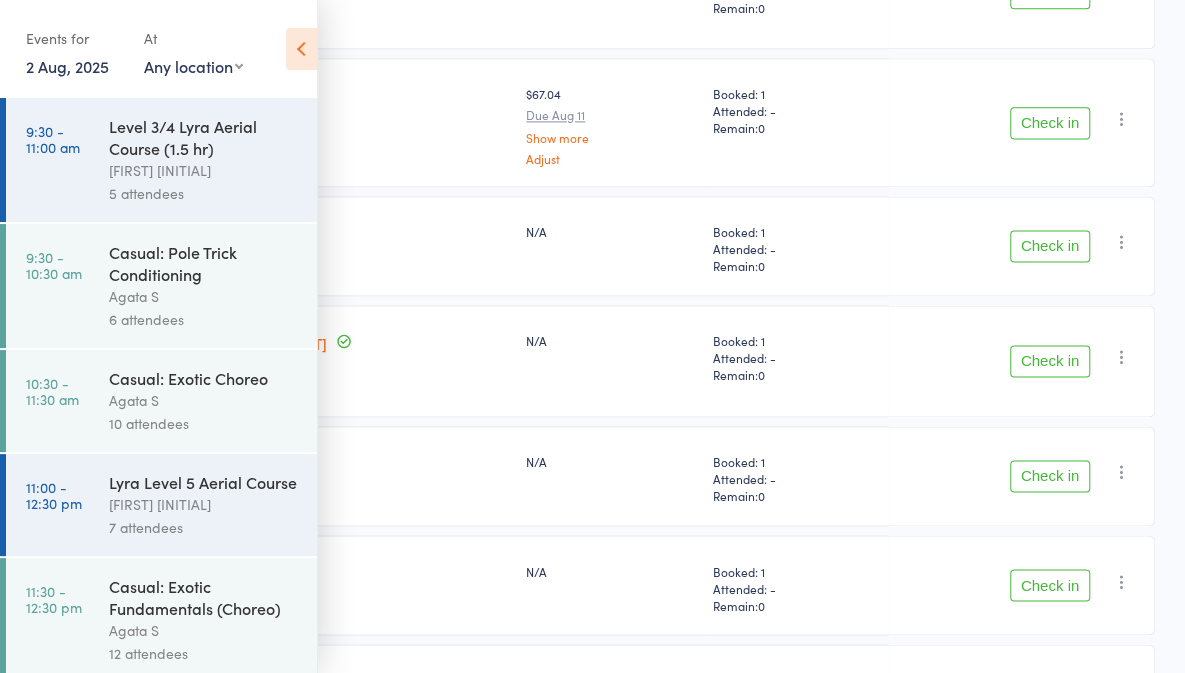 click on "Check in" at bounding box center (1050, 246) 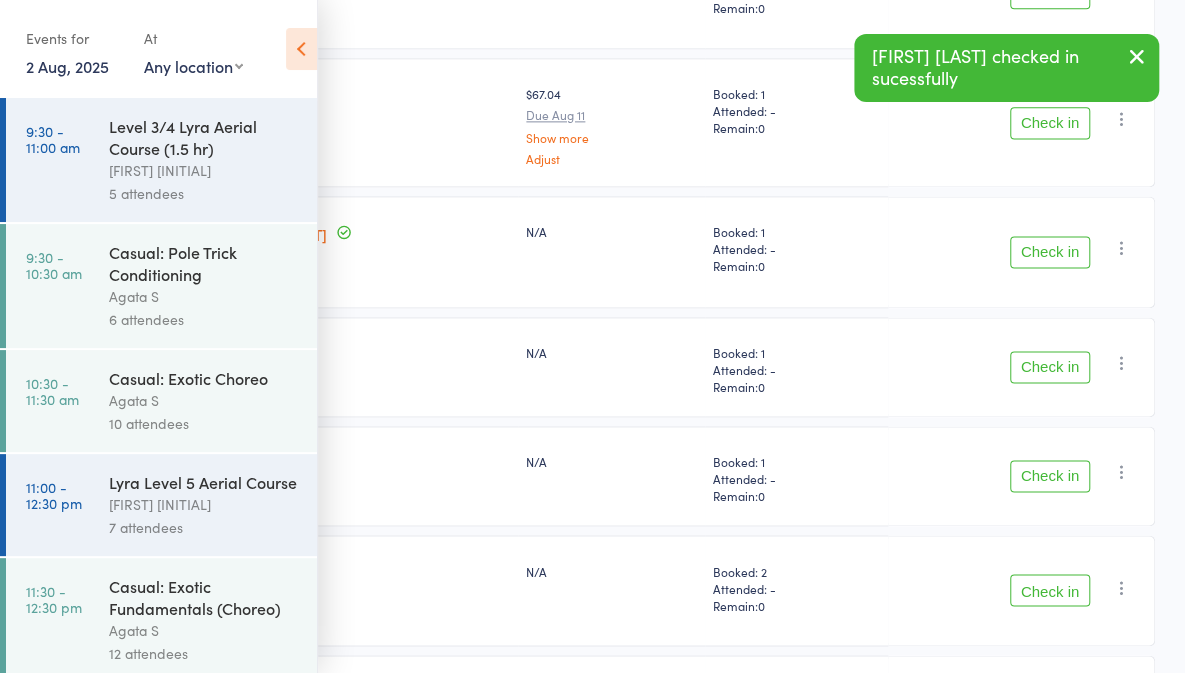 click on "N/A" at bounding box center [611, 367] 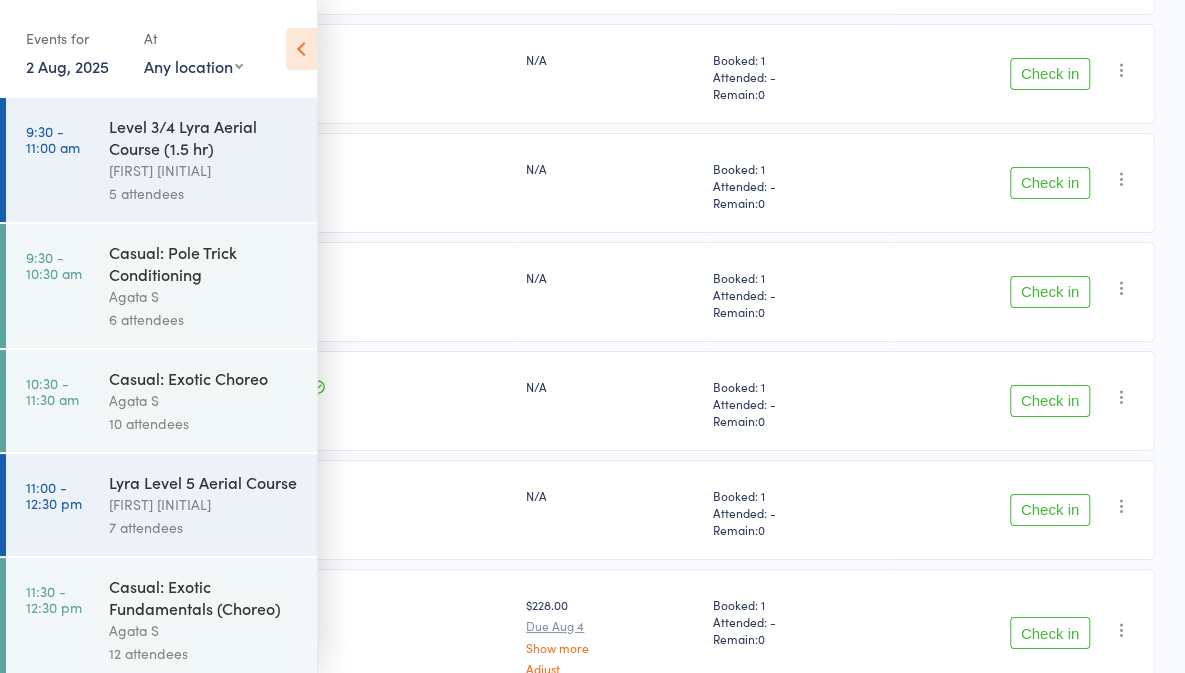 scroll, scrollTop: 3426, scrollLeft: 0, axis: vertical 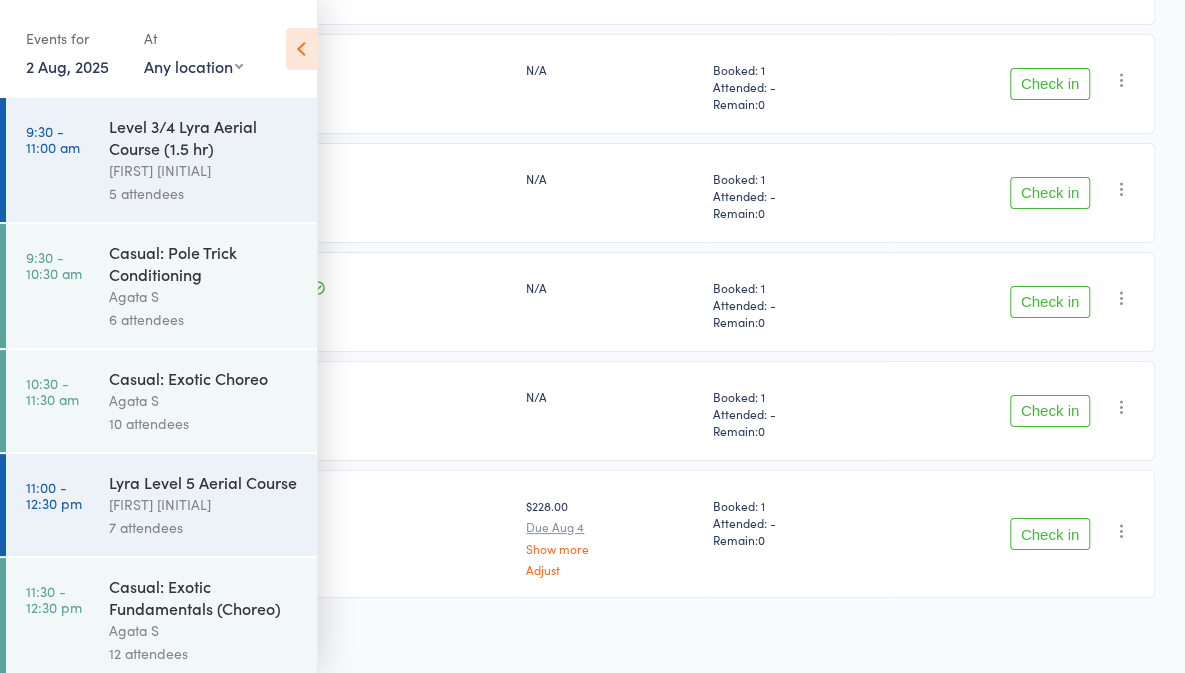 click on "Check in" at bounding box center (1050, 411) 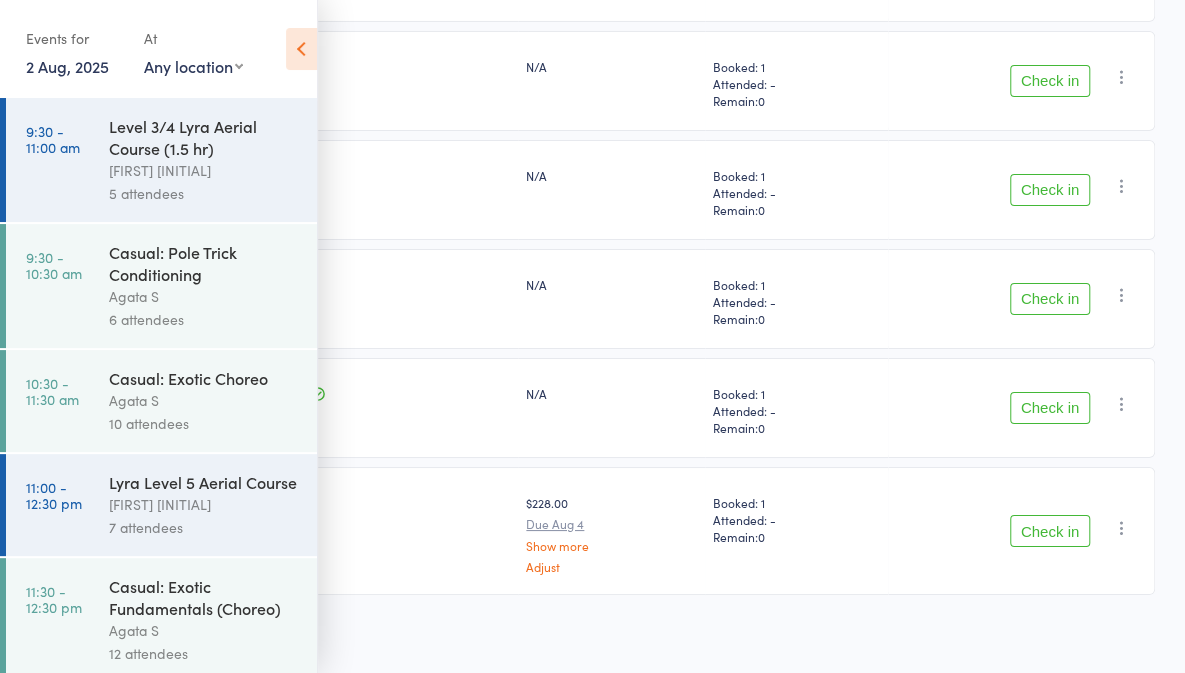 click on "Check in" at bounding box center [1050, 190] 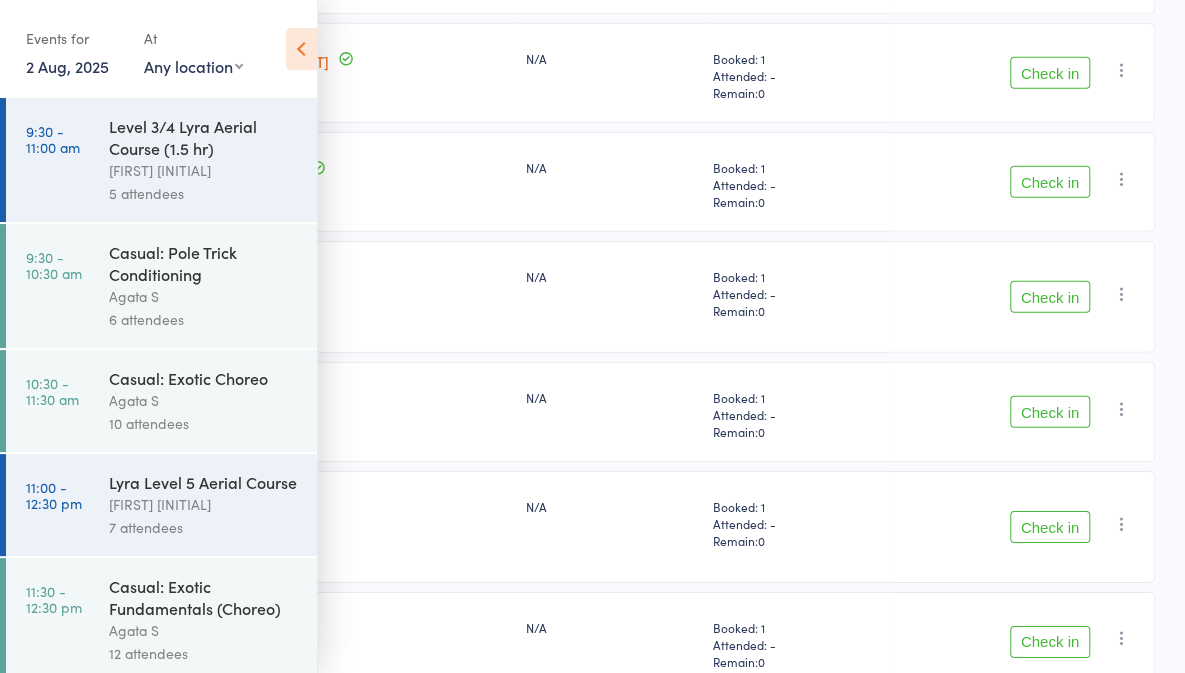 scroll, scrollTop: 2648, scrollLeft: 0, axis: vertical 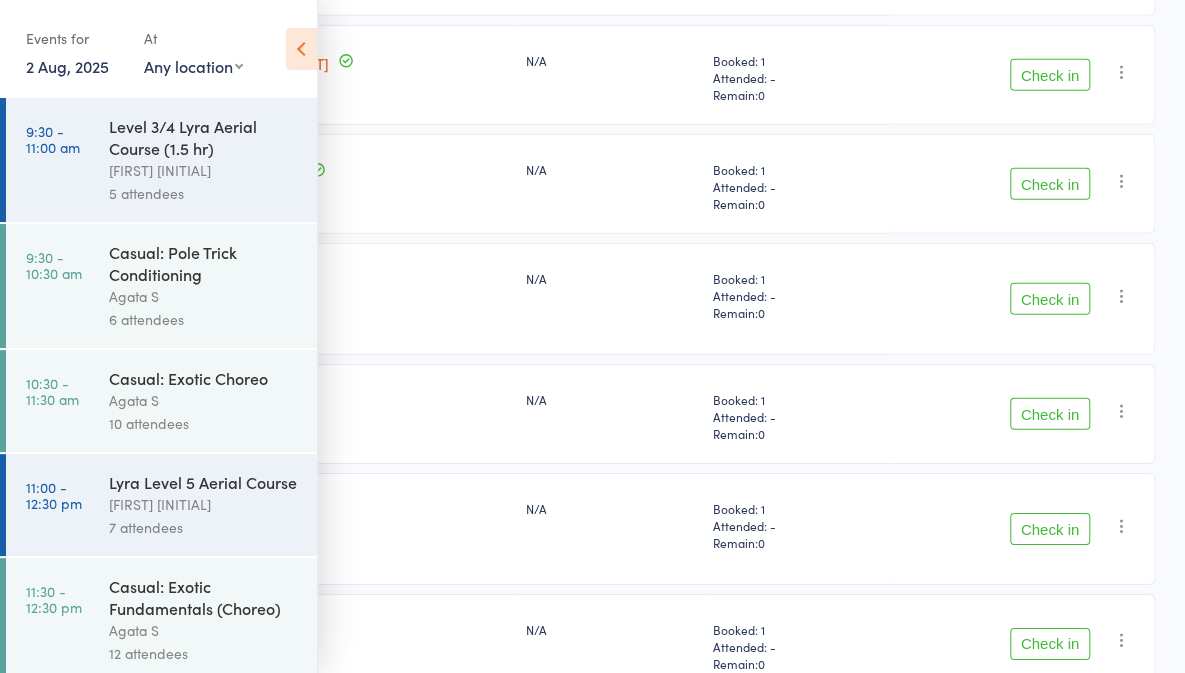 click on "Check in" at bounding box center [1050, 414] 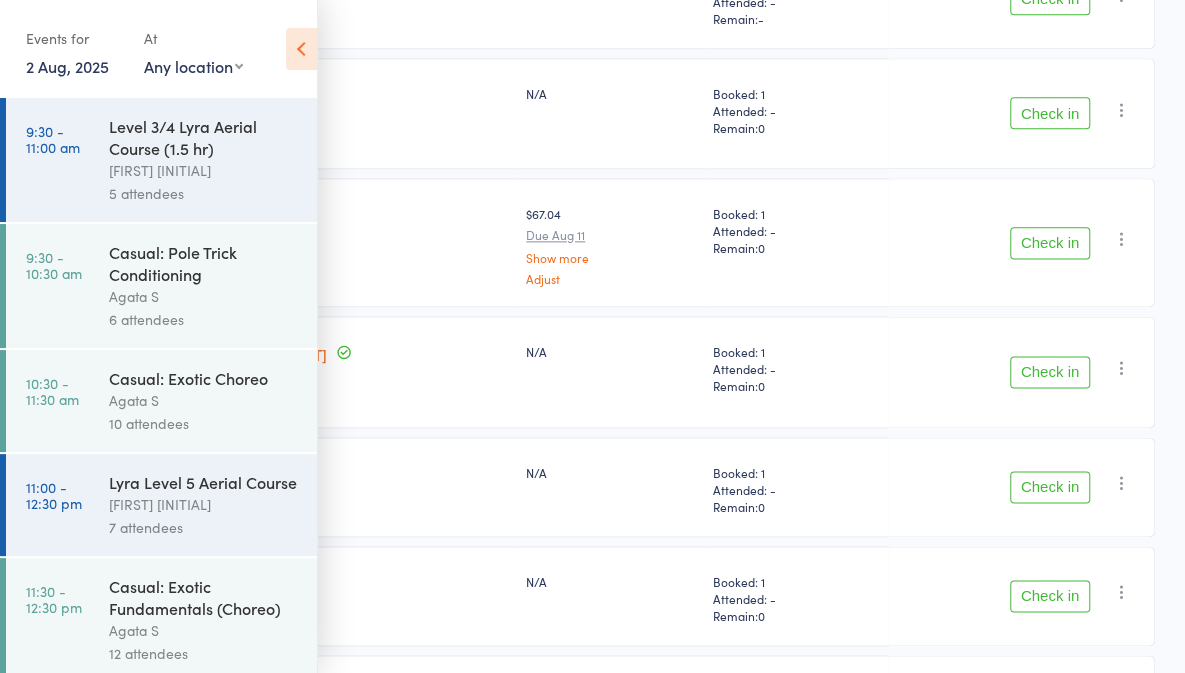 scroll, scrollTop: 1090, scrollLeft: 0, axis: vertical 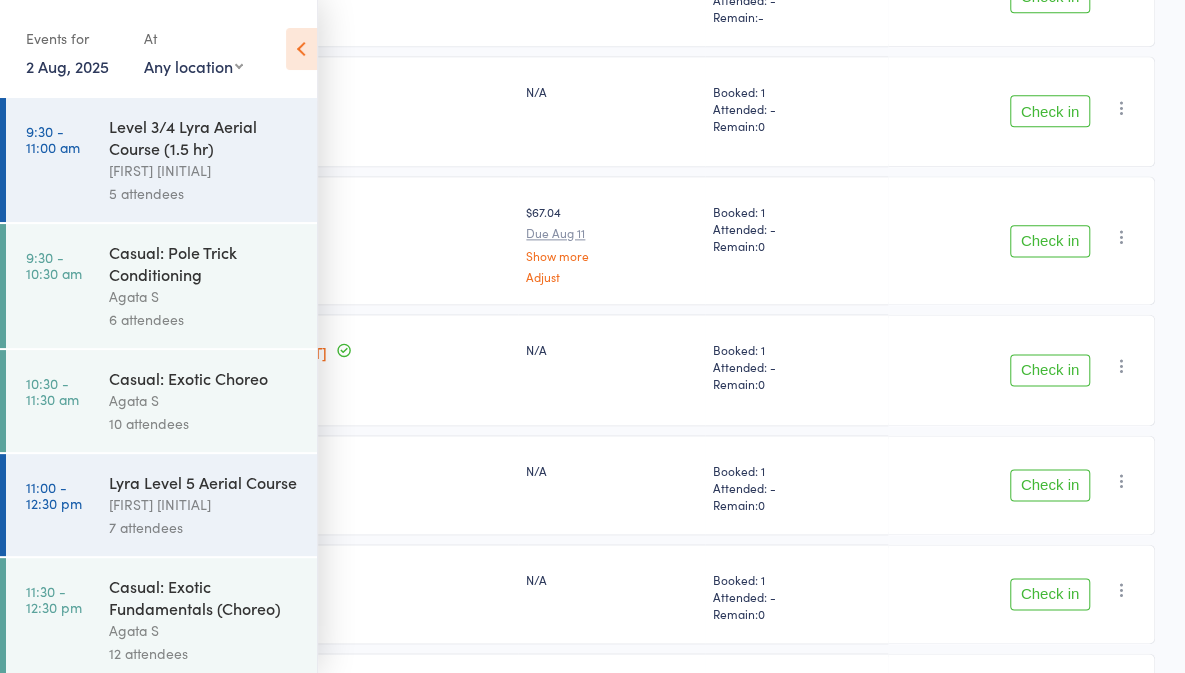 click on "Check in" at bounding box center (1050, 241) 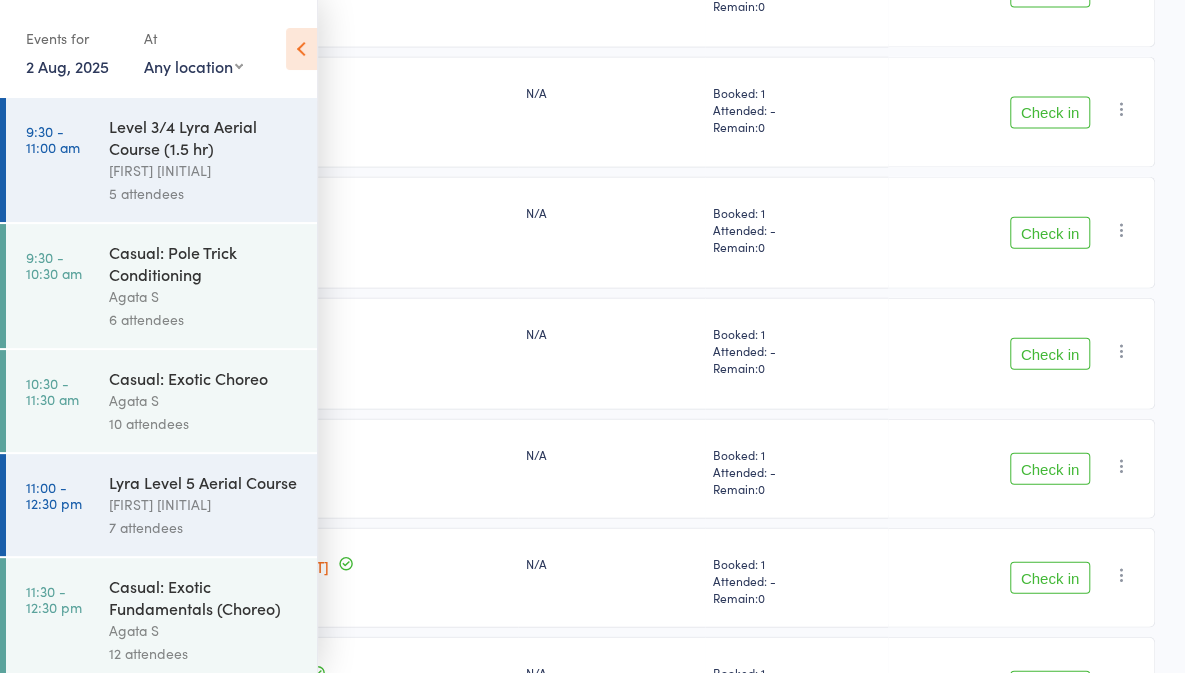 scroll, scrollTop: 2002, scrollLeft: 0, axis: vertical 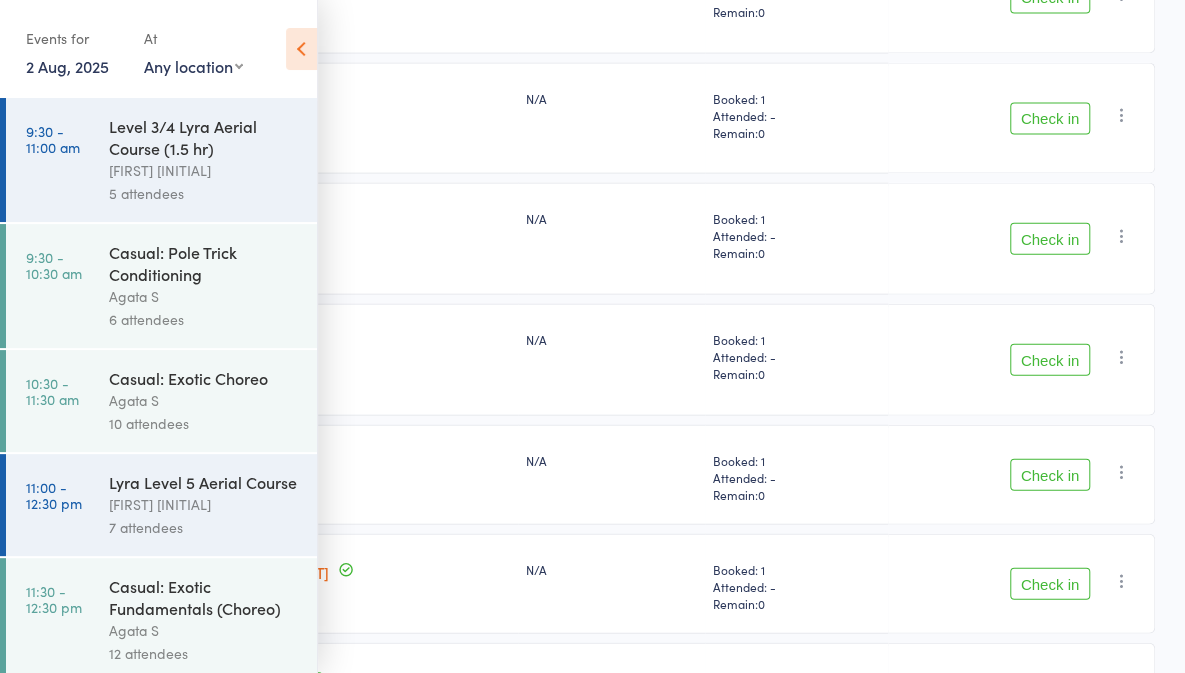 click on "Check in" at bounding box center (1050, 239) 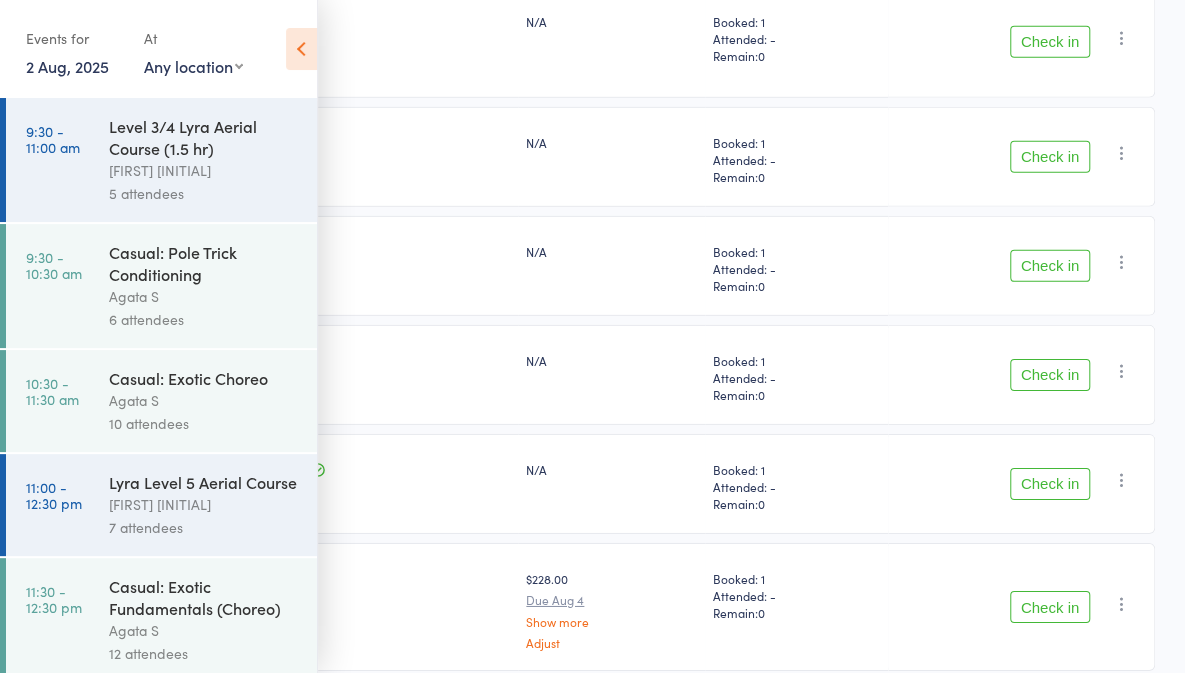 scroll, scrollTop: 2850, scrollLeft: 0, axis: vertical 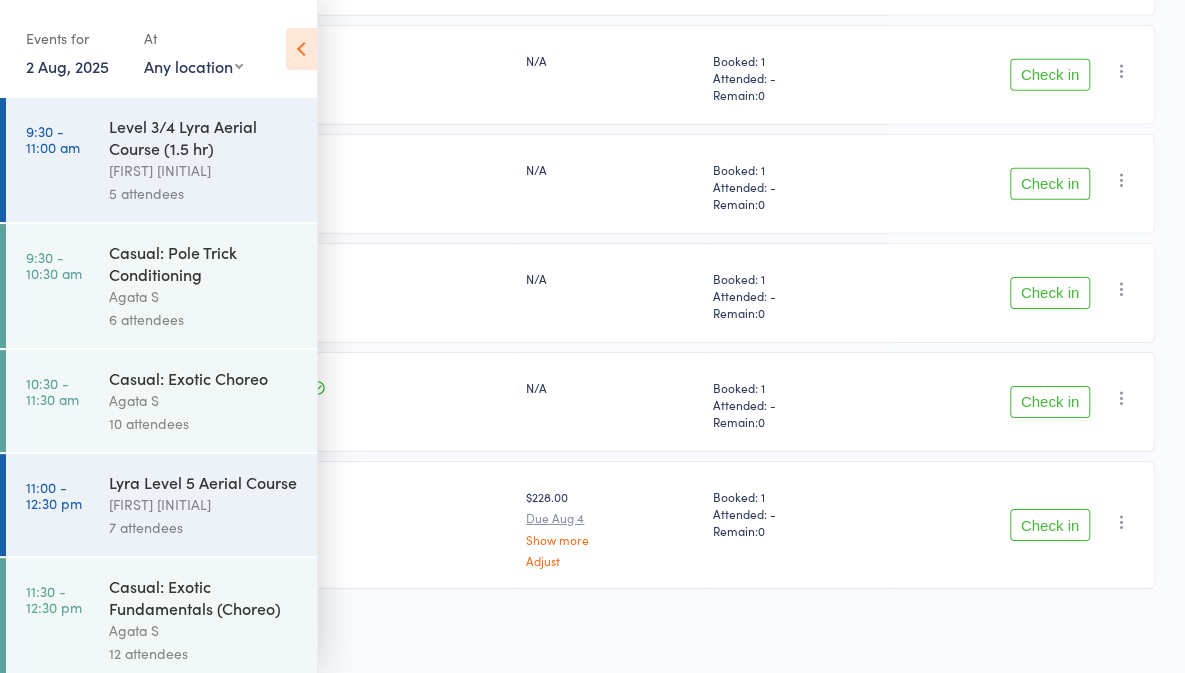 click on "Check in" at bounding box center [1050, 402] 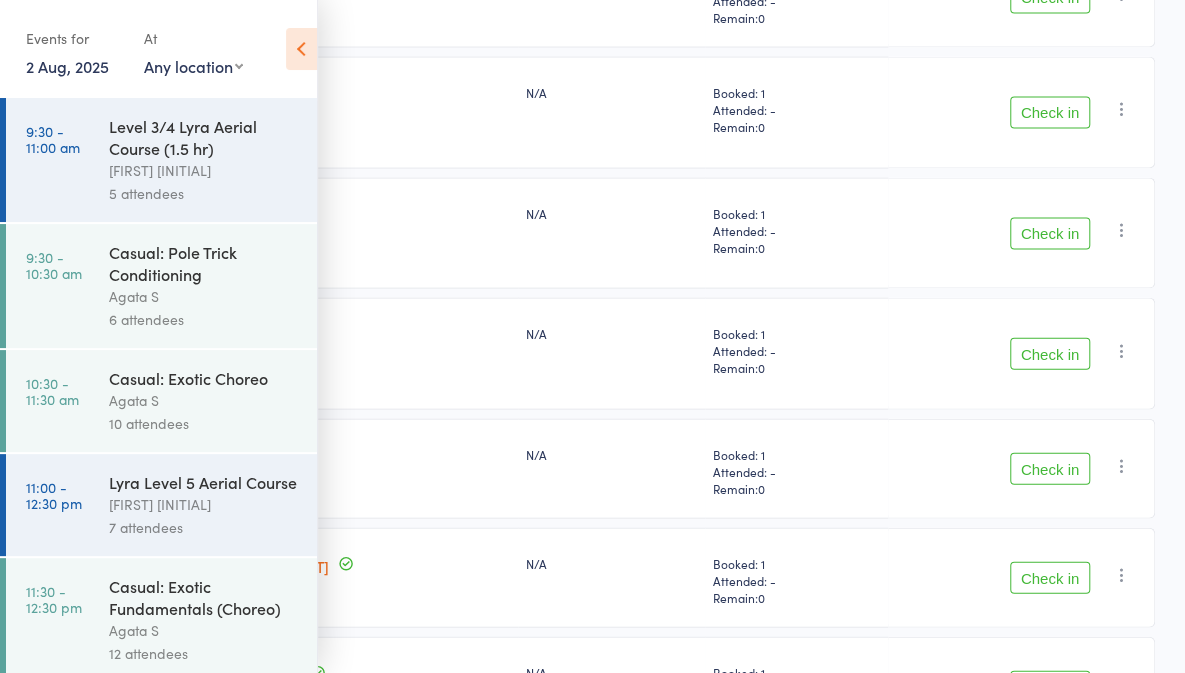 scroll, scrollTop: 1896, scrollLeft: 0, axis: vertical 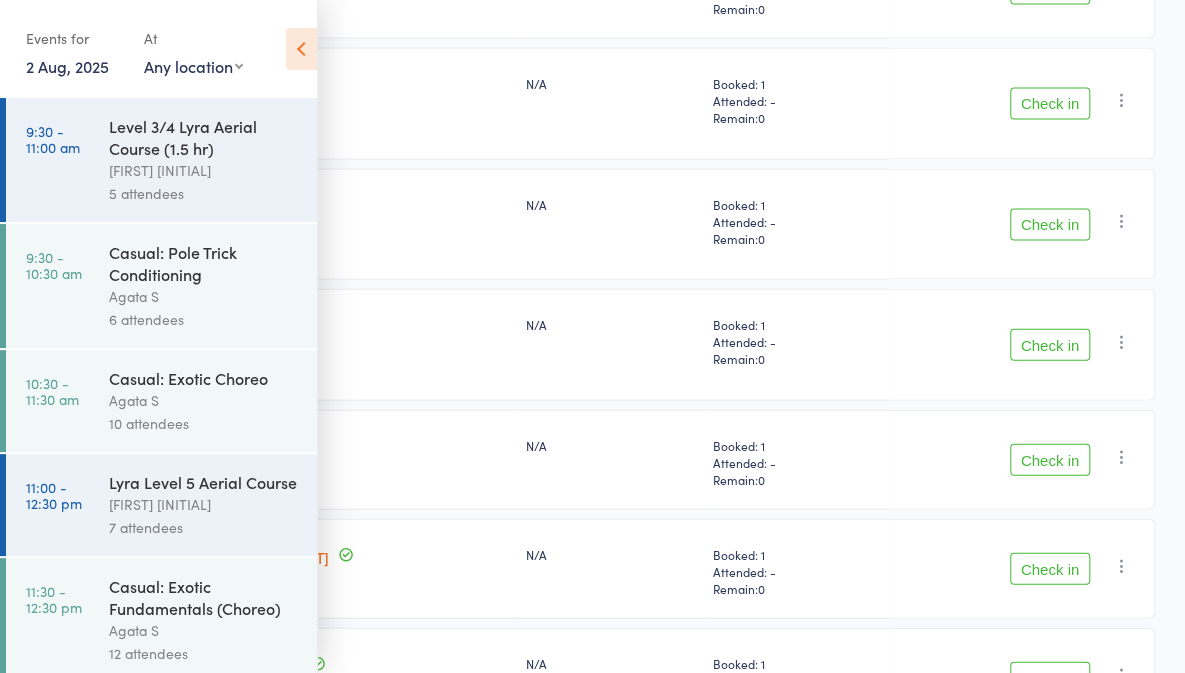 click on "Check in" at bounding box center [1050, 104] 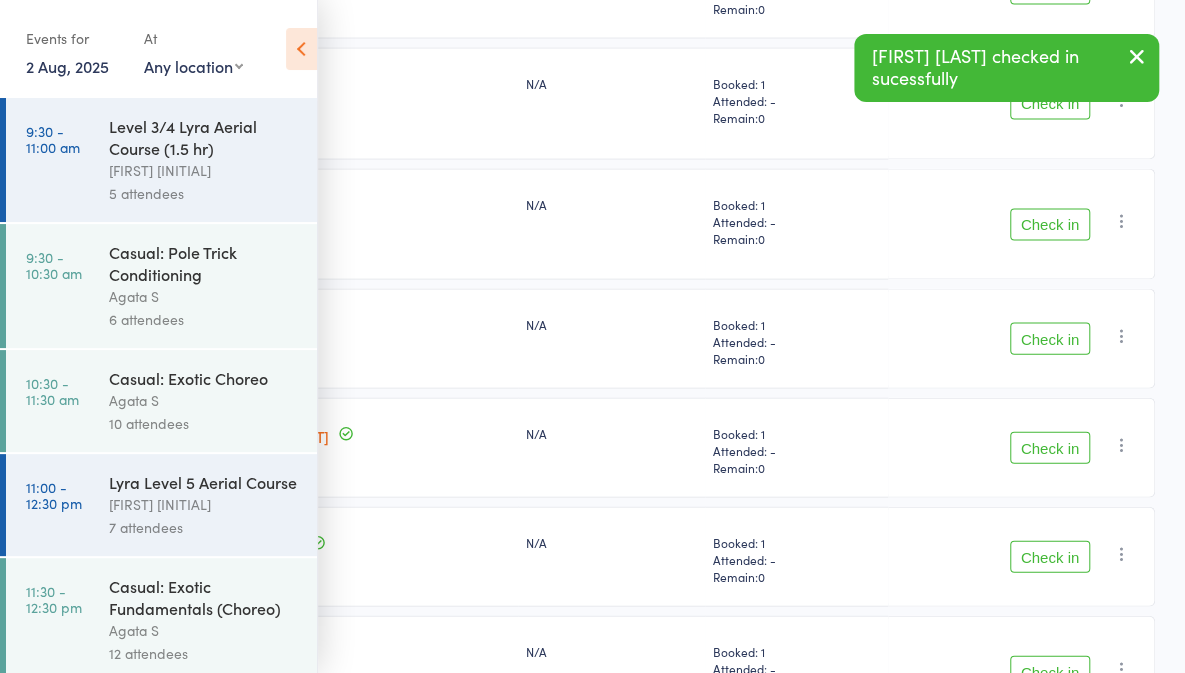 click on "Check in" at bounding box center [1050, 104] 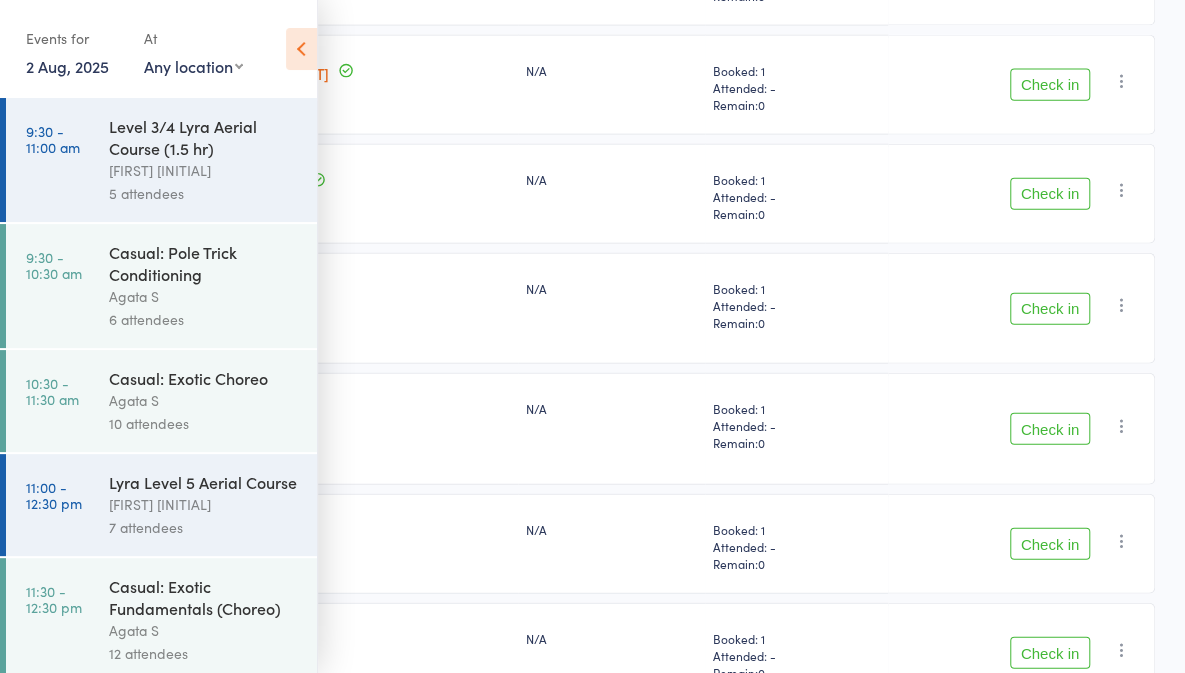 scroll, scrollTop: 2503, scrollLeft: 0, axis: vertical 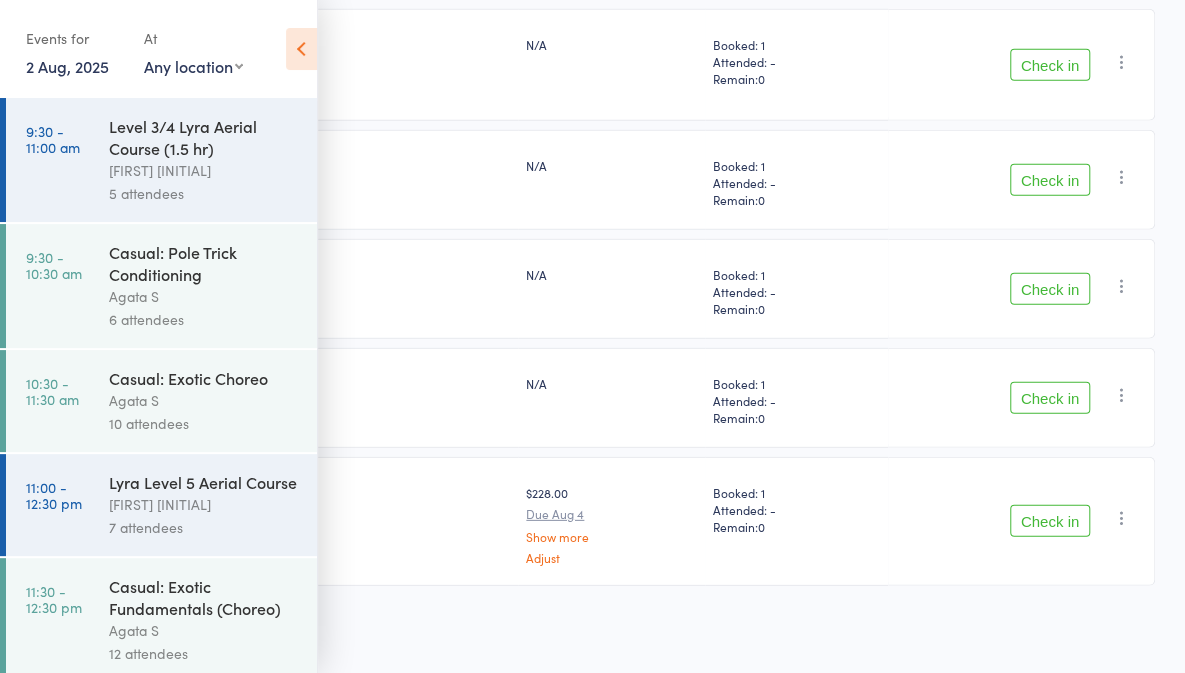 click on "Check in" at bounding box center (1050, 398) 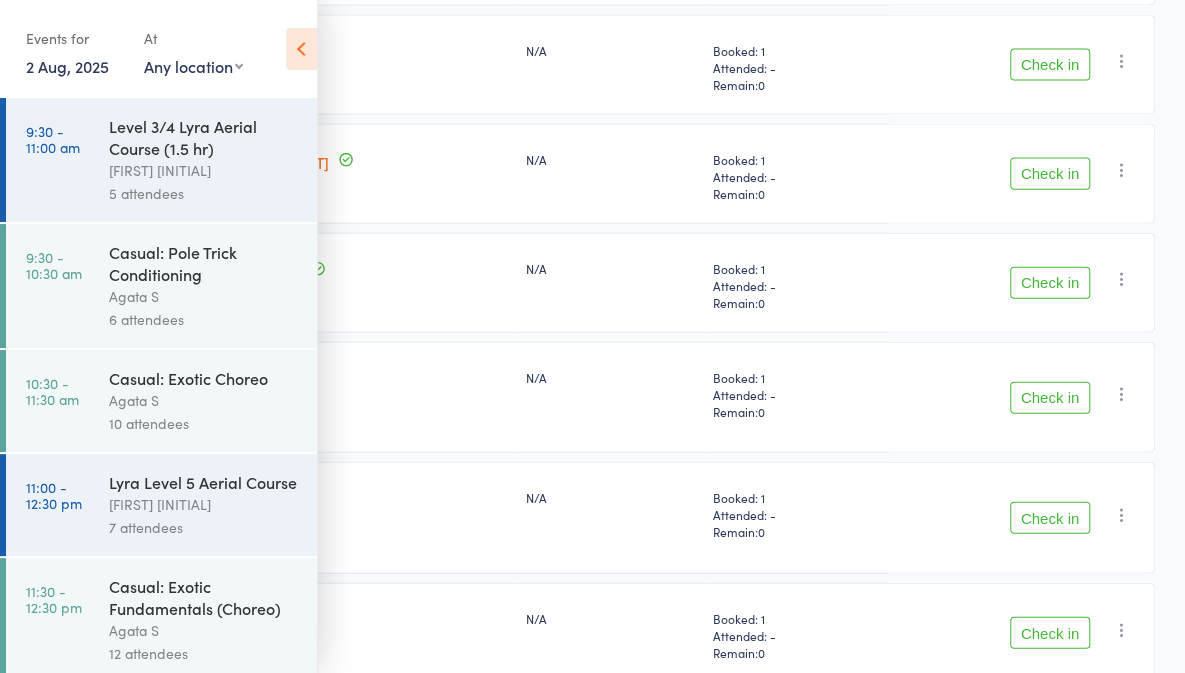 scroll, scrollTop: 2396, scrollLeft: 0, axis: vertical 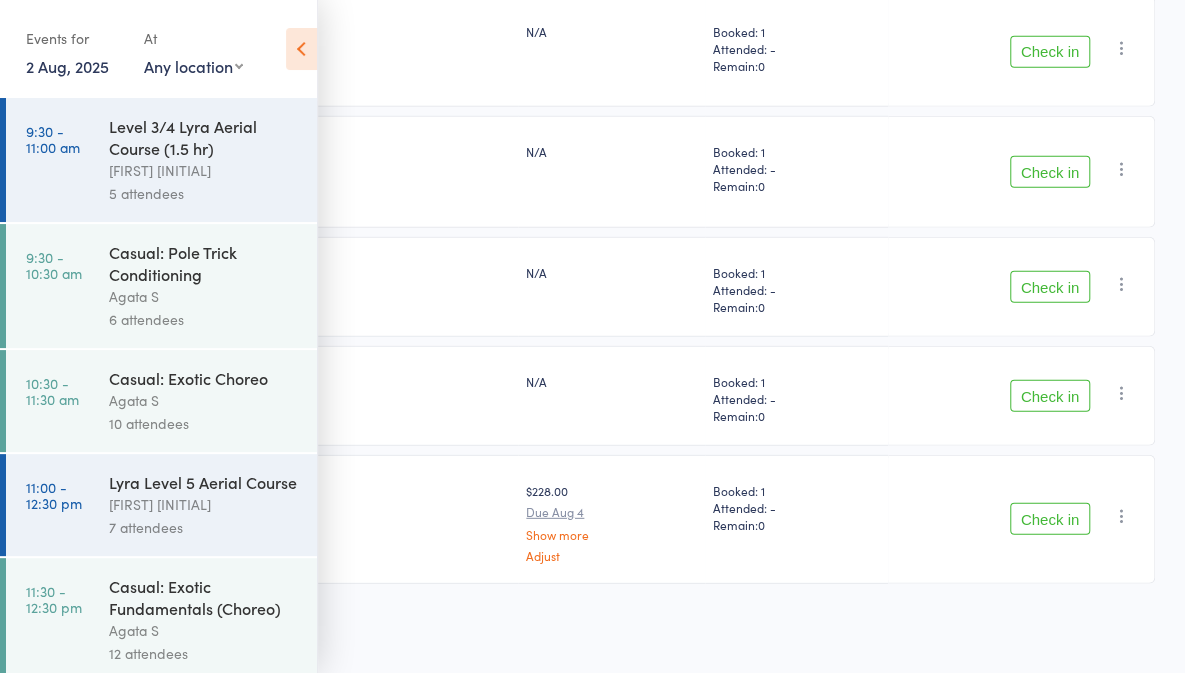 click on "Check in" at bounding box center [1050, 287] 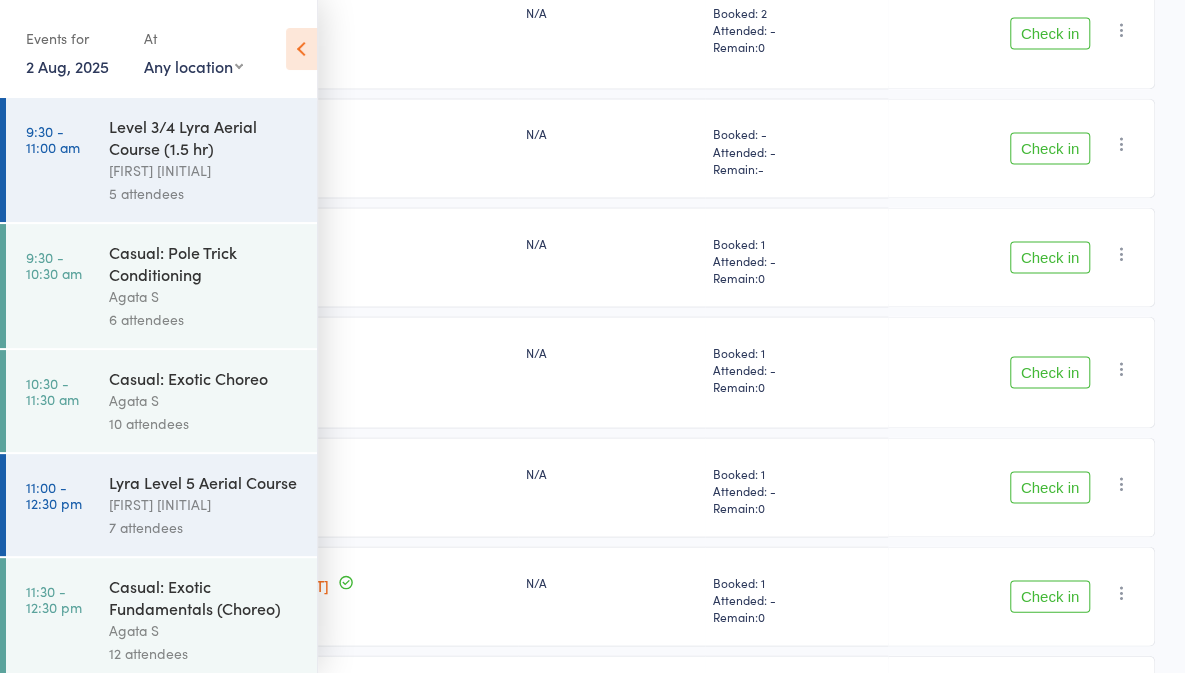 scroll, scrollTop: 1608, scrollLeft: 0, axis: vertical 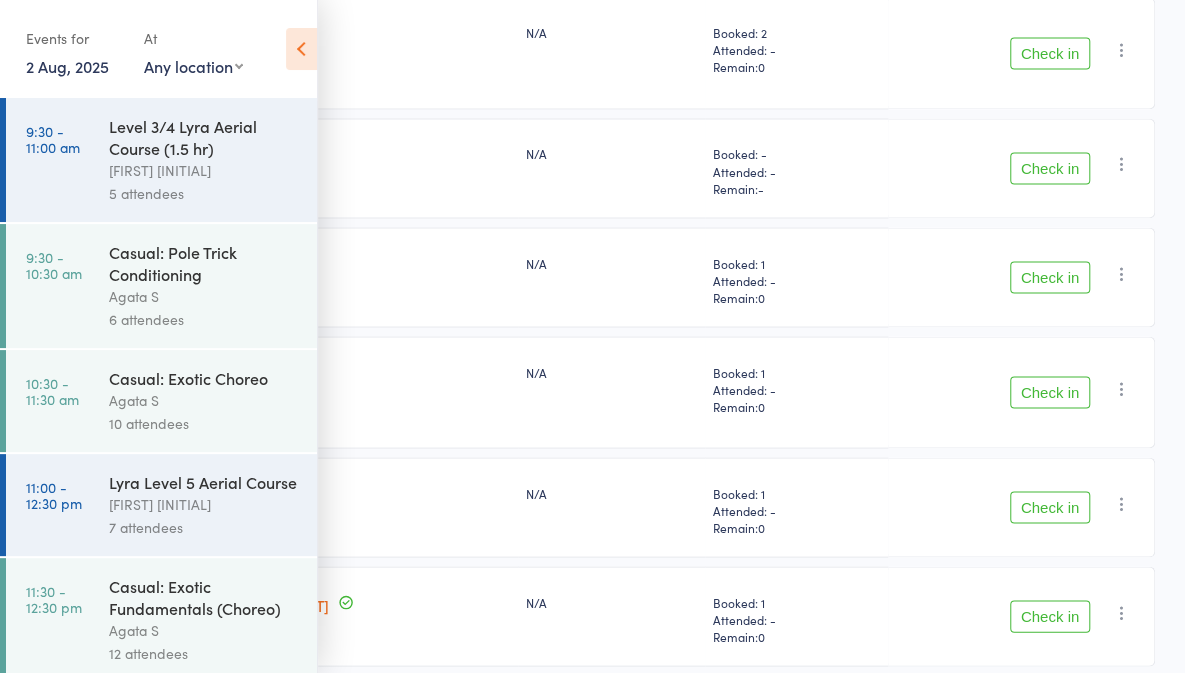 click on "Check in" at bounding box center [1050, 392] 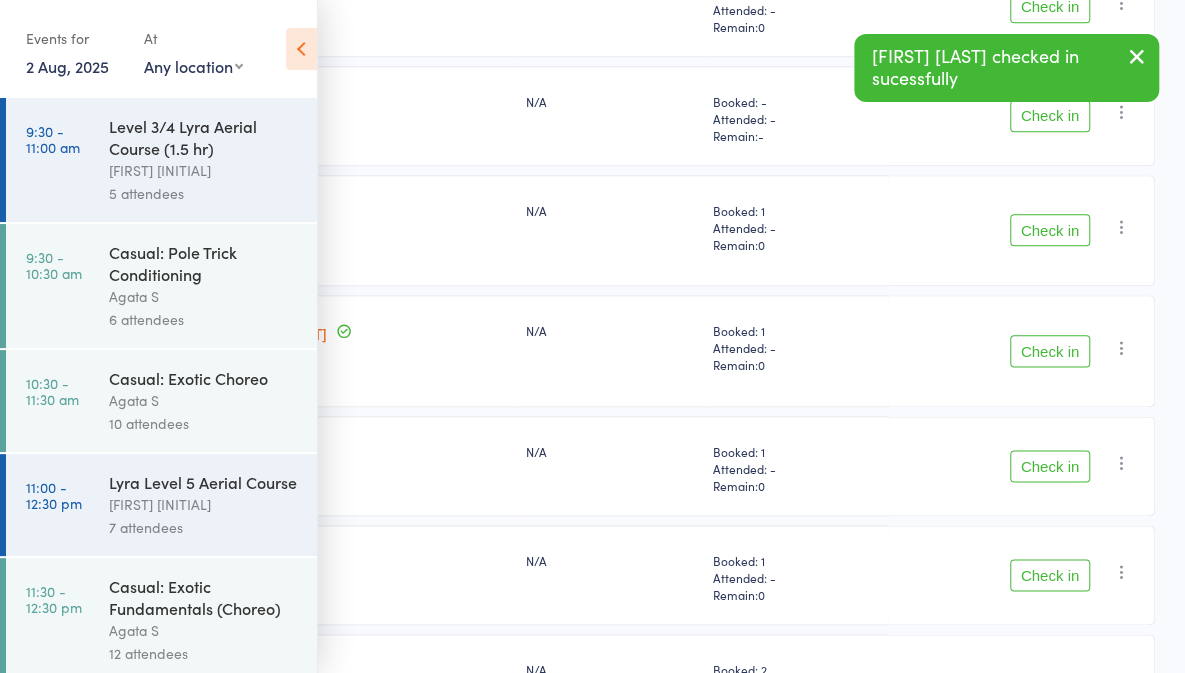 scroll, scrollTop: 826, scrollLeft: 0, axis: vertical 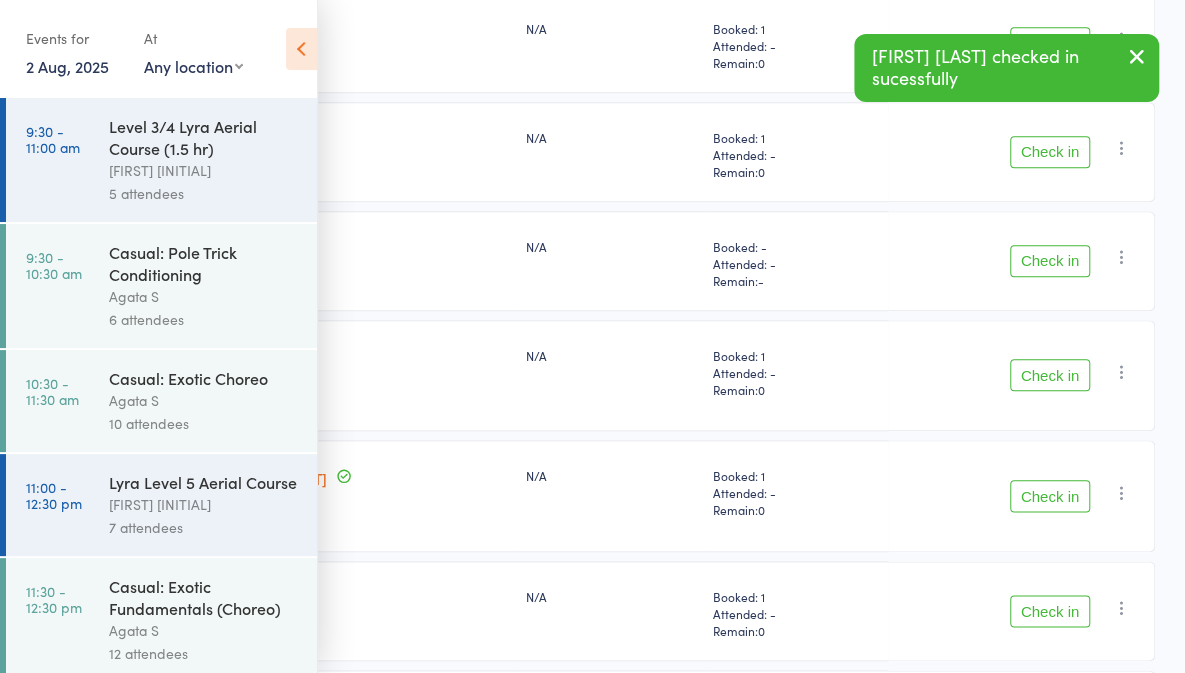 click on "Check in" at bounding box center (1050, 496) 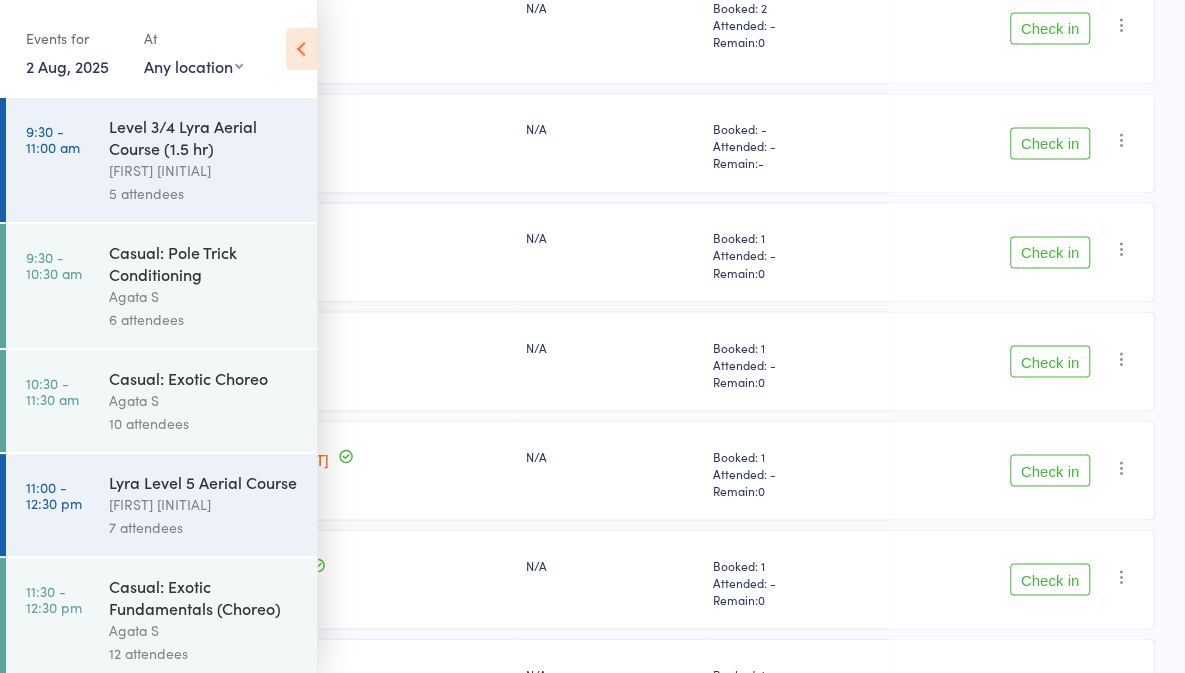 scroll, scrollTop: 1412, scrollLeft: 0, axis: vertical 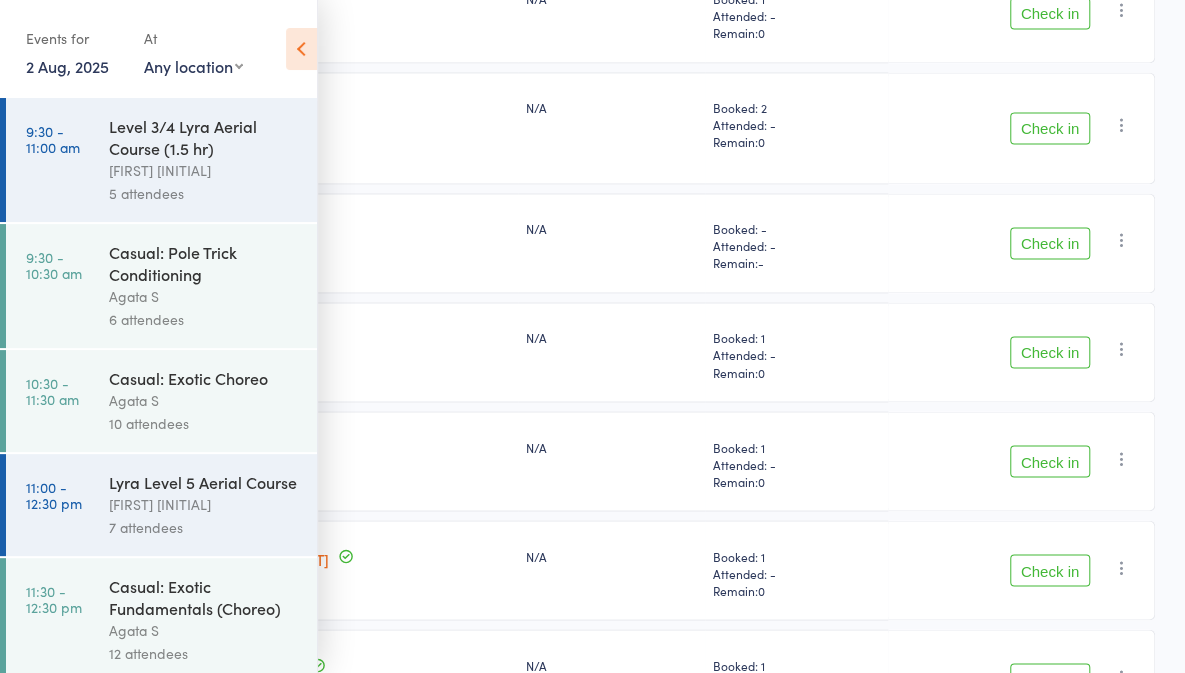 click on "Check in" at bounding box center (1050, 570) 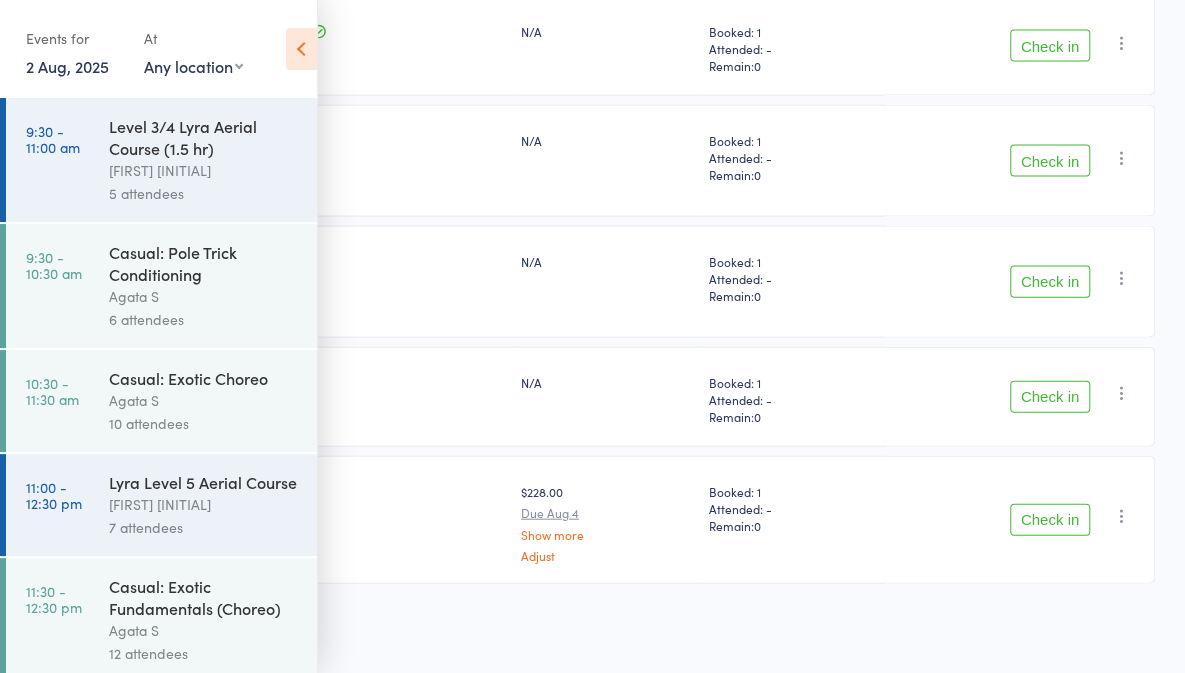 scroll, scrollTop: 1942, scrollLeft: 0, axis: vertical 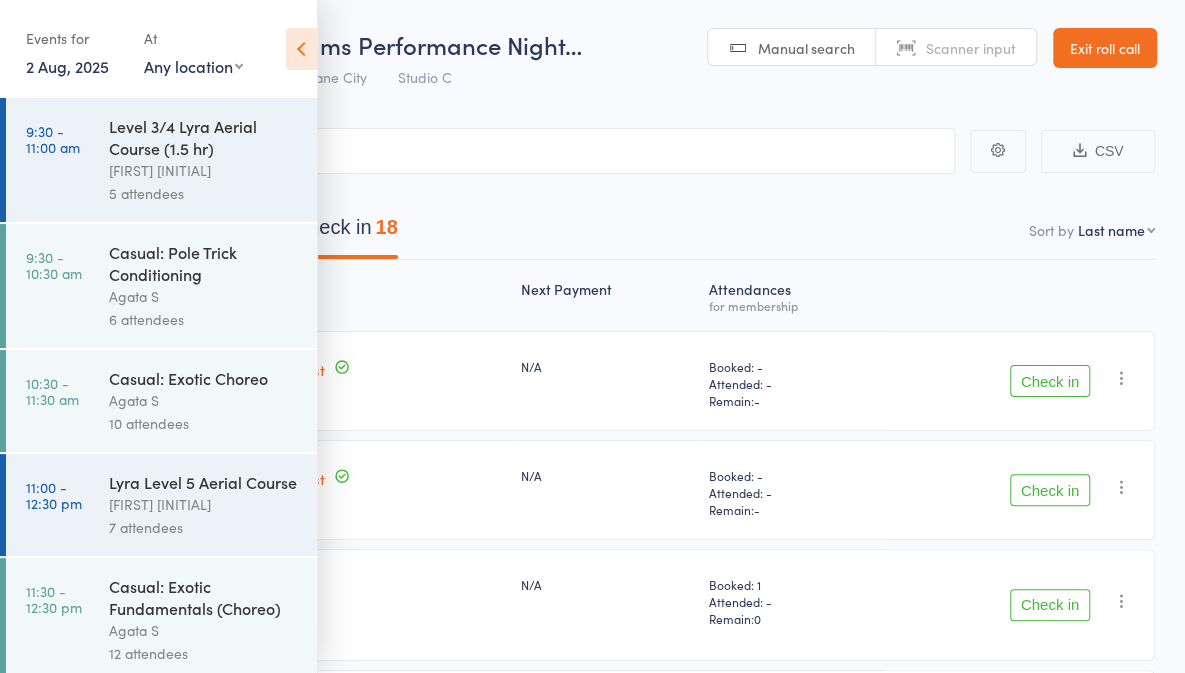 click on "Checked in  31" at bounding box center (93, 232) 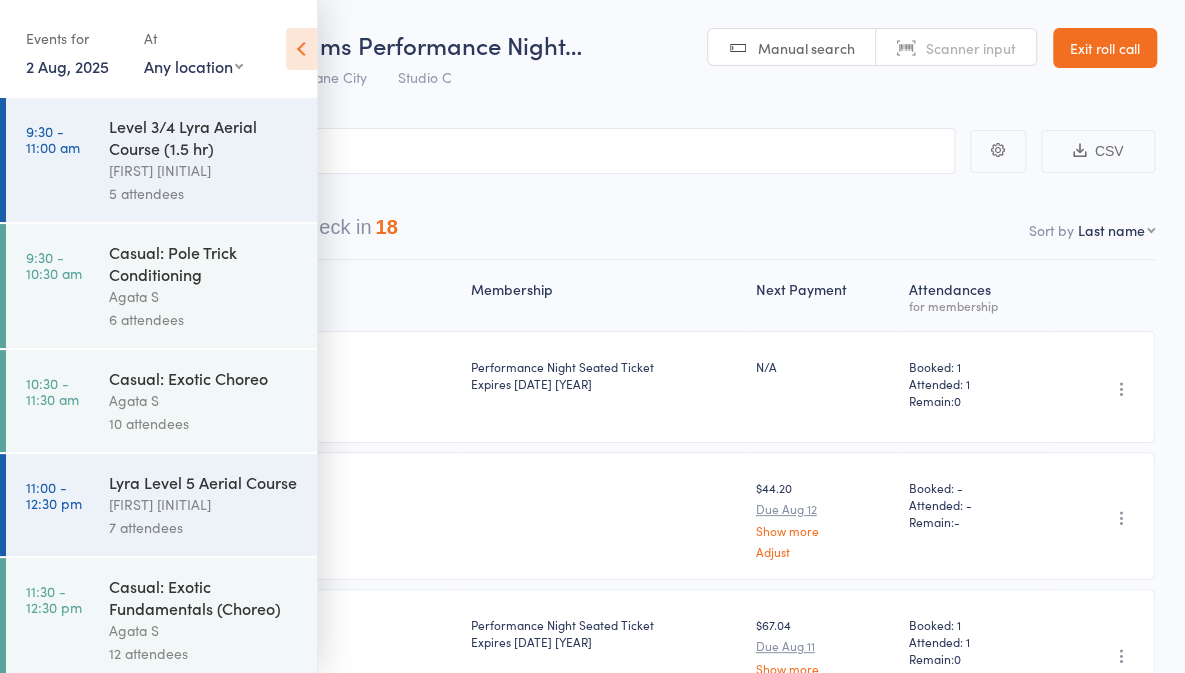 click on "Waiting to check in  18" at bounding box center (300, 232) 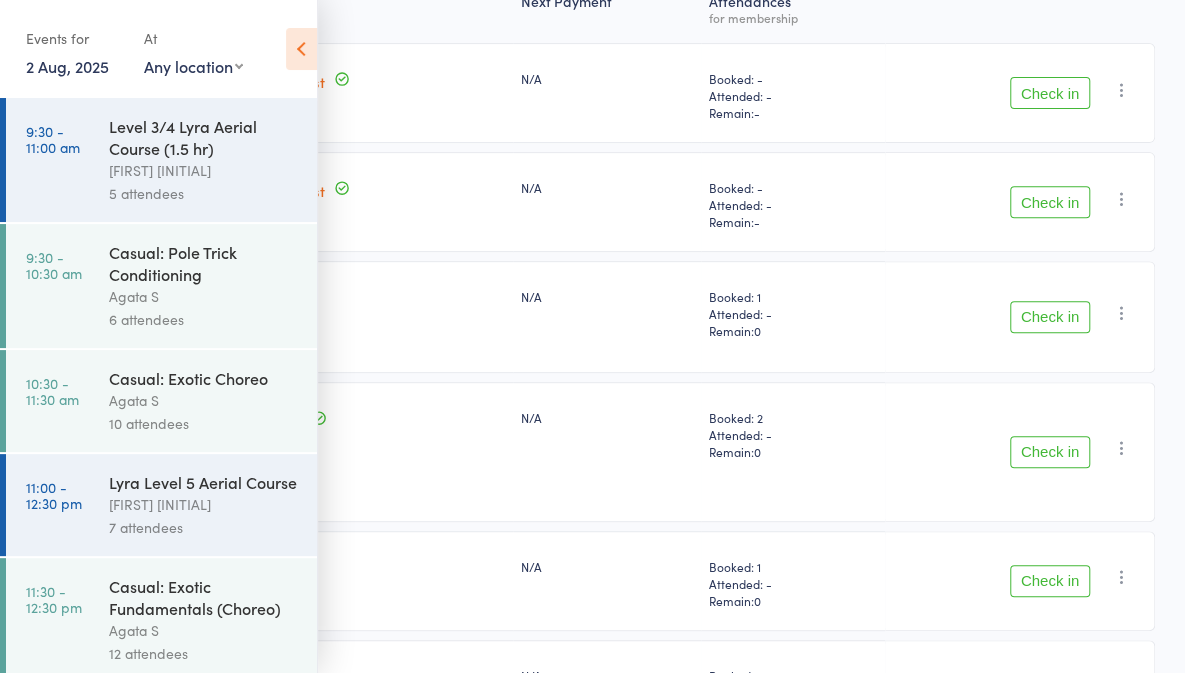 scroll, scrollTop: 304, scrollLeft: 0, axis: vertical 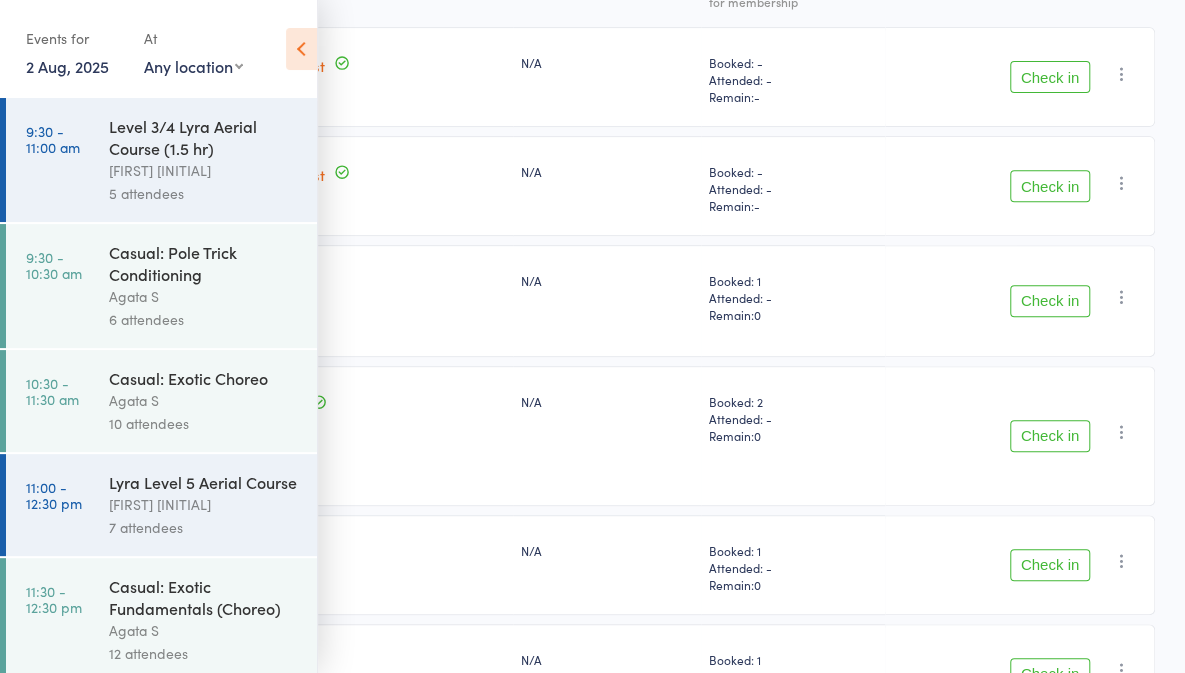 click on "Check in" at bounding box center [1050, 77] 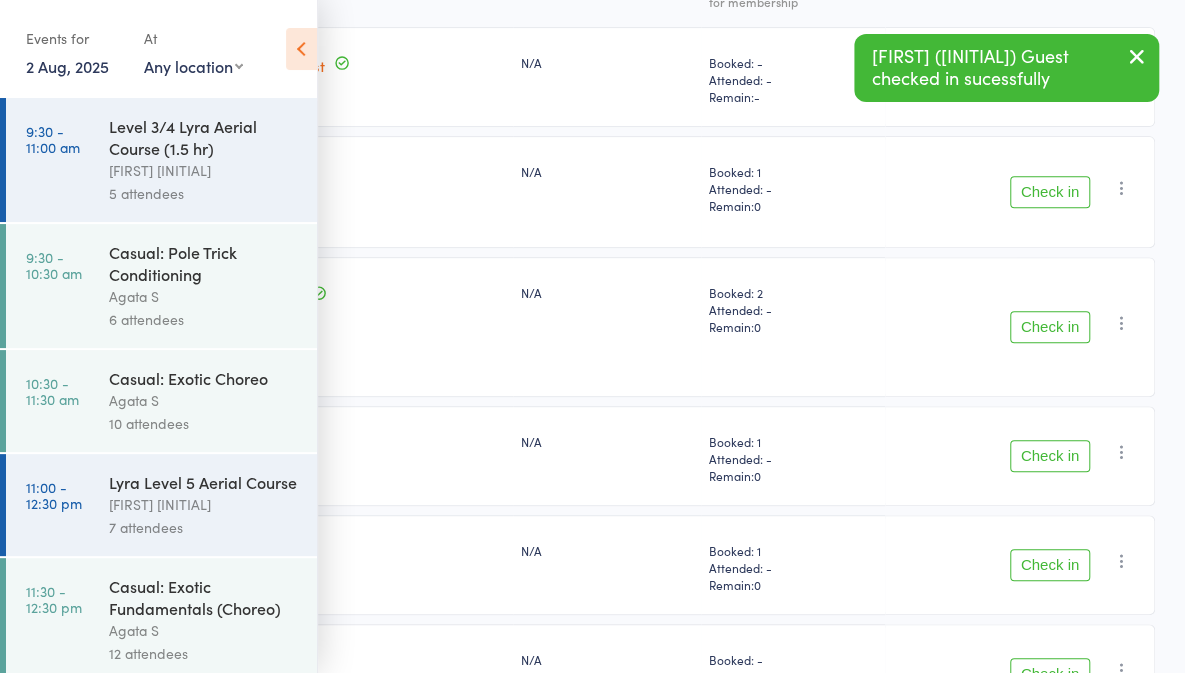 click on "Check in" at bounding box center (1050, 77) 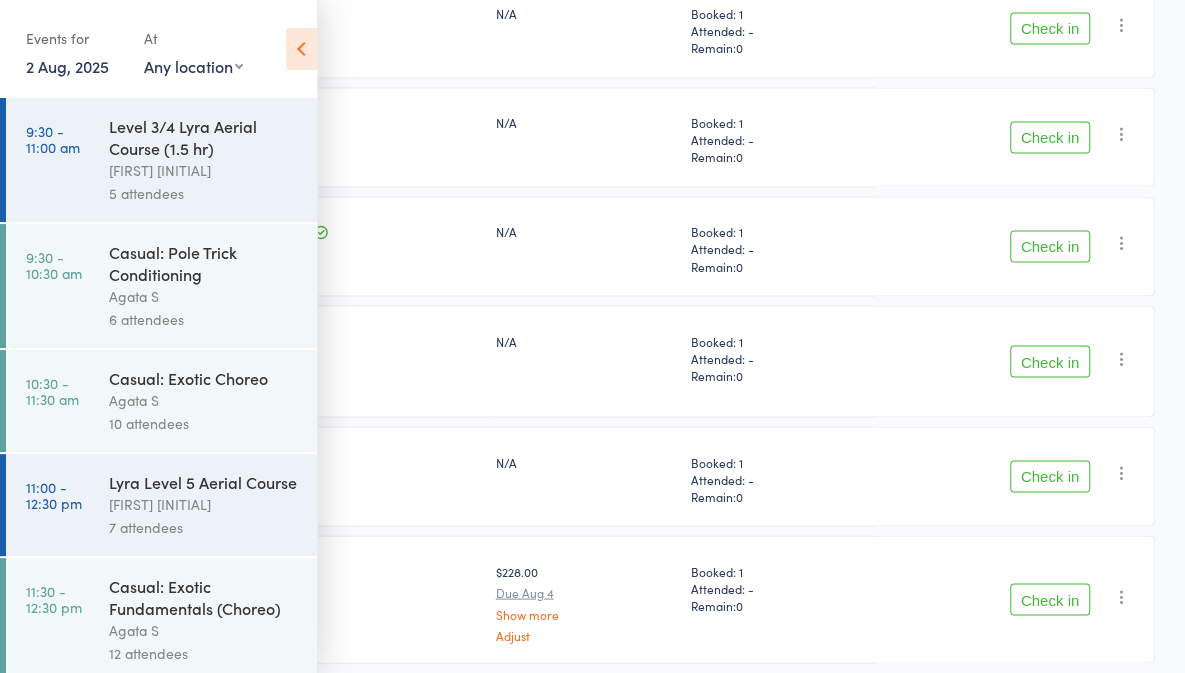 scroll, scrollTop: 1608, scrollLeft: 0, axis: vertical 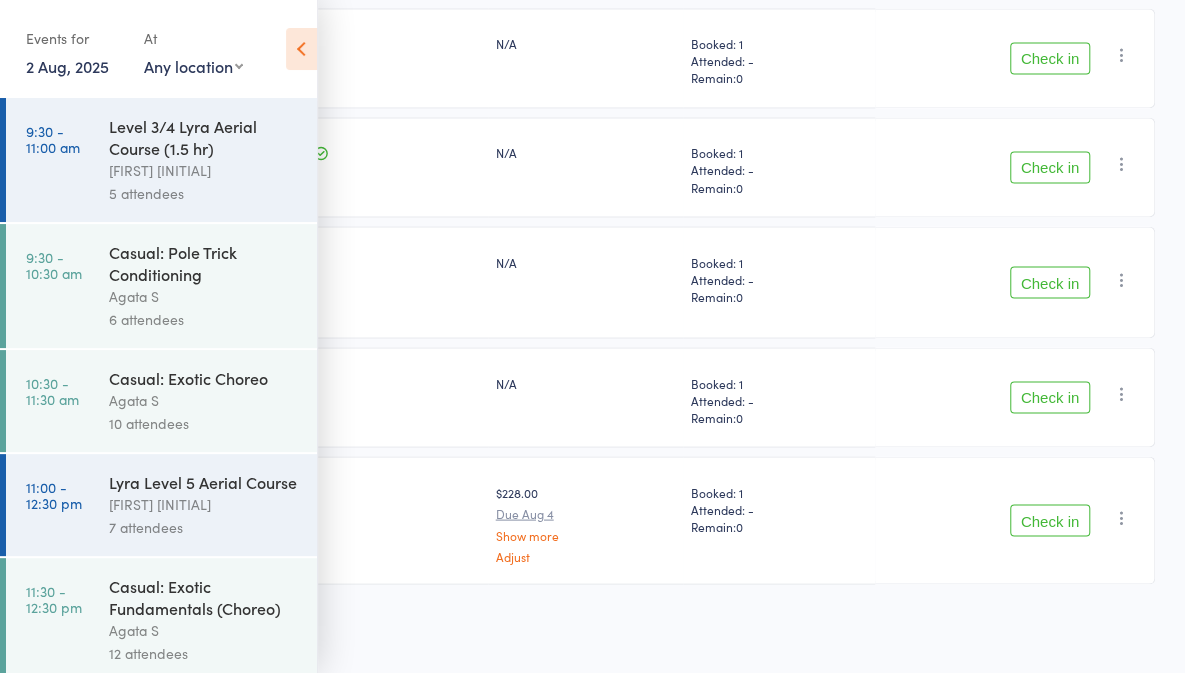 click on "Check in" at bounding box center (1050, 520) 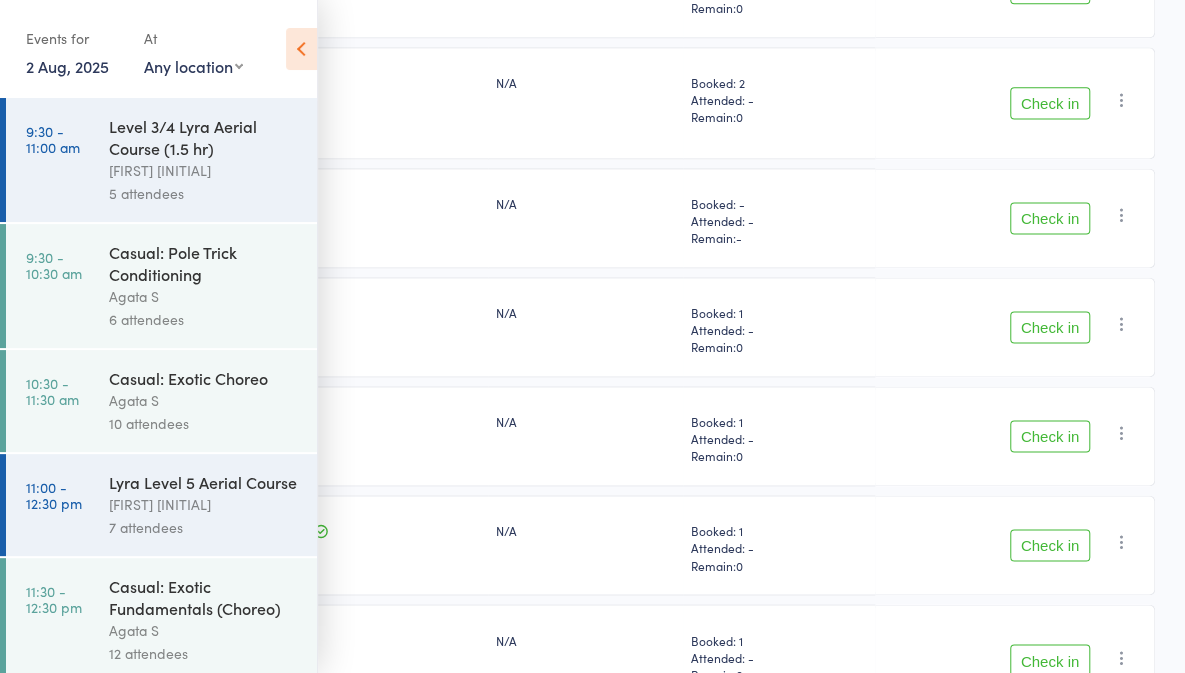 scroll, scrollTop: 1472, scrollLeft: 0, axis: vertical 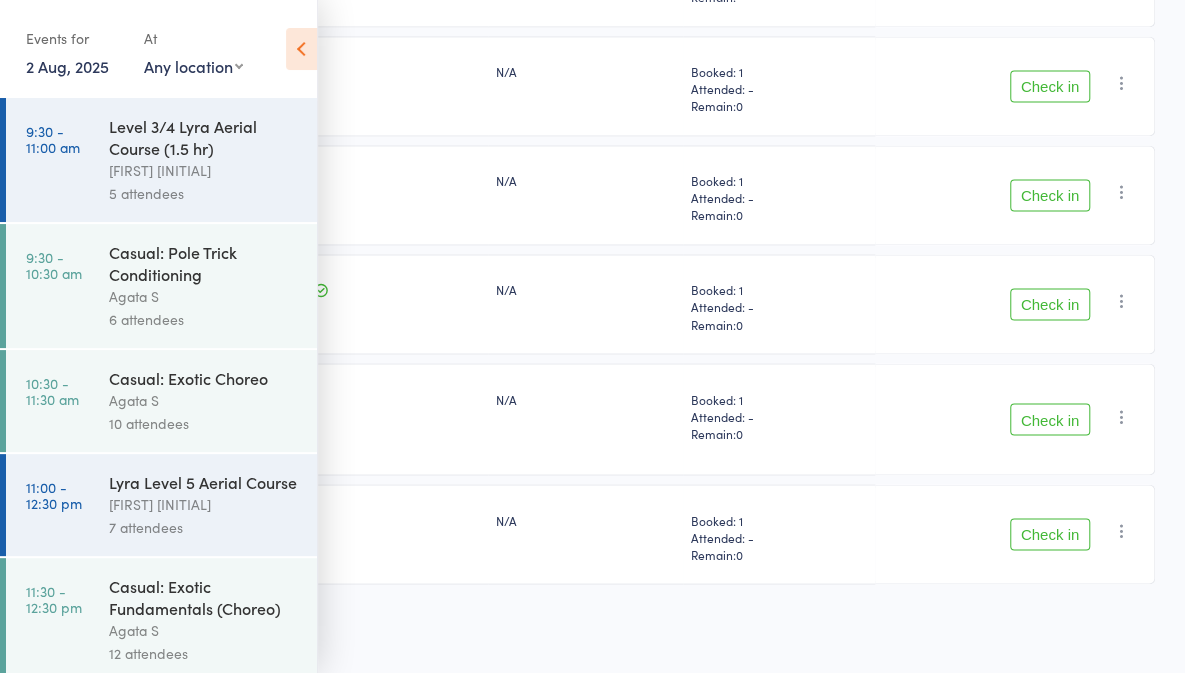 click on "Check in" at bounding box center (1050, 419) 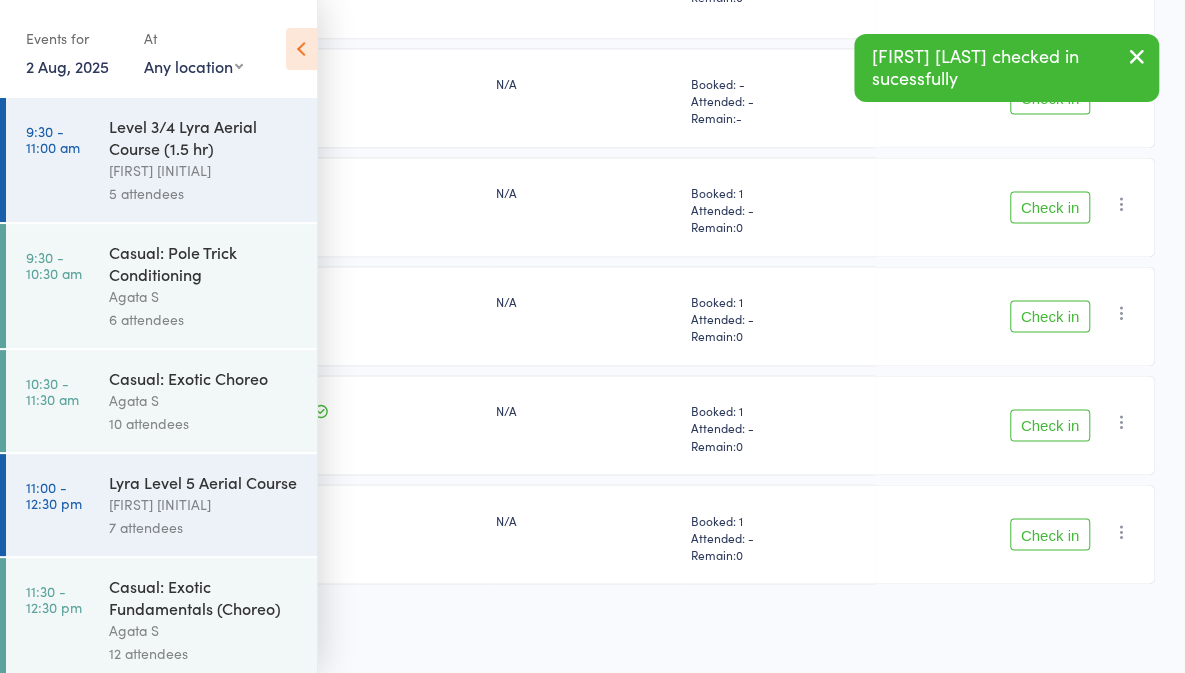 scroll, scrollTop: 1352, scrollLeft: 0, axis: vertical 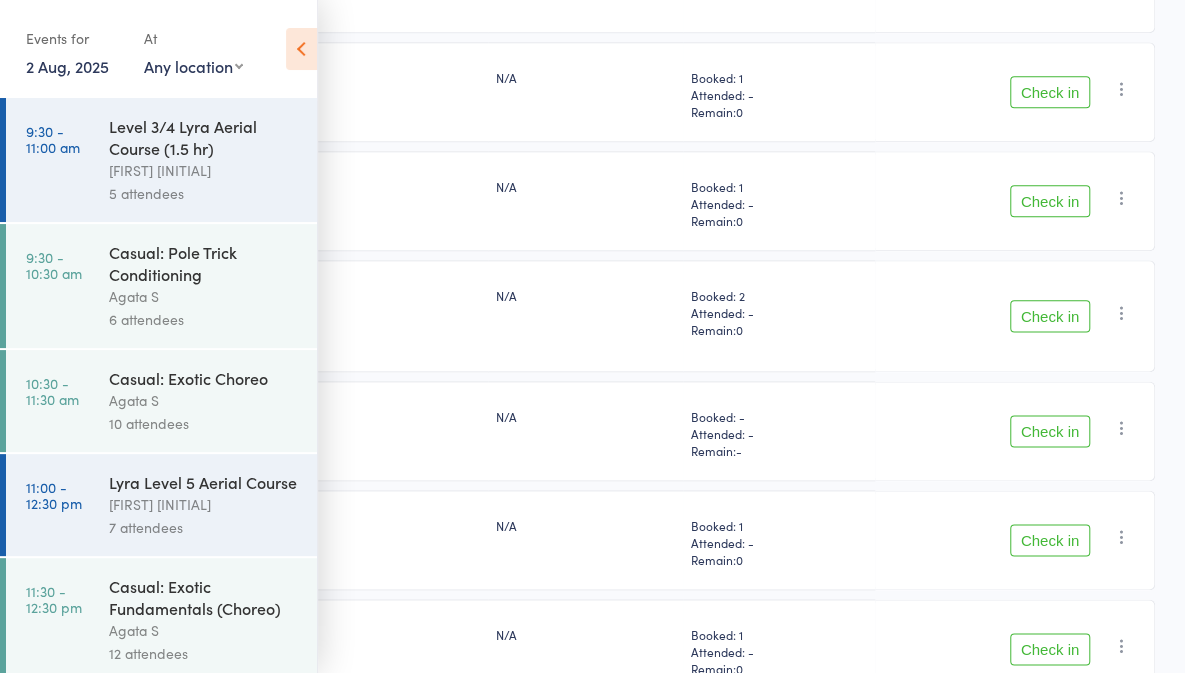 click on "Check in" at bounding box center (1050, 92) 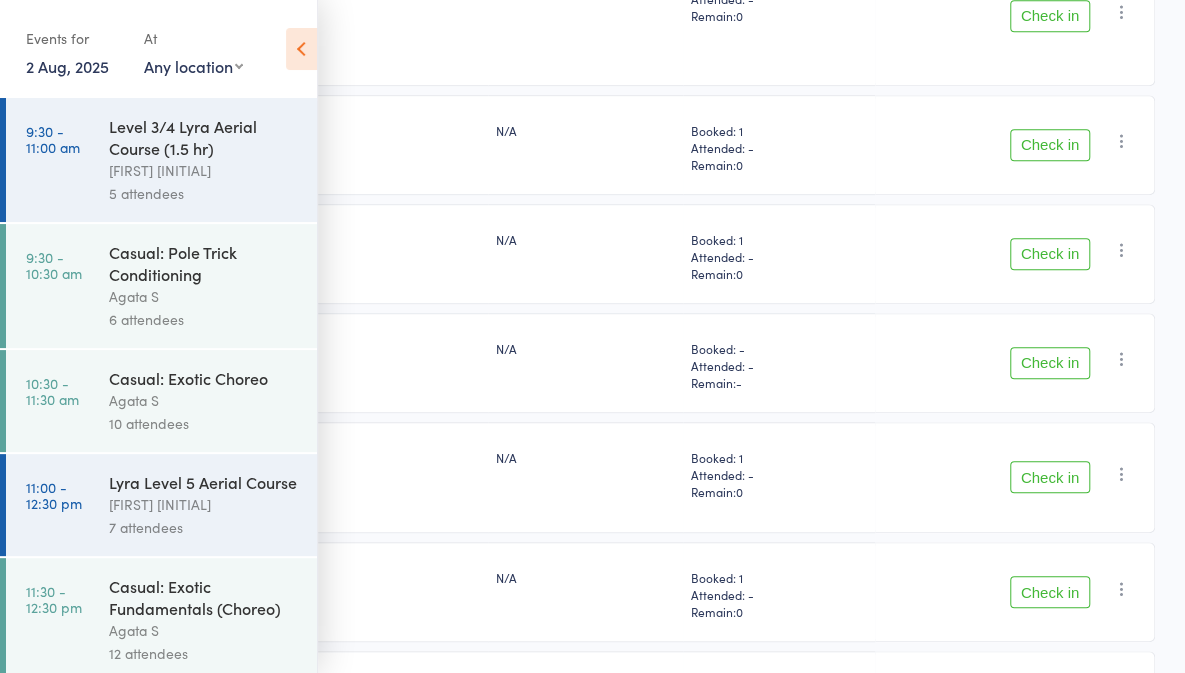 scroll, scrollTop: 504, scrollLeft: 0, axis: vertical 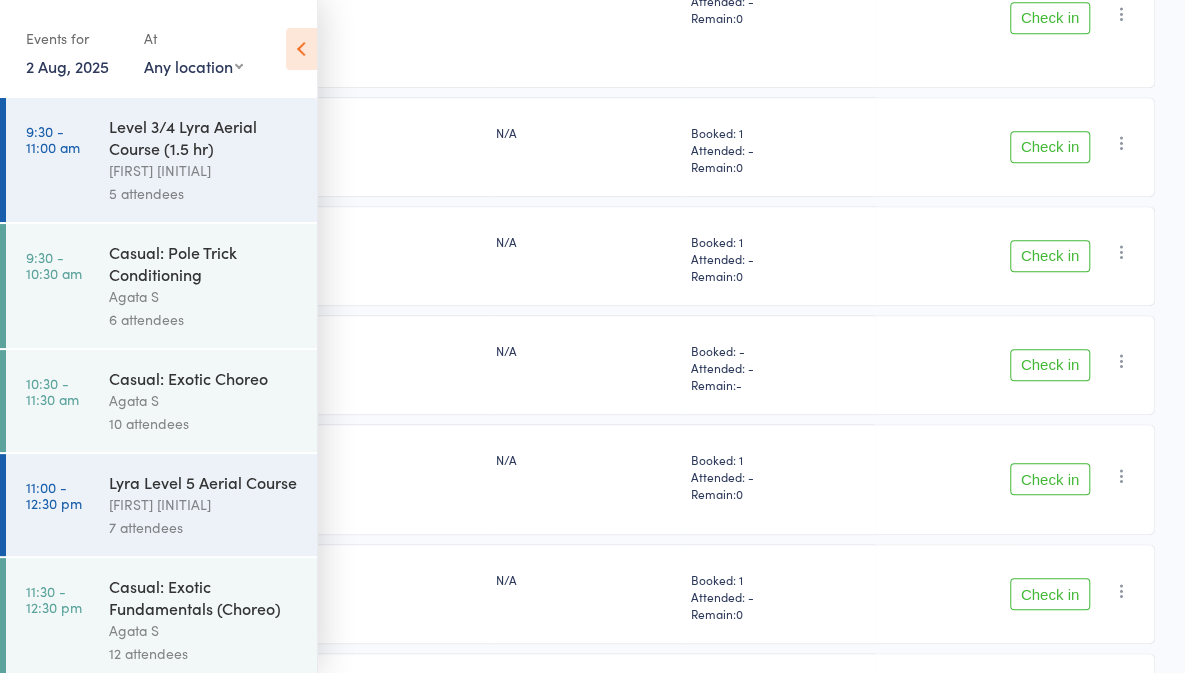 click on "Check in Check in Send message Add Note Add Task Add Flag Remove Mark absent" at bounding box center [1015, 365] 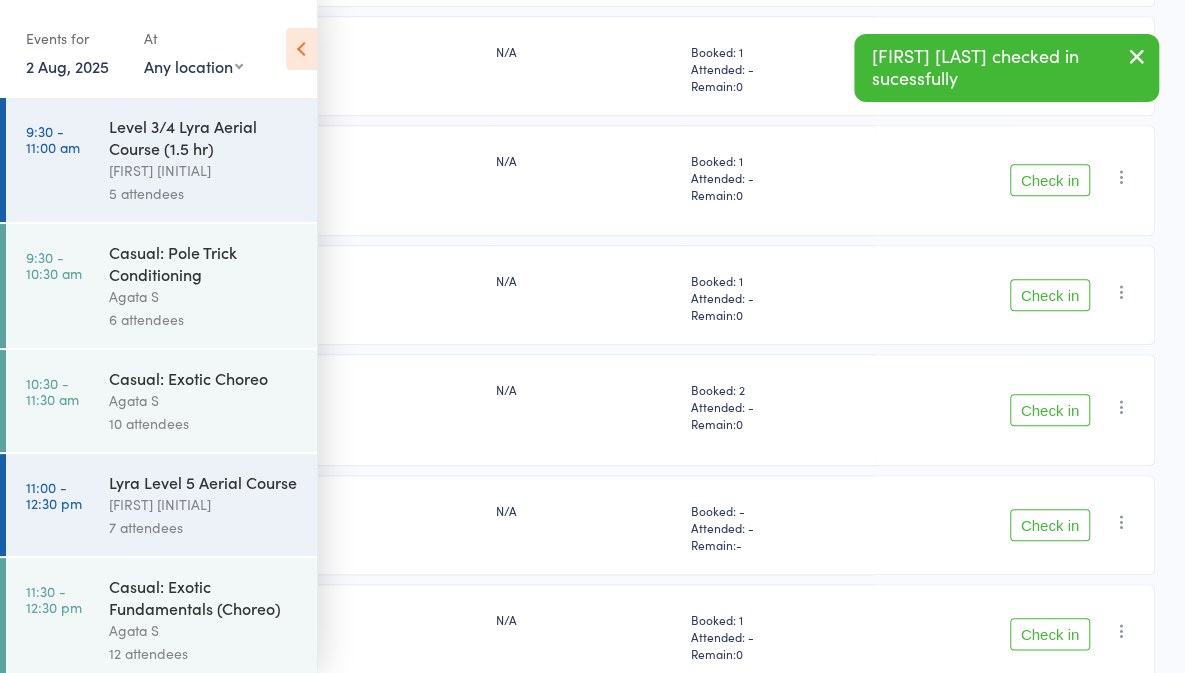 scroll, scrollTop: 850, scrollLeft: 0, axis: vertical 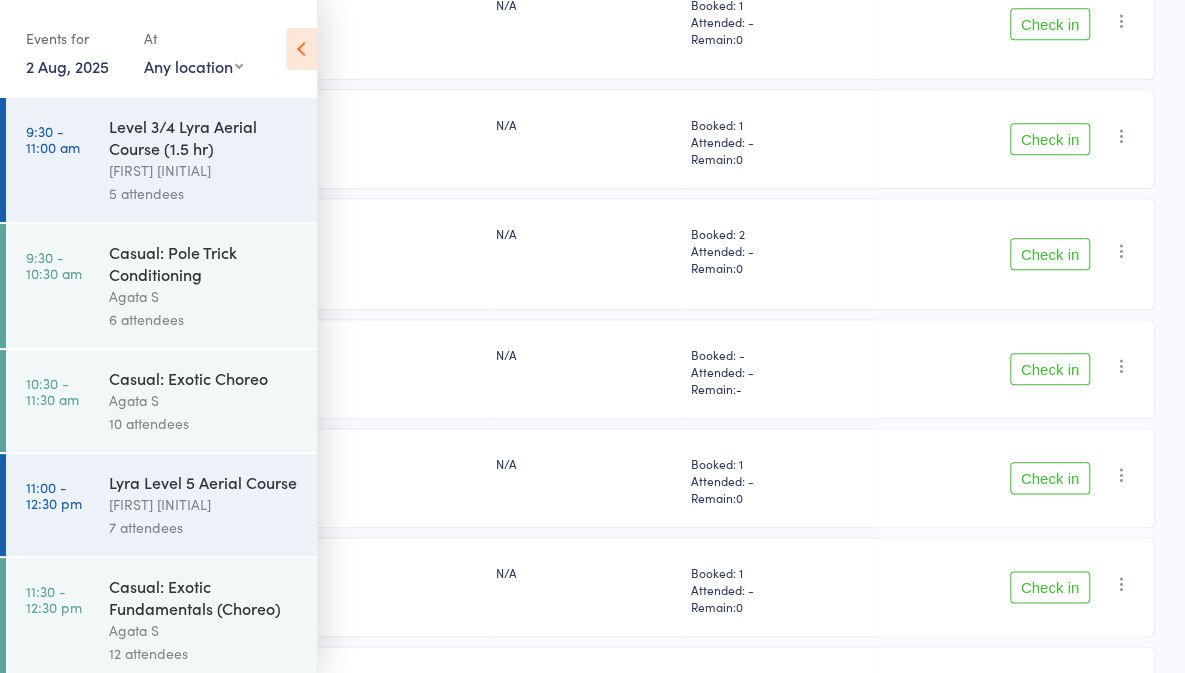 click on "Check in" at bounding box center [1050, 139] 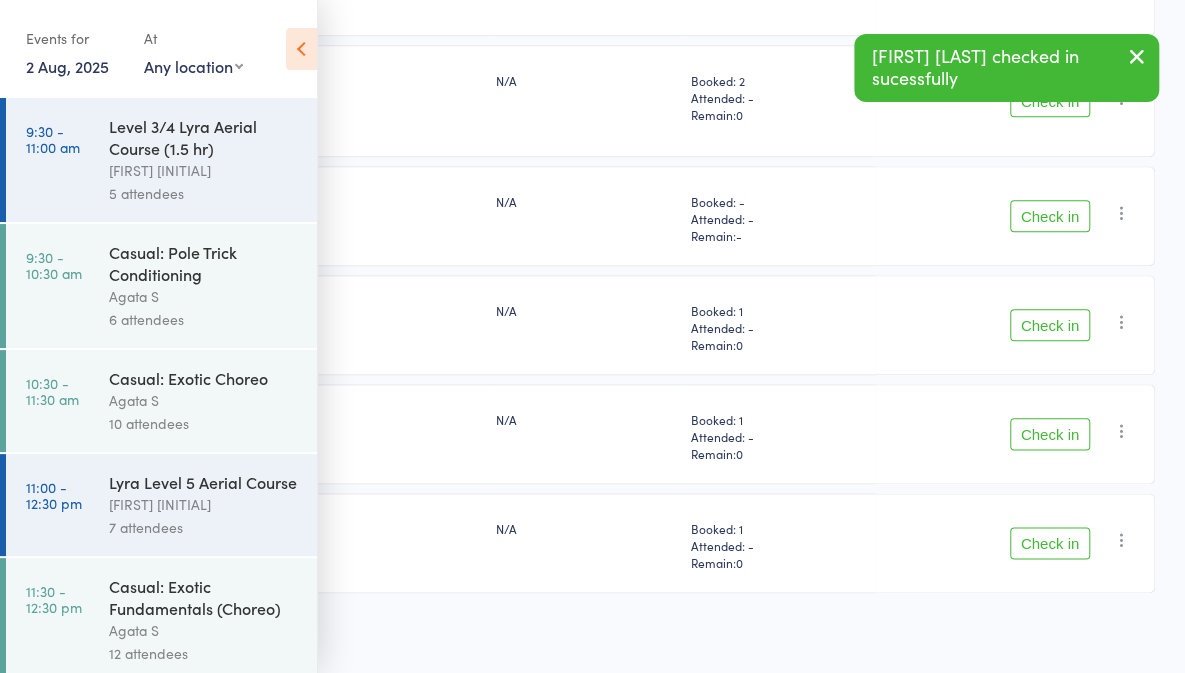 scroll, scrollTop: 924, scrollLeft: 0, axis: vertical 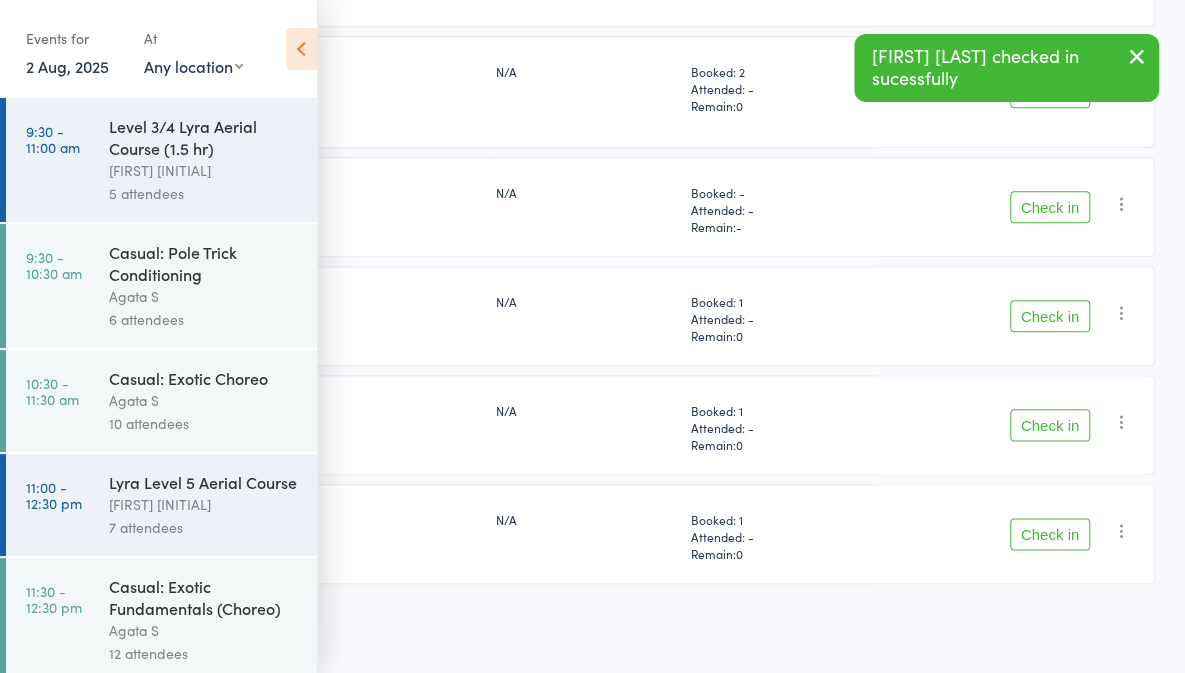 click on "Check in" at bounding box center [1050, 425] 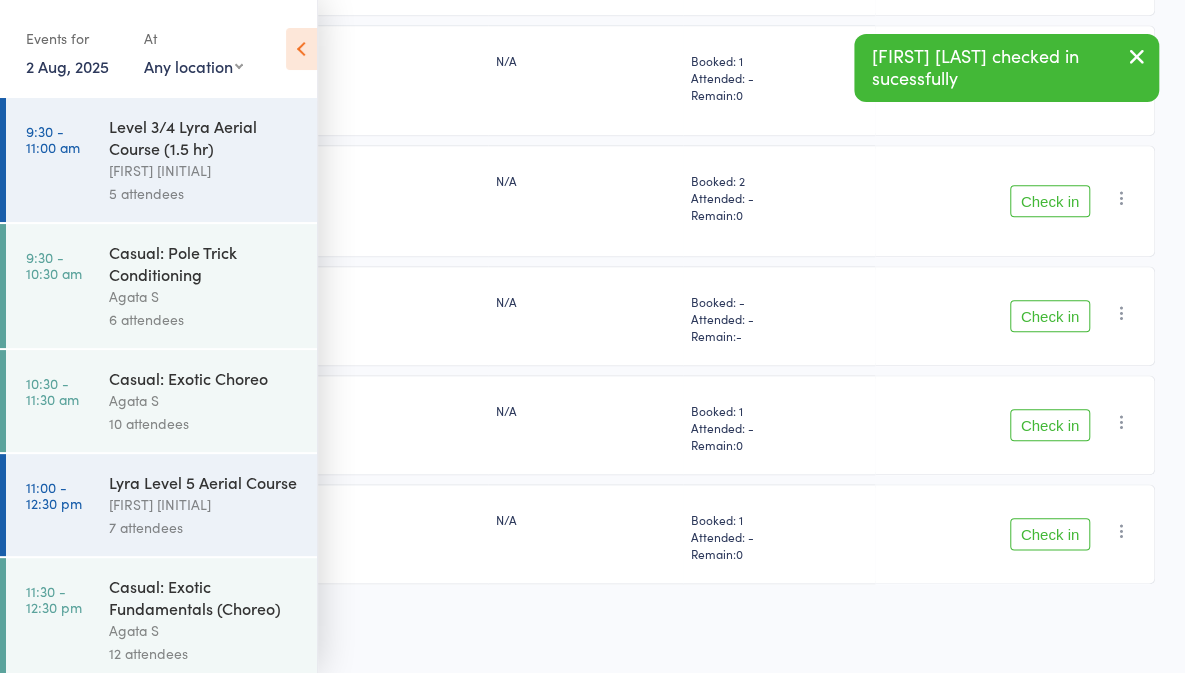 click on "Check in" at bounding box center (1050, 534) 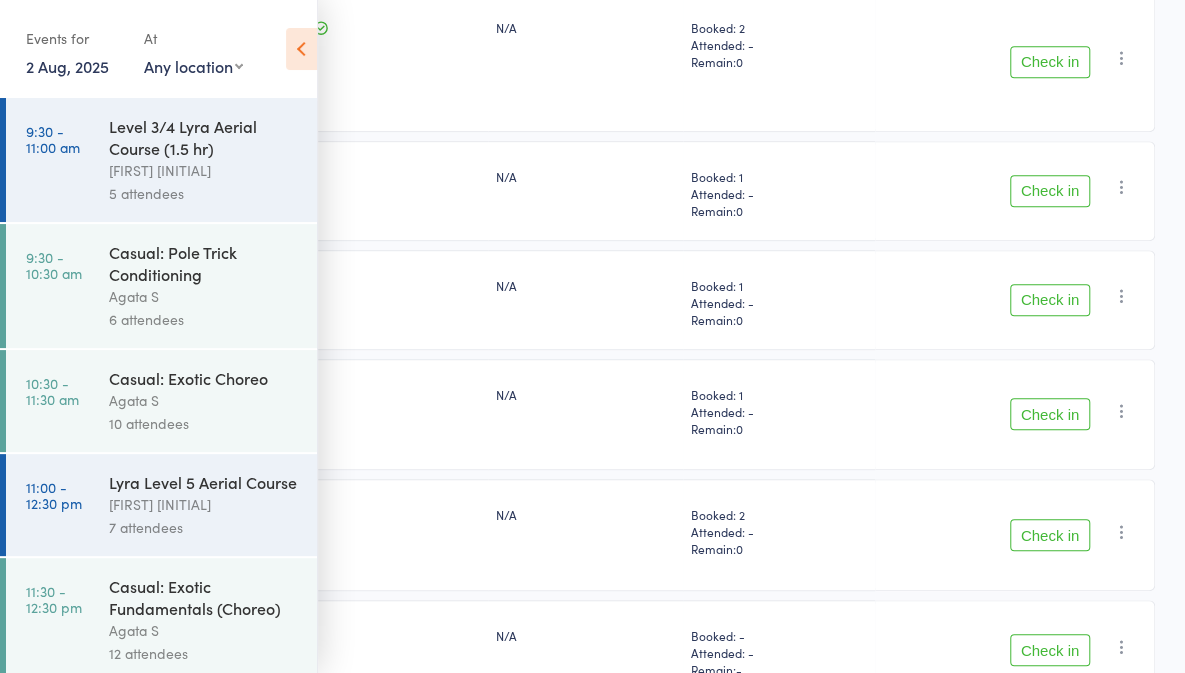 scroll, scrollTop: 710, scrollLeft: 0, axis: vertical 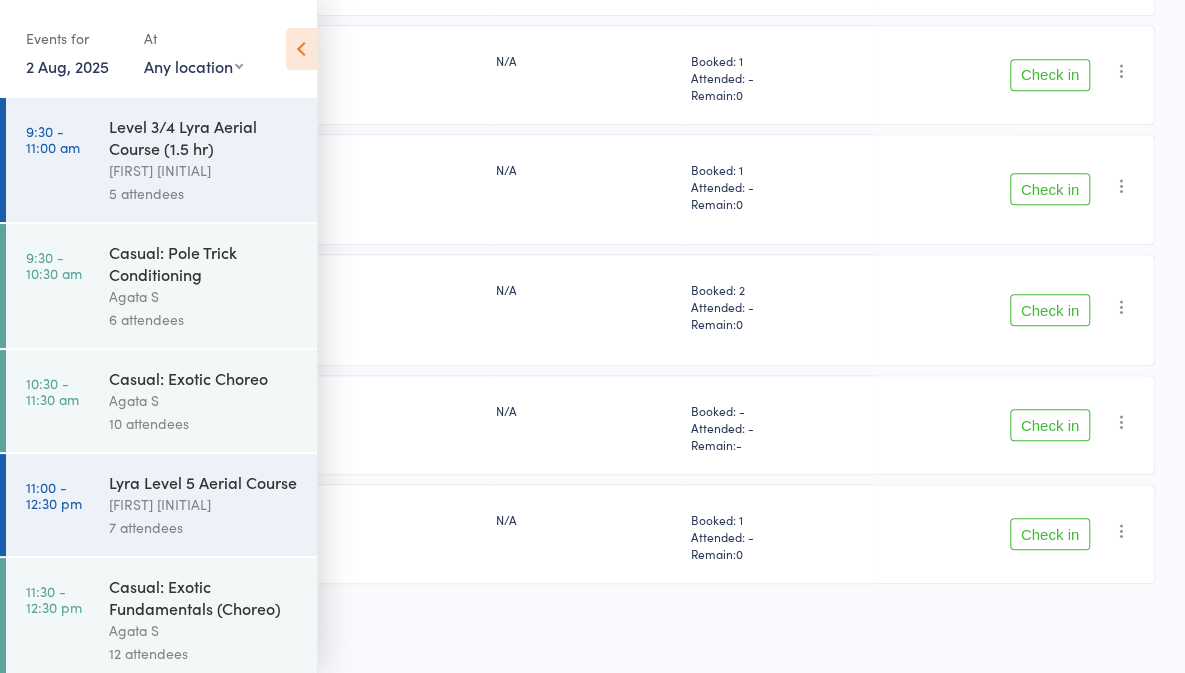 click on "Check in" at bounding box center (1050, 534) 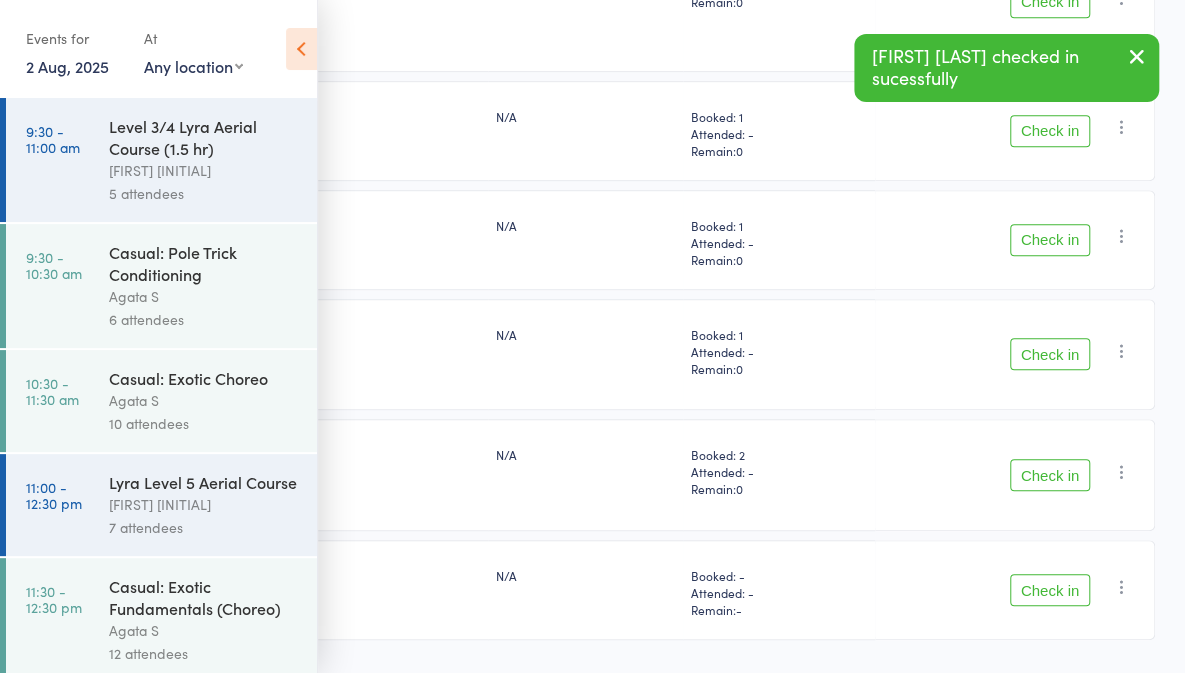 scroll, scrollTop: 394, scrollLeft: 0, axis: vertical 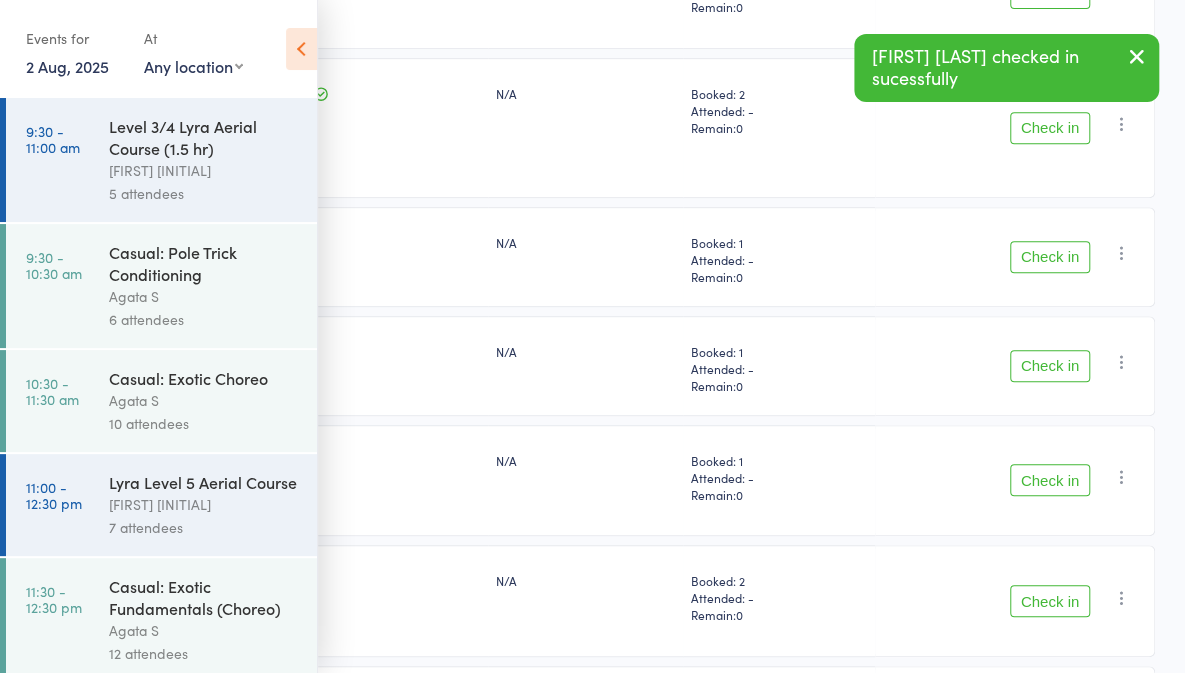 click on "Check in" at bounding box center (1050, 257) 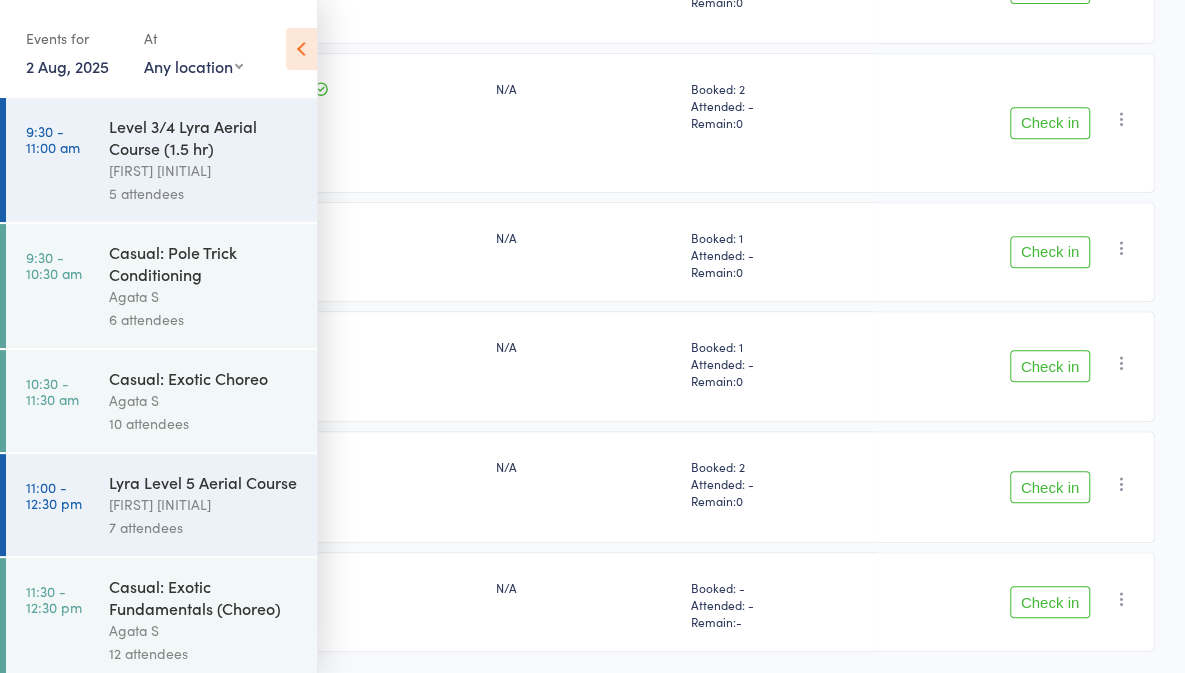 scroll, scrollTop: 390, scrollLeft: 0, axis: vertical 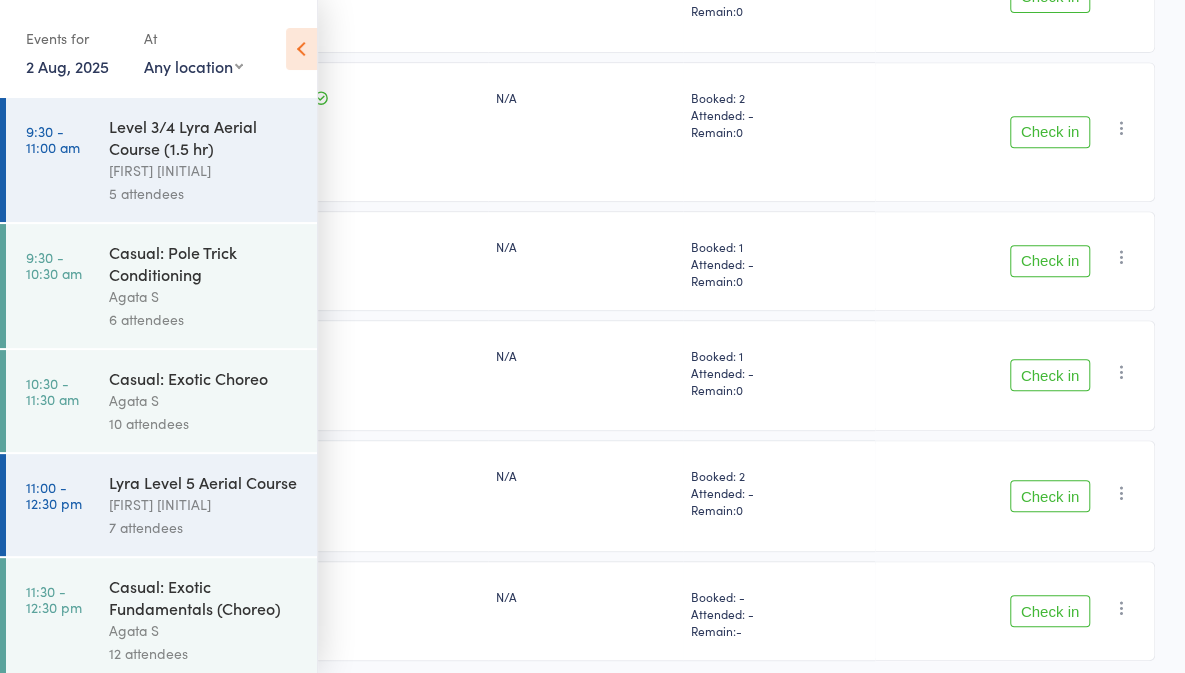 click on "Check in" at bounding box center (1050, 375) 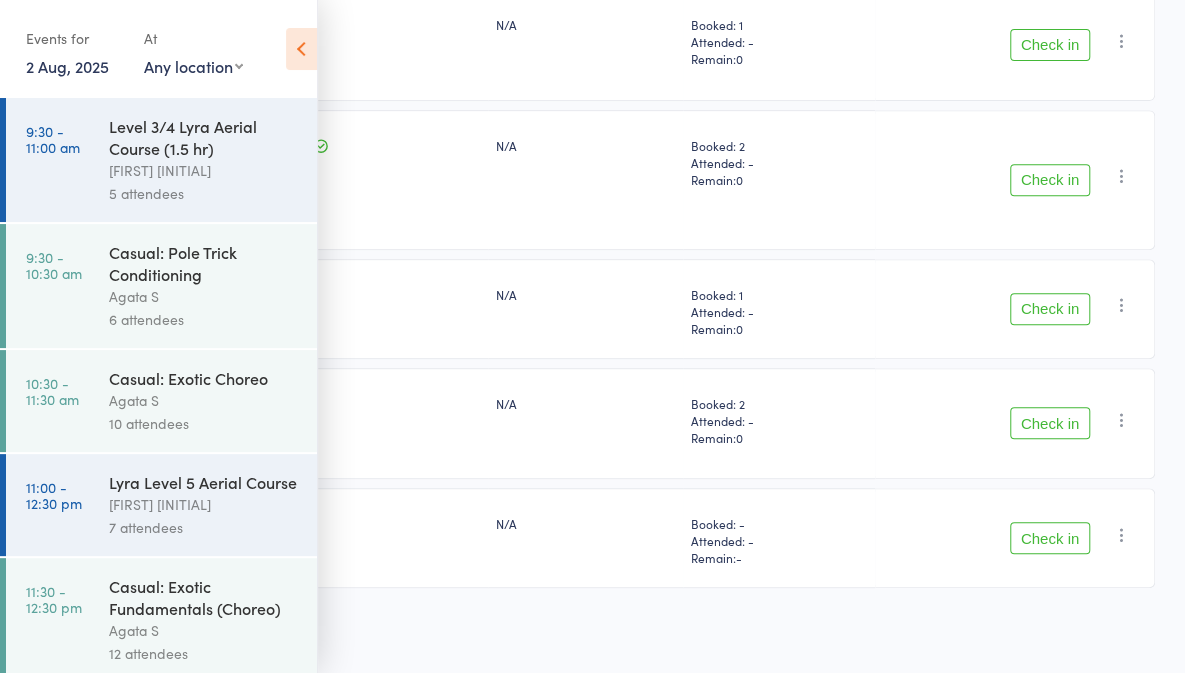 scroll, scrollTop: 343, scrollLeft: 0, axis: vertical 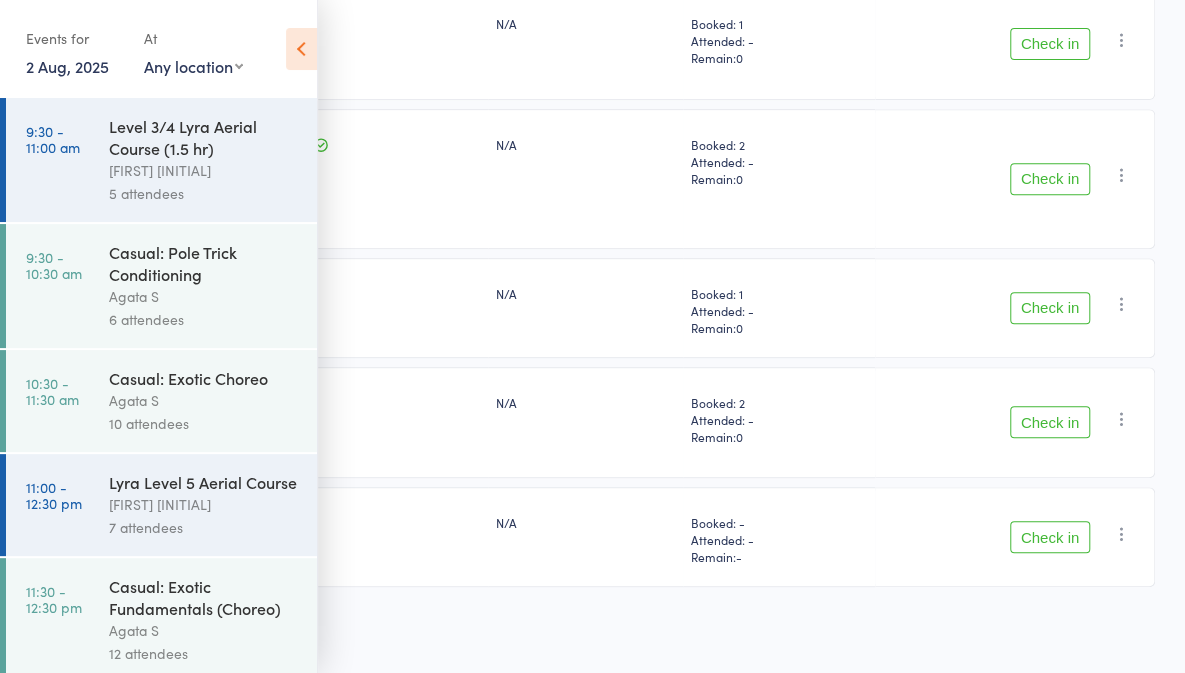 click on "Check in" at bounding box center [1050, 422] 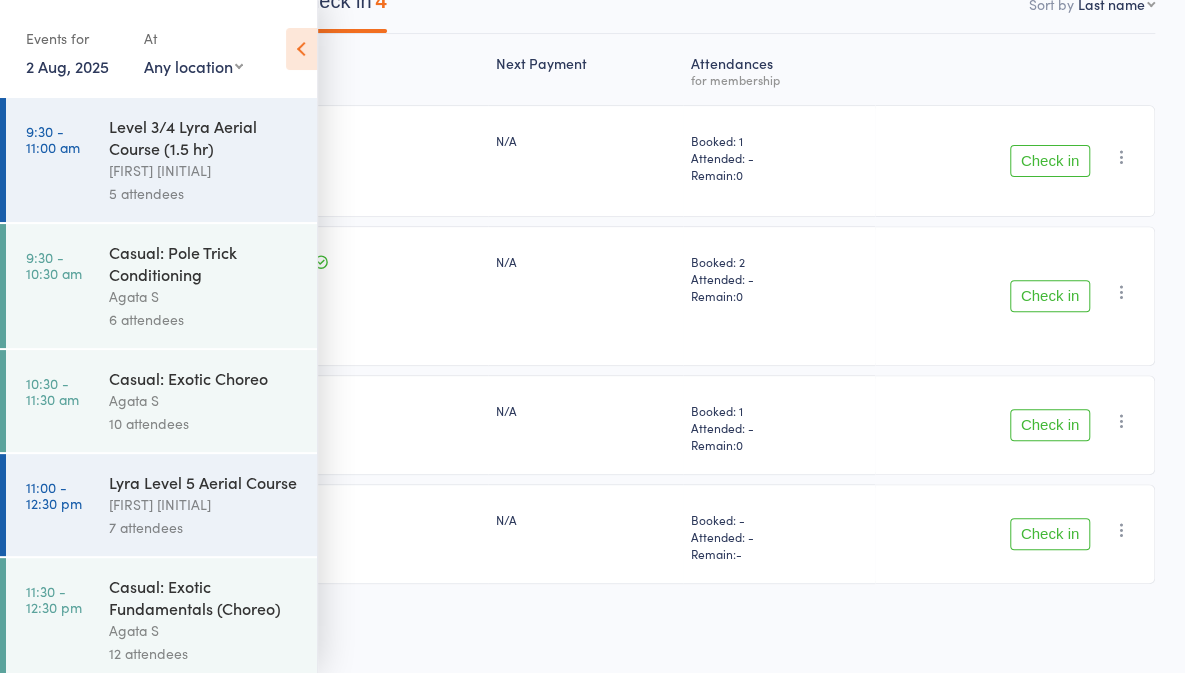 click on "Check in" at bounding box center (1050, 425) 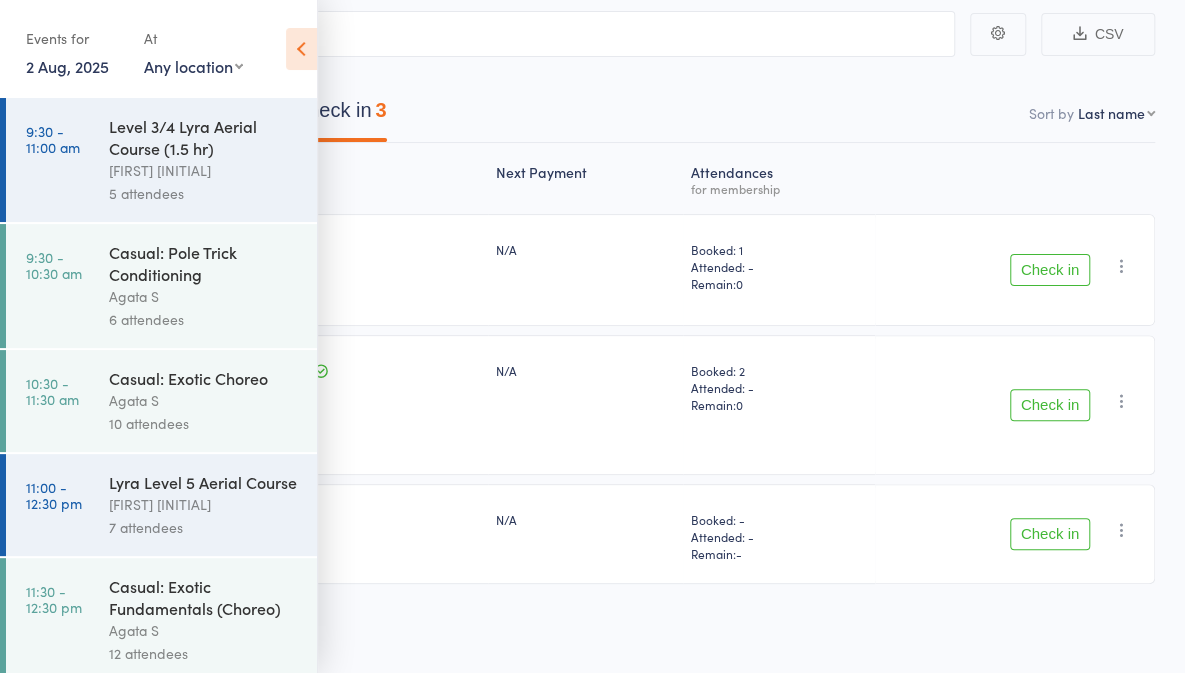 scroll, scrollTop: 150, scrollLeft: 0, axis: vertical 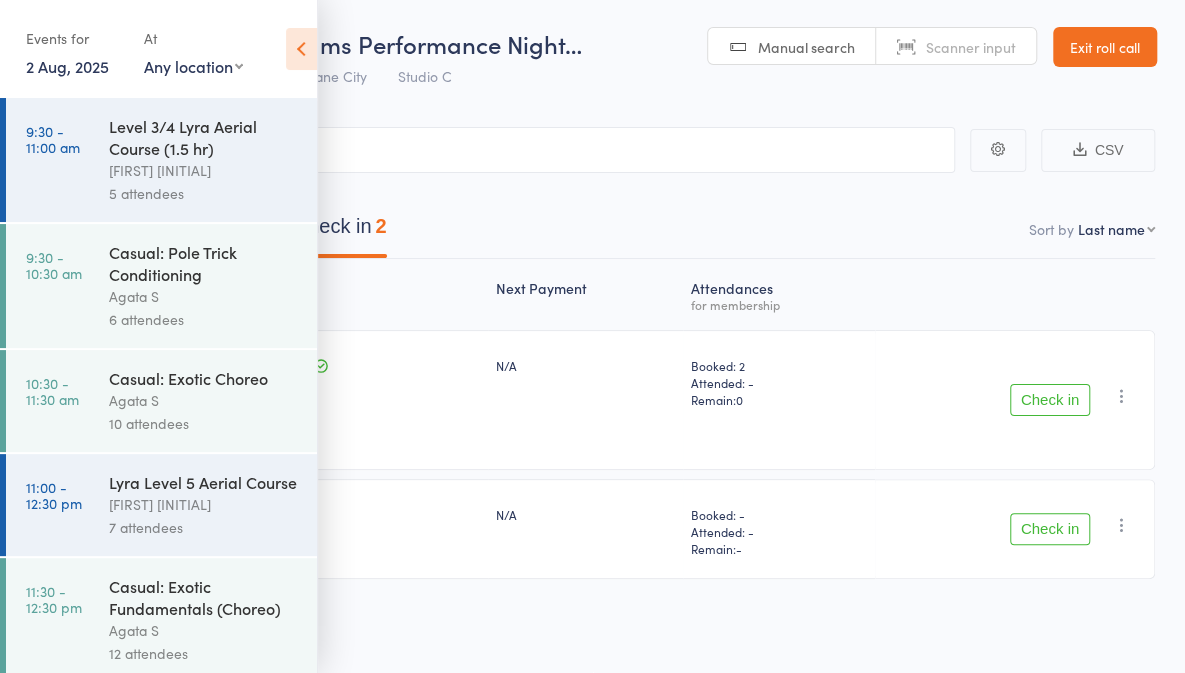 click on "Check in" at bounding box center (1050, 400) 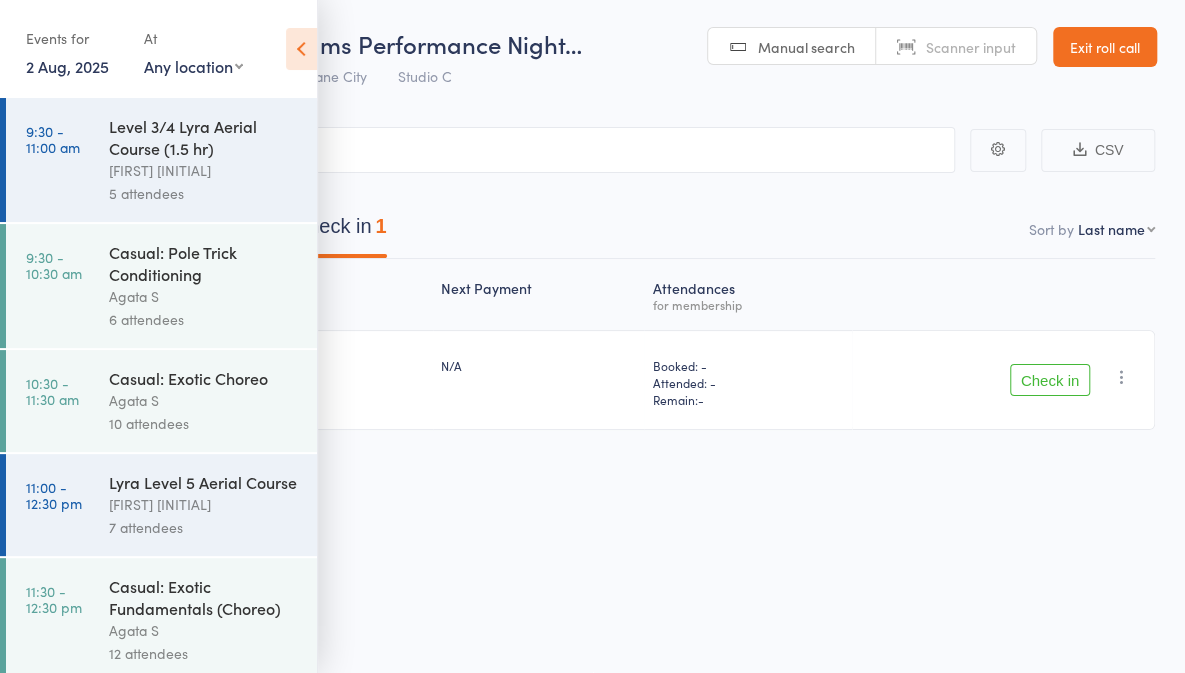 click on "Checked in  48" at bounding box center [93, 231] 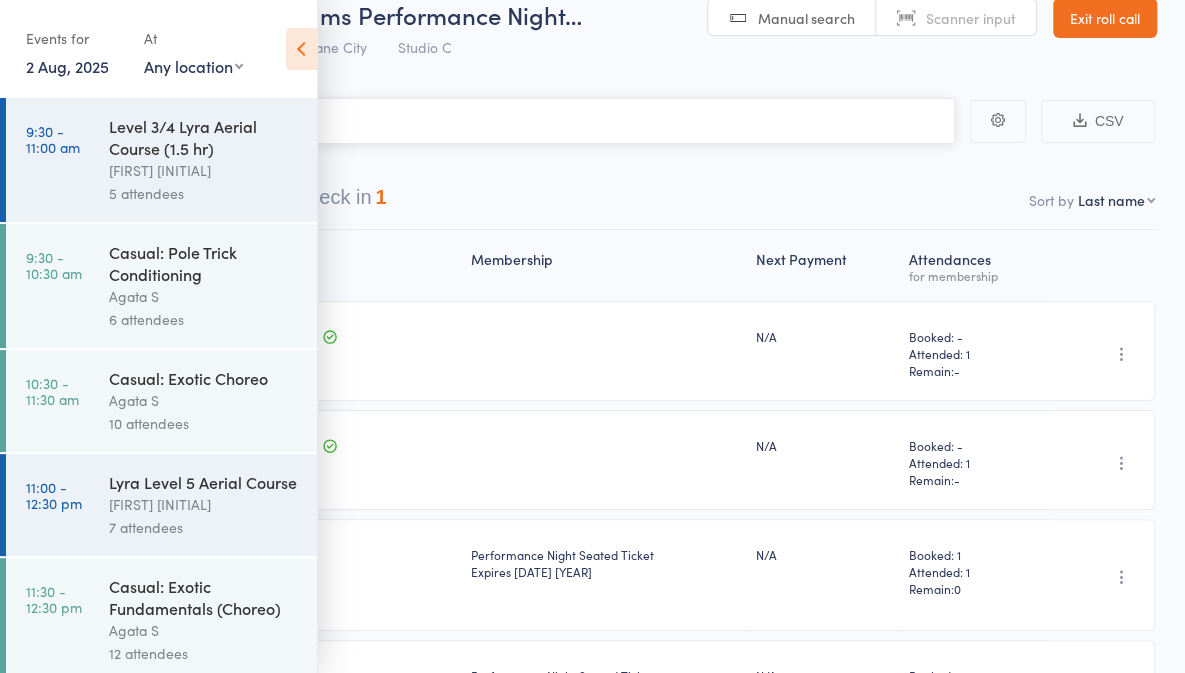 click at bounding box center (492, 121) 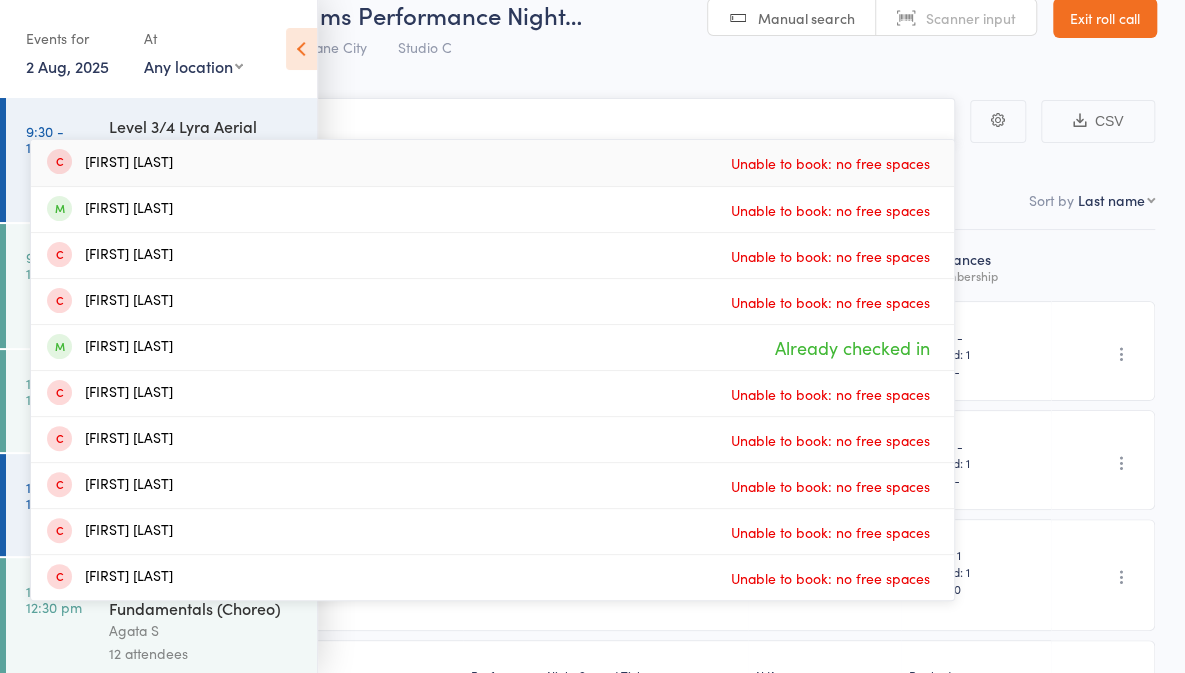 type on "[FIRST]" 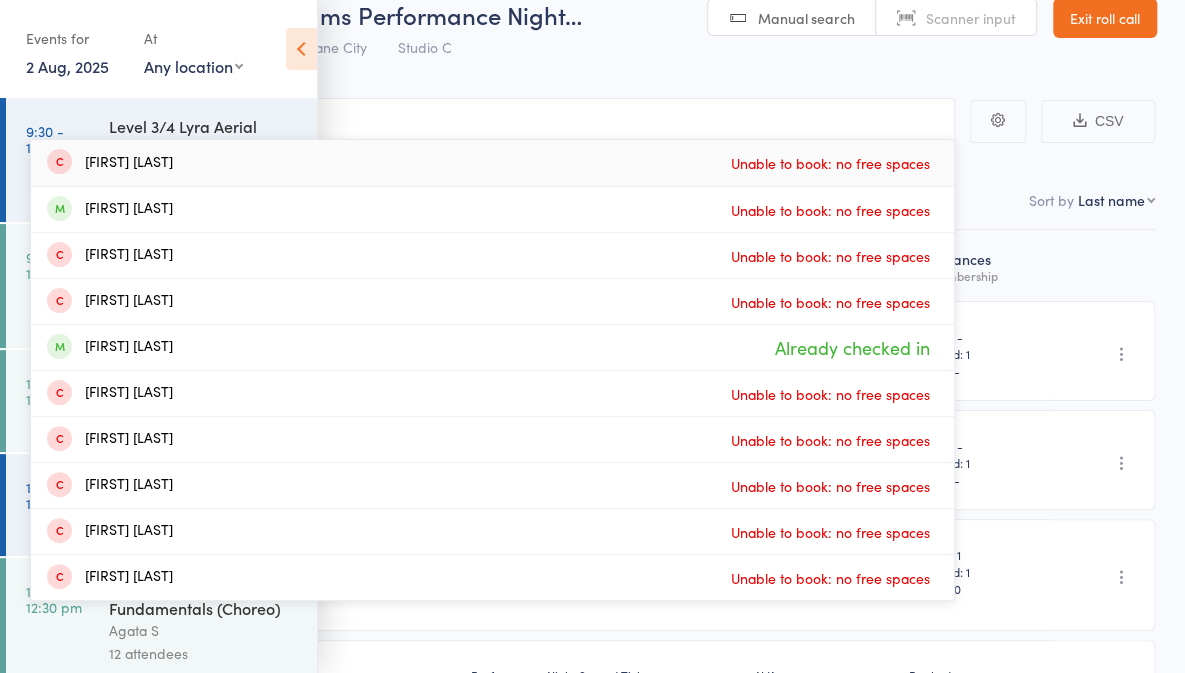 click on "[FIRST] [LAST]" at bounding box center (110, 209) 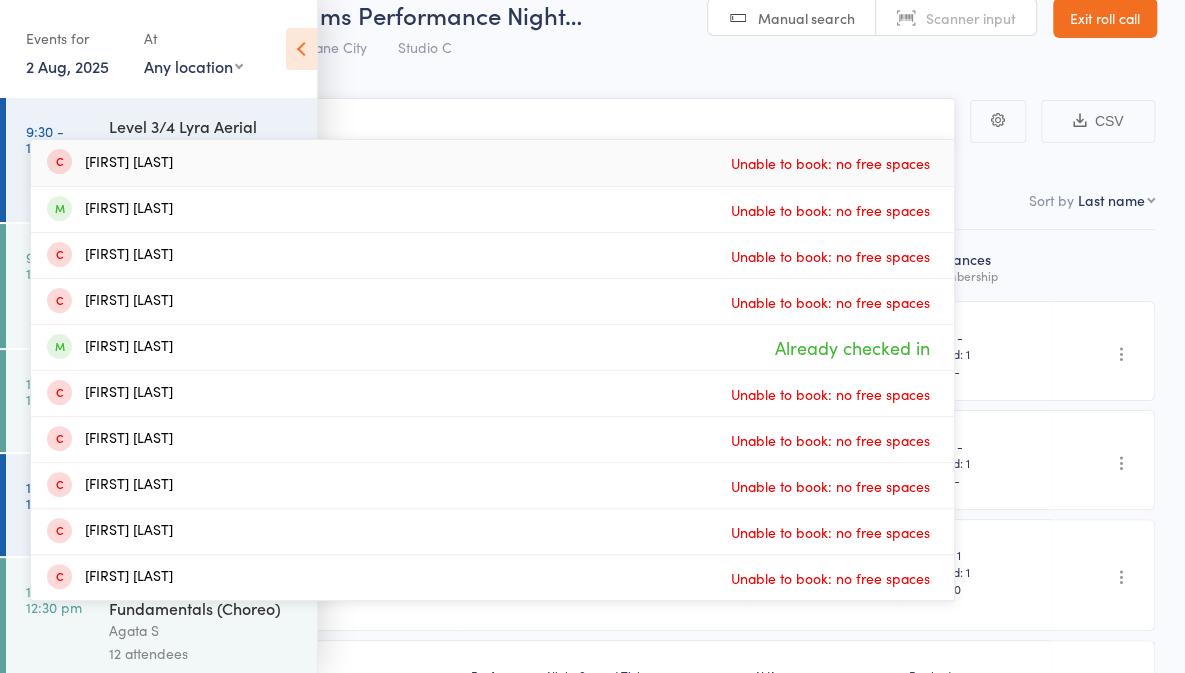 type 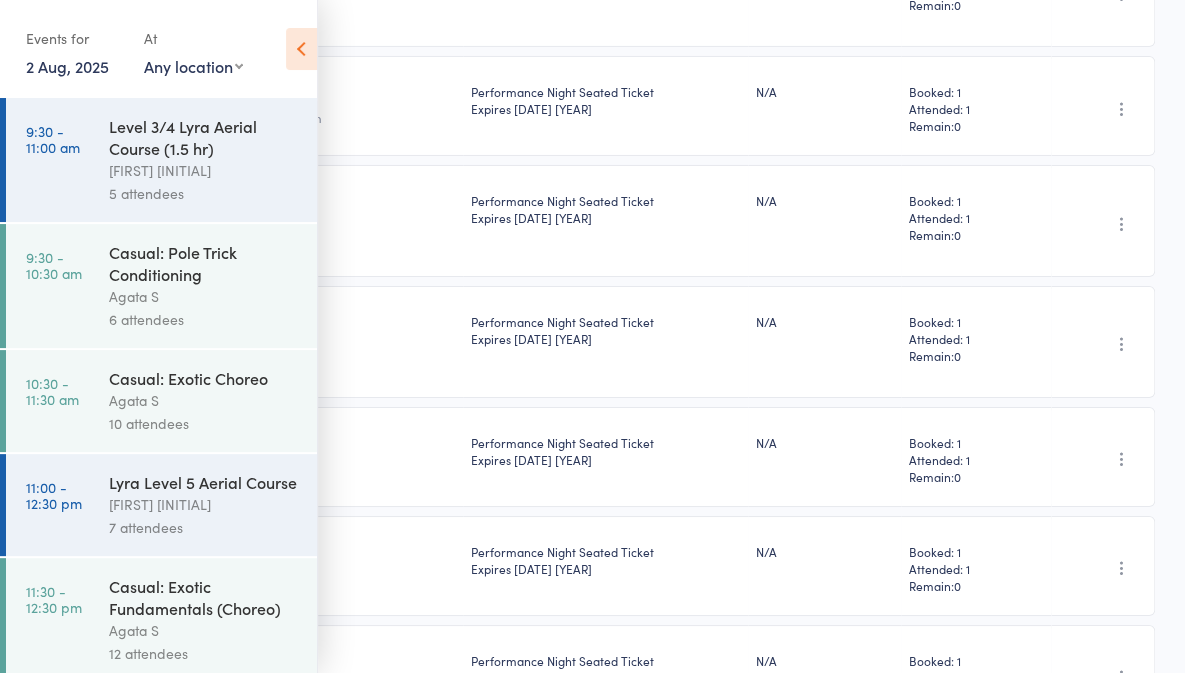 scroll, scrollTop: 3226, scrollLeft: 0, axis: vertical 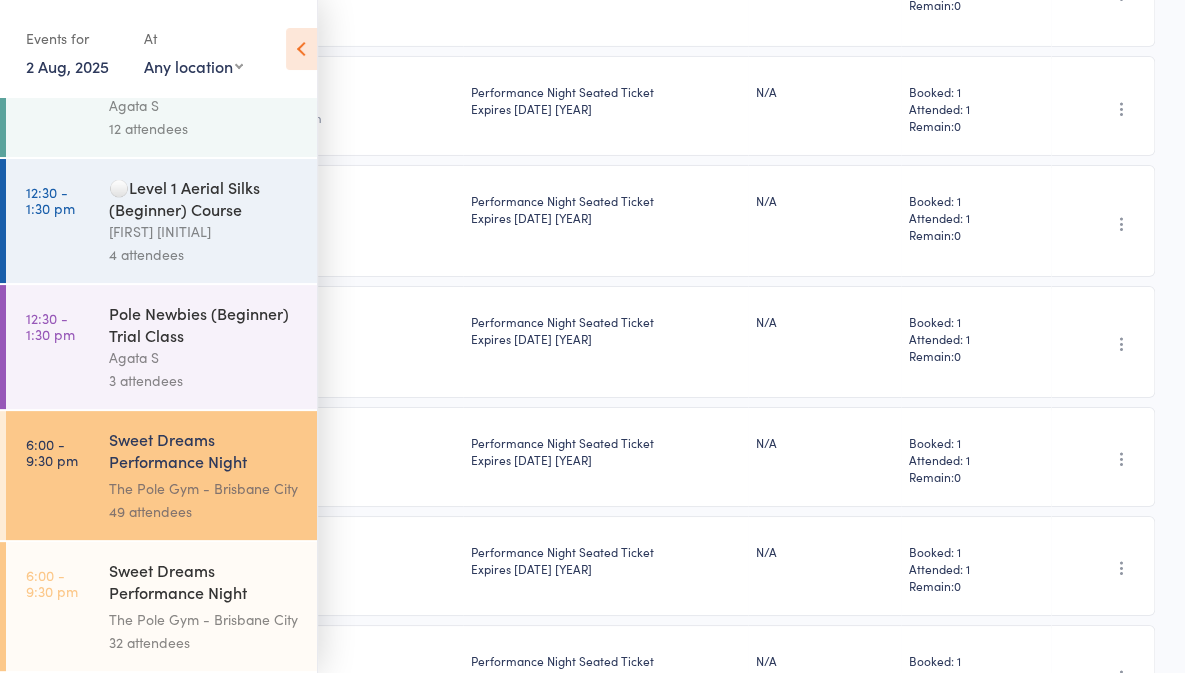 click on "The Pole Gym - Brisbane City" at bounding box center (204, 619) 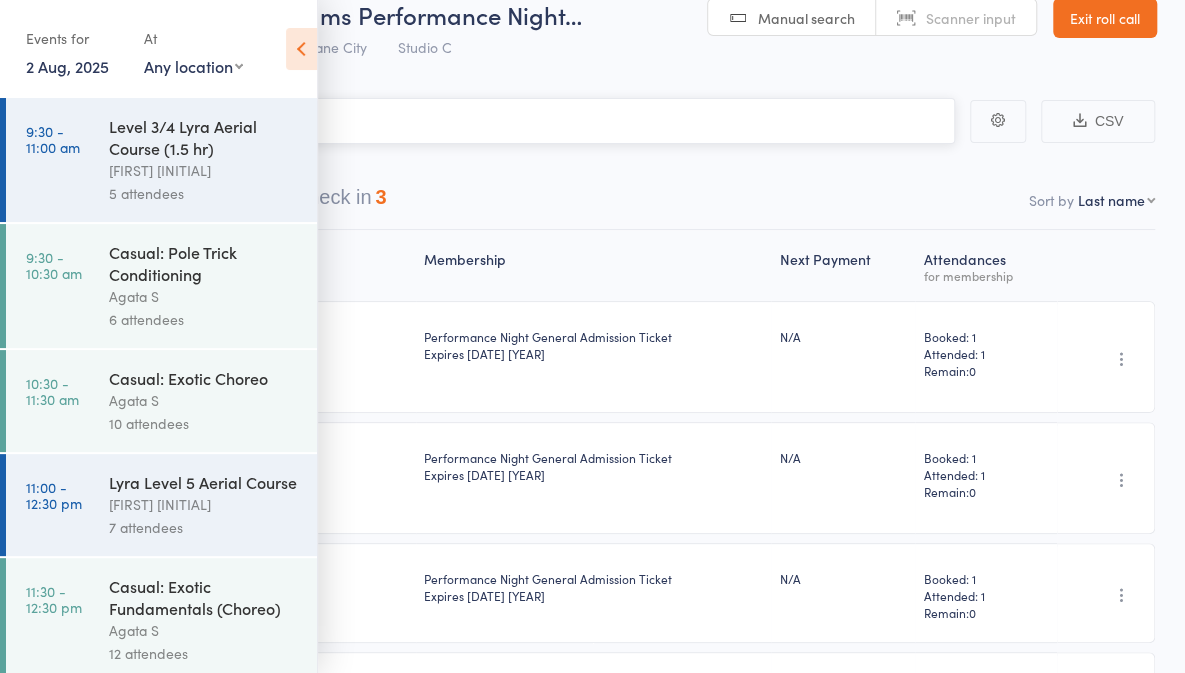 scroll, scrollTop: 0, scrollLeft: 0, axis: both 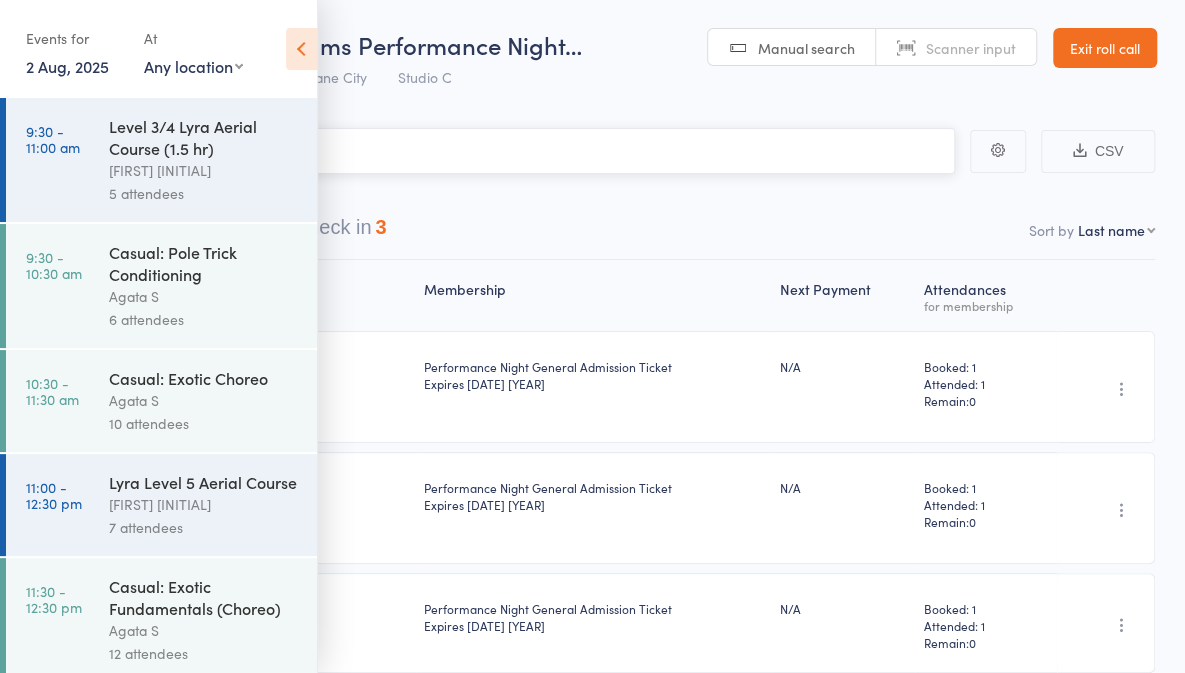 click on "Checked in  29 Waiting to check in  3" at bounding box center (592, 232) 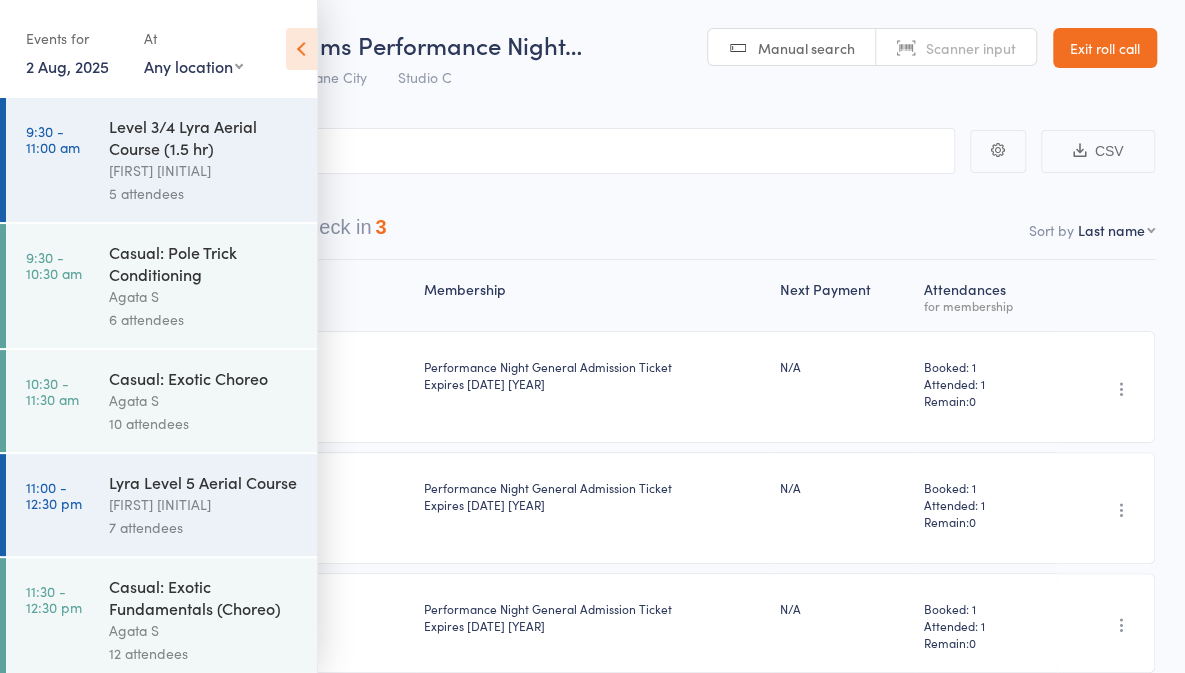 click on "CSV
Checked in  29 Waiting to check in  3
Sort by   Last name First name Last name Birthday today? Behind on payments? Check in time Next payment date Next payment amount Membership name Membership expires Classes booked Classes attended Classes remaining Membership Next Payment Atten­dances for membership Dimity Annett    dimity.annett@hotmail.com Age: 31 years Performance Night General Admission Ticket Expires Sep 5, 2025  N/A Booked: 1 Attended: 1 Remain:  0 Undo check-in Send message Add Note Add Task Add Flag Remove Mark absent
edit Syifa Arlin    syifa.arlin@outlook.com Age: 20 years Performance Night General Admission Ticket Expires Aug 13, 2025  N/A Booked: 1 Attended: 1 Remain:  0 Undo check-in Send message Add Note Add Task Add Flag Remove Mark absent
Curtis Chow    Karen_soto97@yahoo.com.mx Performance Night General Admission Ticket Expires Aug 20, 2025  N/A Booked: 1 Attended: 1 Remain:  0 Undo check-in Send message Add Note Add Task Add Flag Remove Mark absent
edit Savita Datta    N/A" at bounding box center [592, 1989] 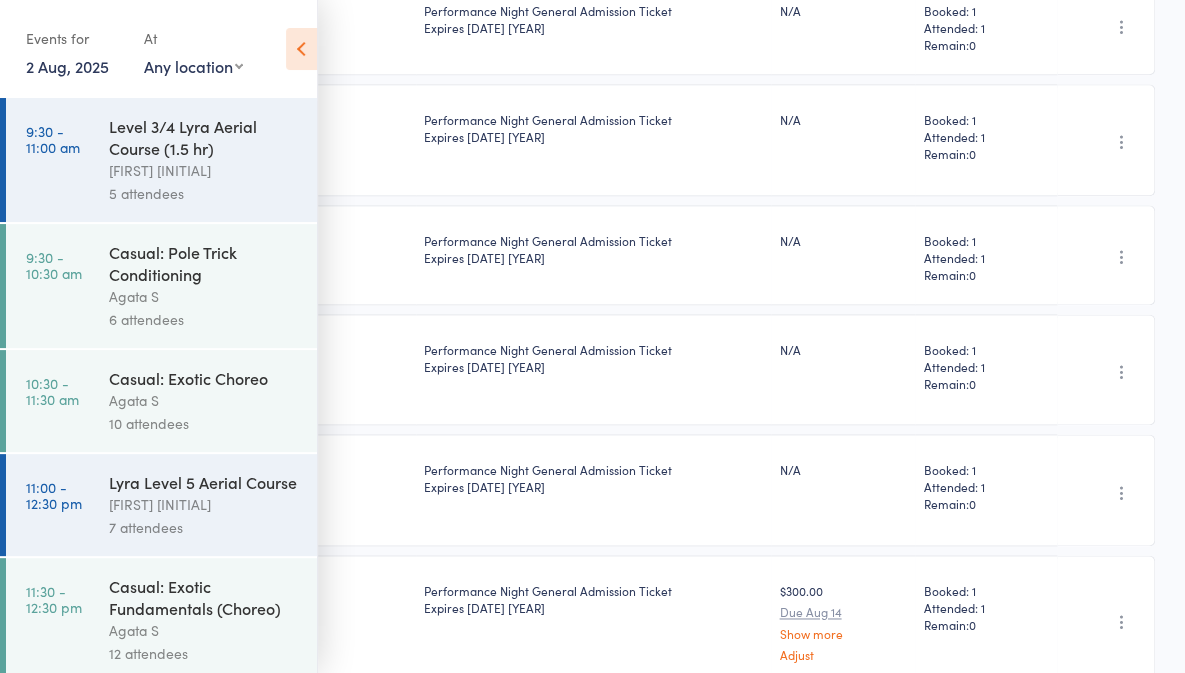 scroll, scrollTop: 1072, scrollLeft: 0, axis: vertical 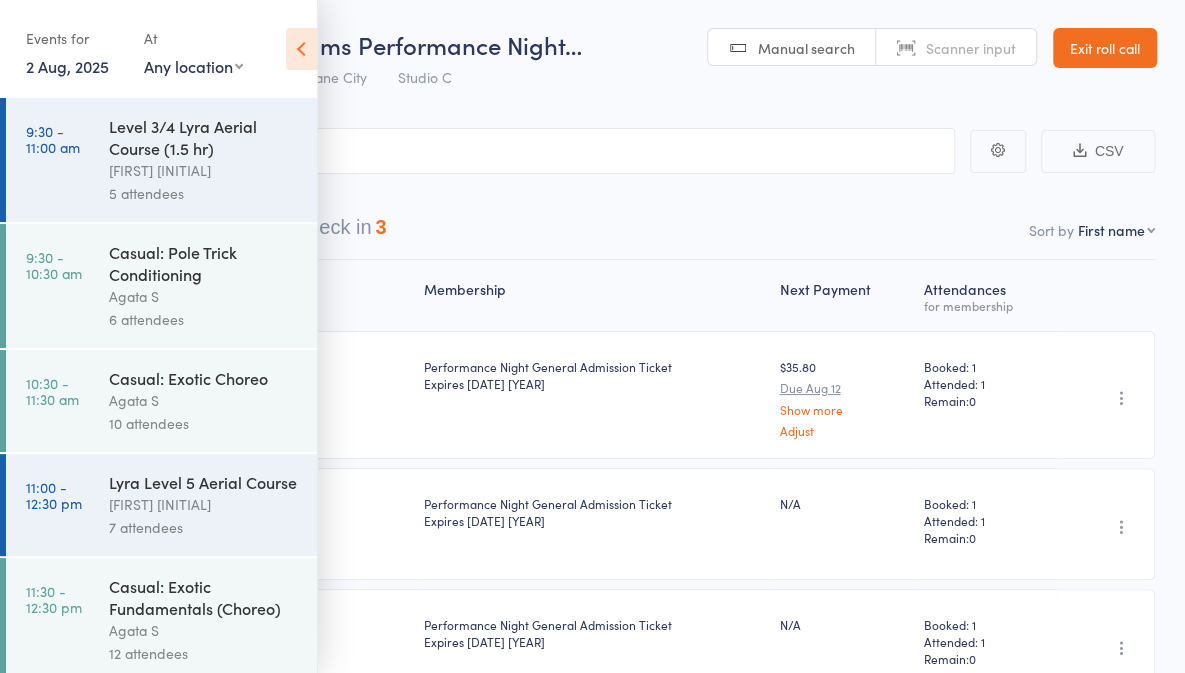 click on "Waiting to check in  3" at bounding box center (295, 232) 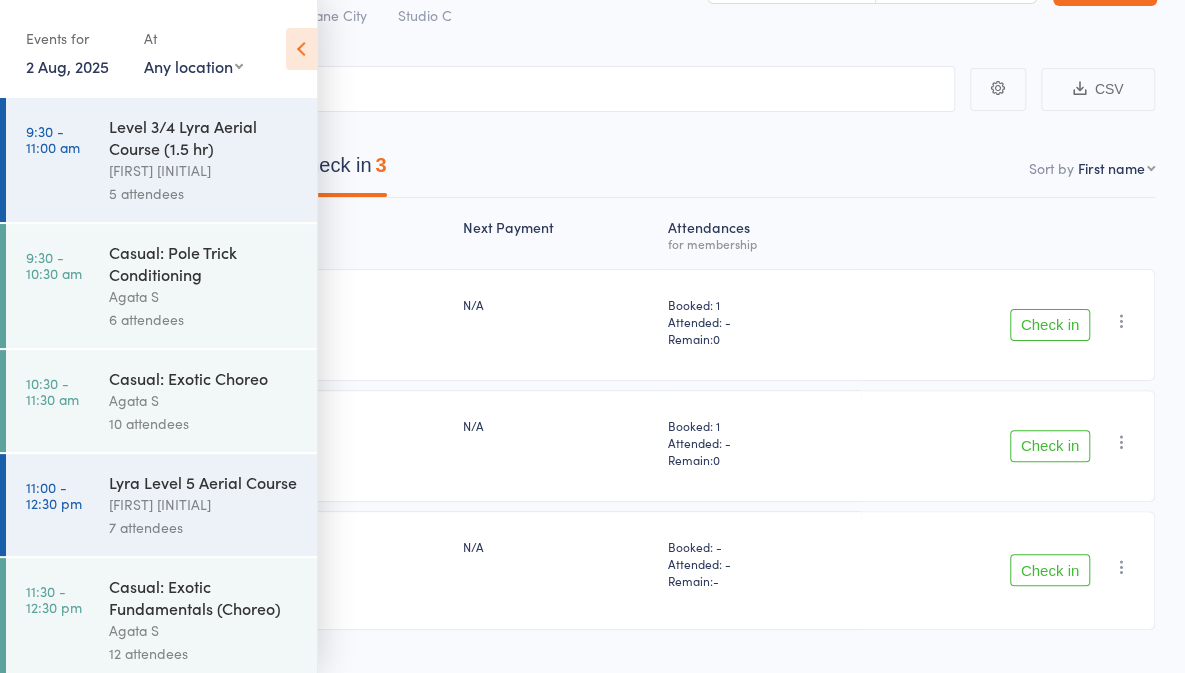 scroll, scrollTop: 142, scrollLeft: 0, axis: vertical 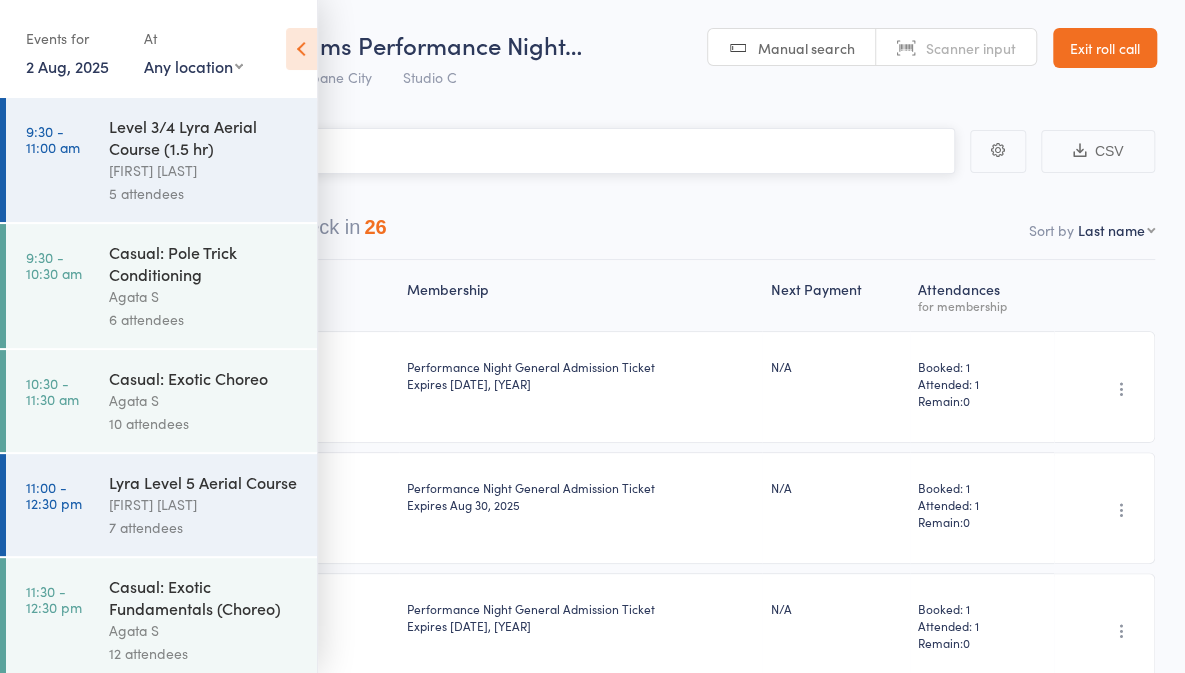 click on "Waiting to check in  26" at bounding box center [289, 232] 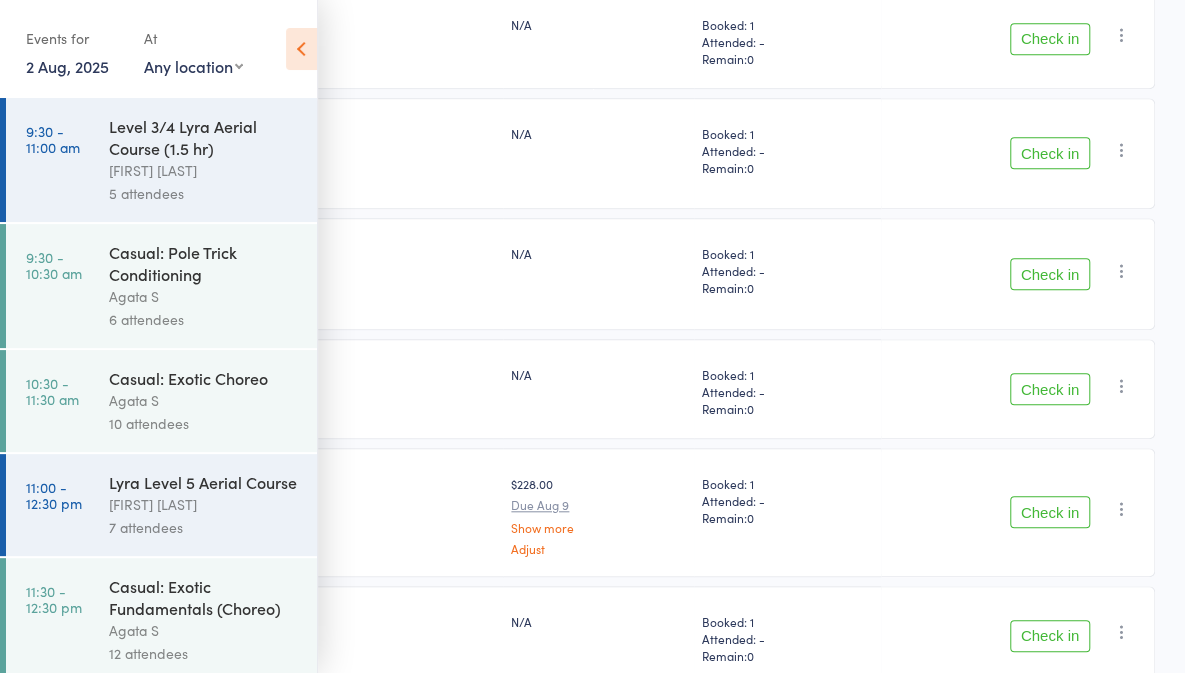 scroll, scrollTop: 576, scrollLeft: 0, axis: vertical 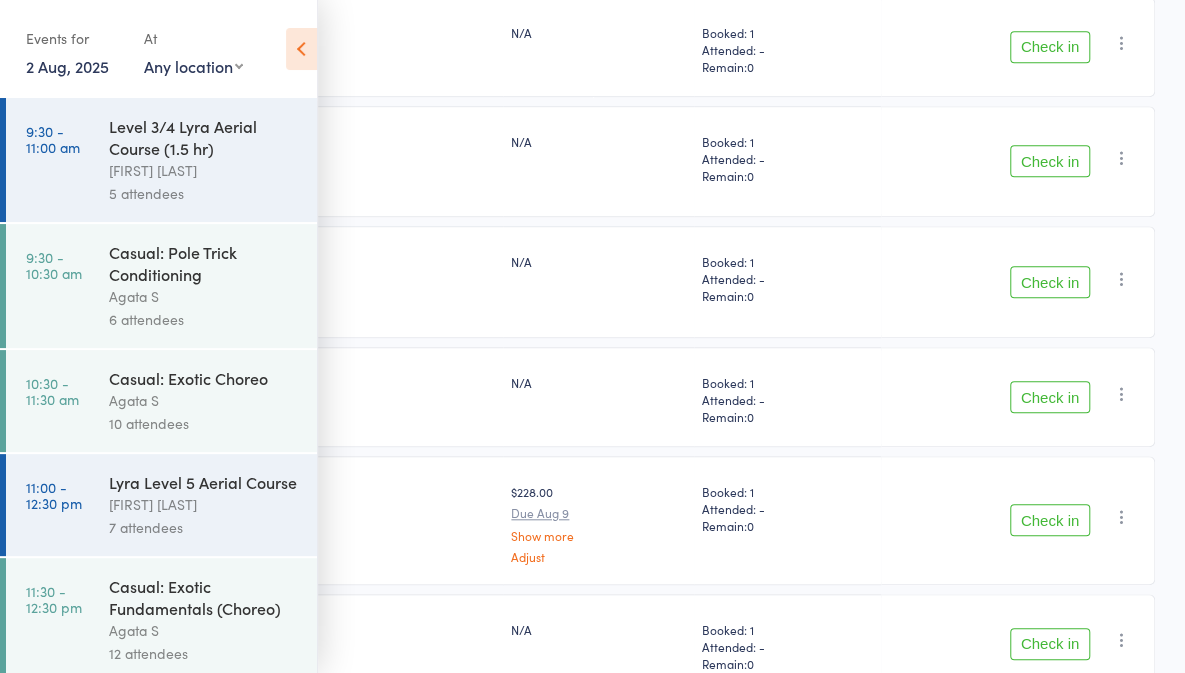 click on "Check in" at bounding box center [1050, 520] 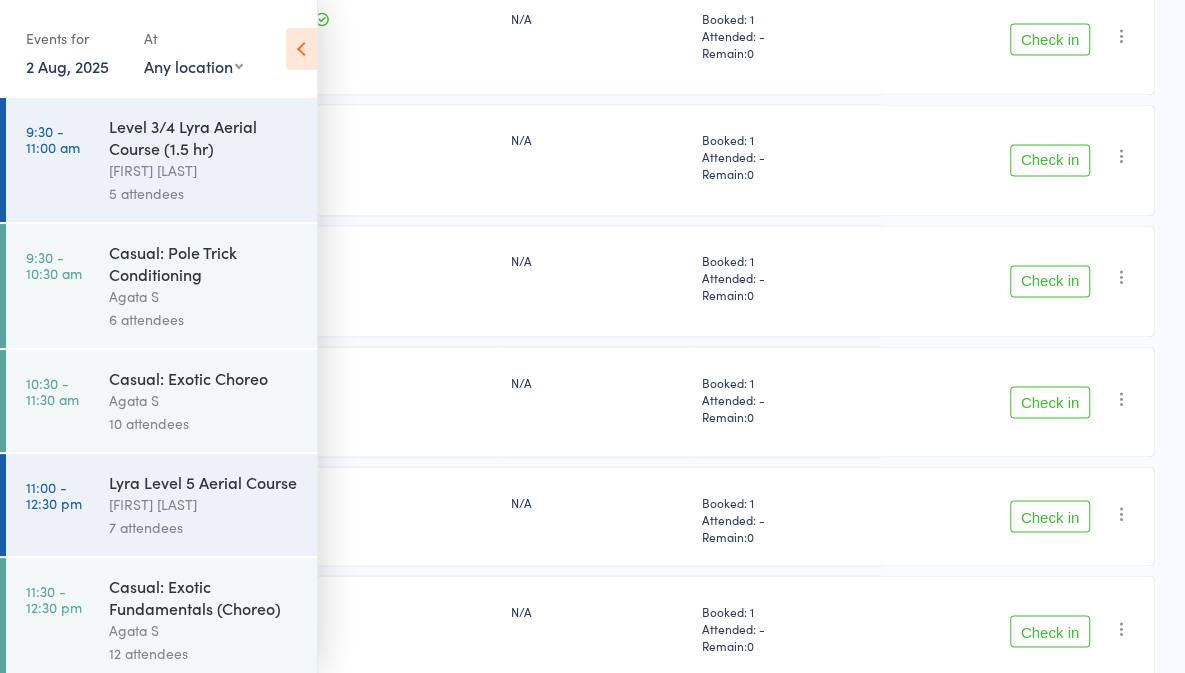 scroll, scrollTop: 1422, scrollLeft: 0, axis: vertical 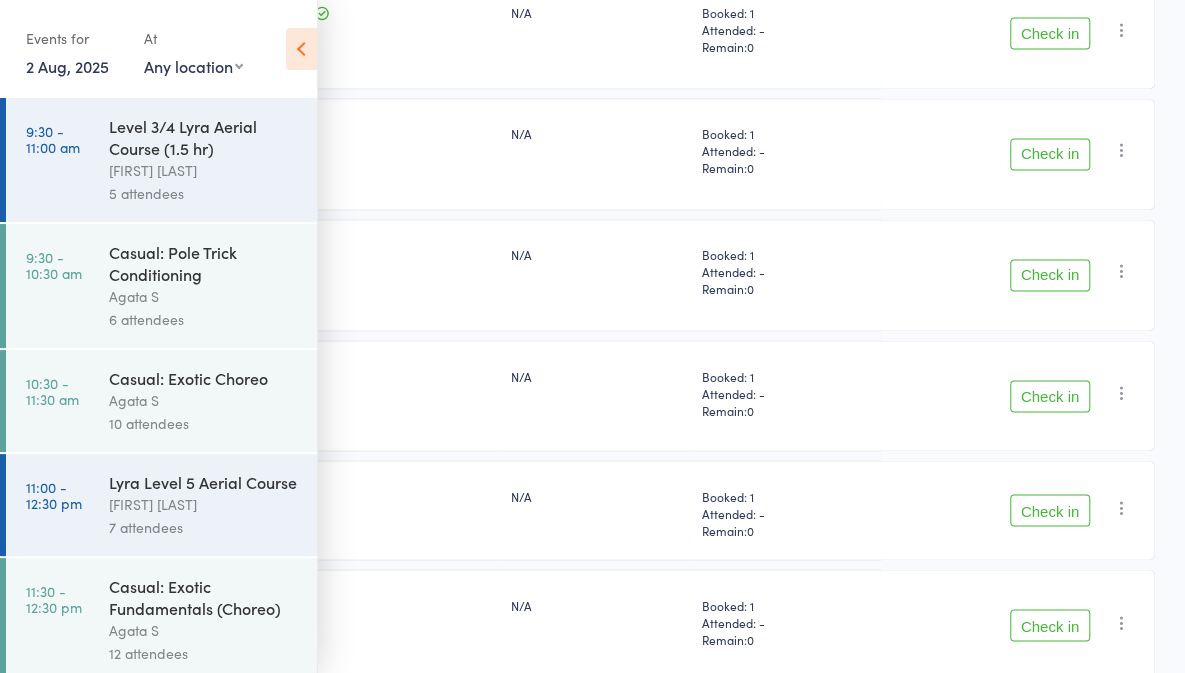 click on "Check in" at bounding box center (1050, 396) 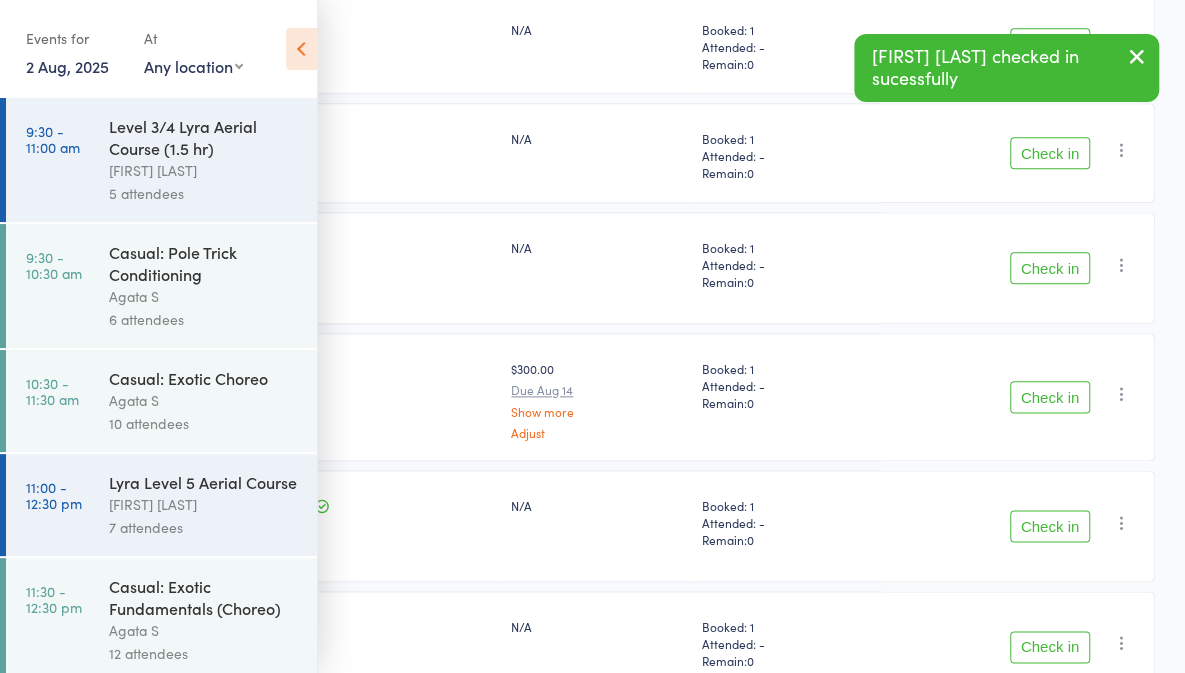 scroll, scrollTop: 928, scrollLeft: 0, axis: vertical 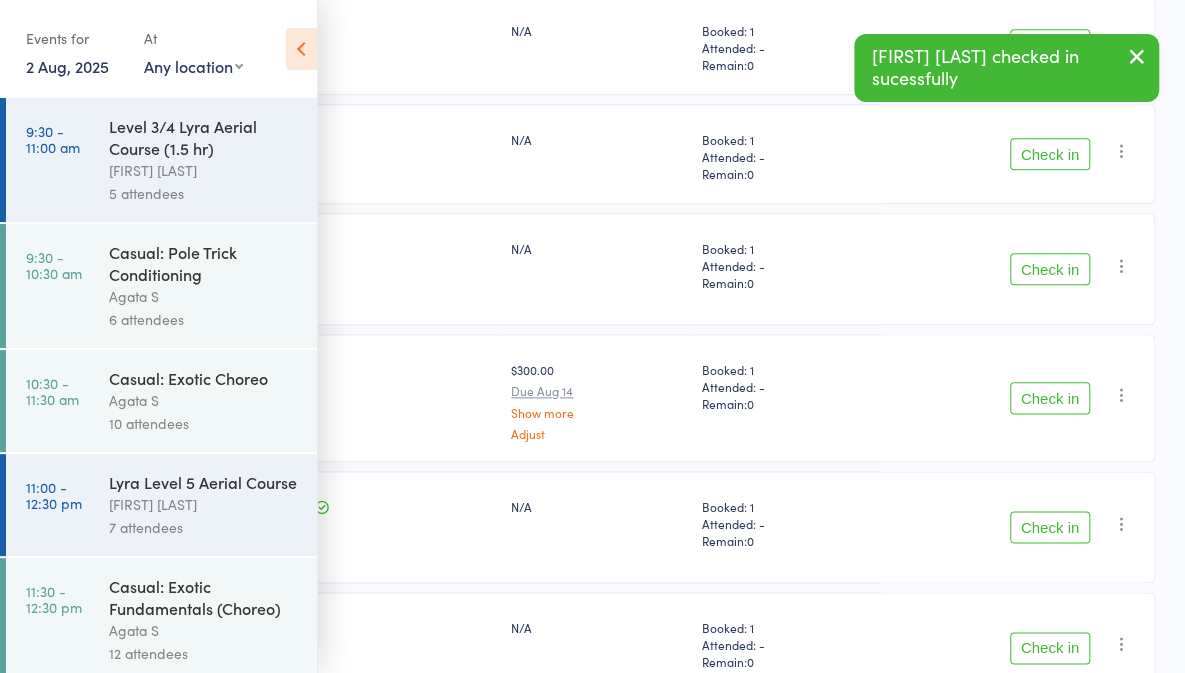 click on "Check in" at bounding box center [1050, 398] 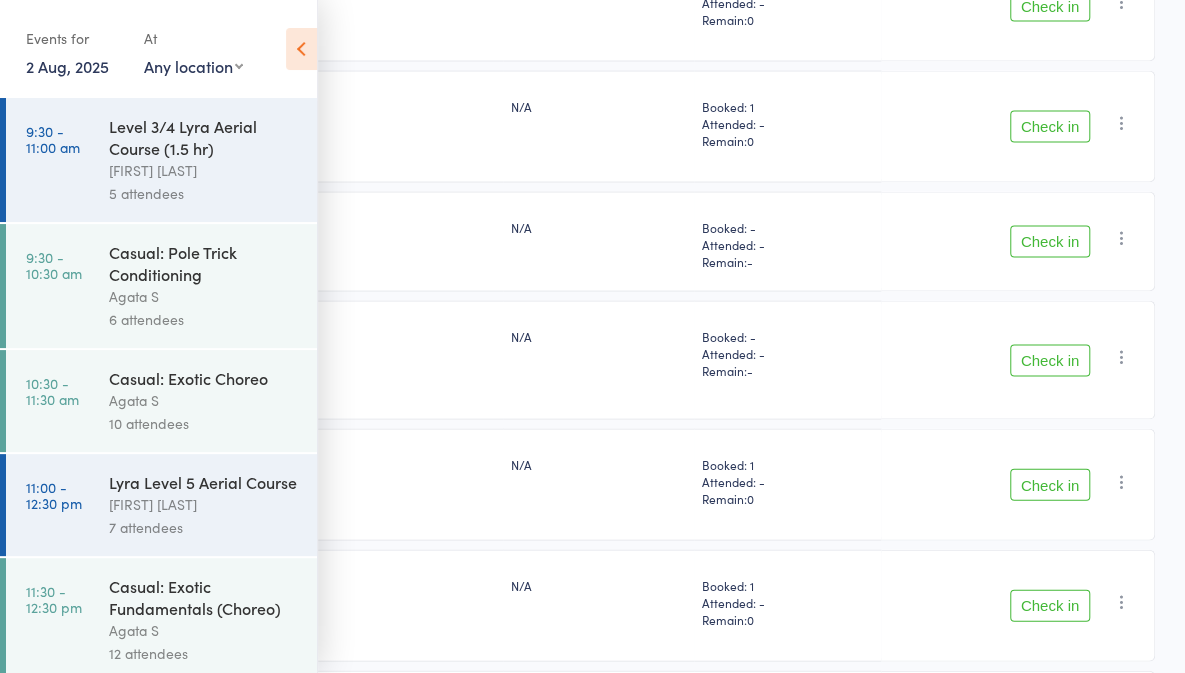 scroll, scrollTop: 1750, scrollLeft: 0, axis: vertical 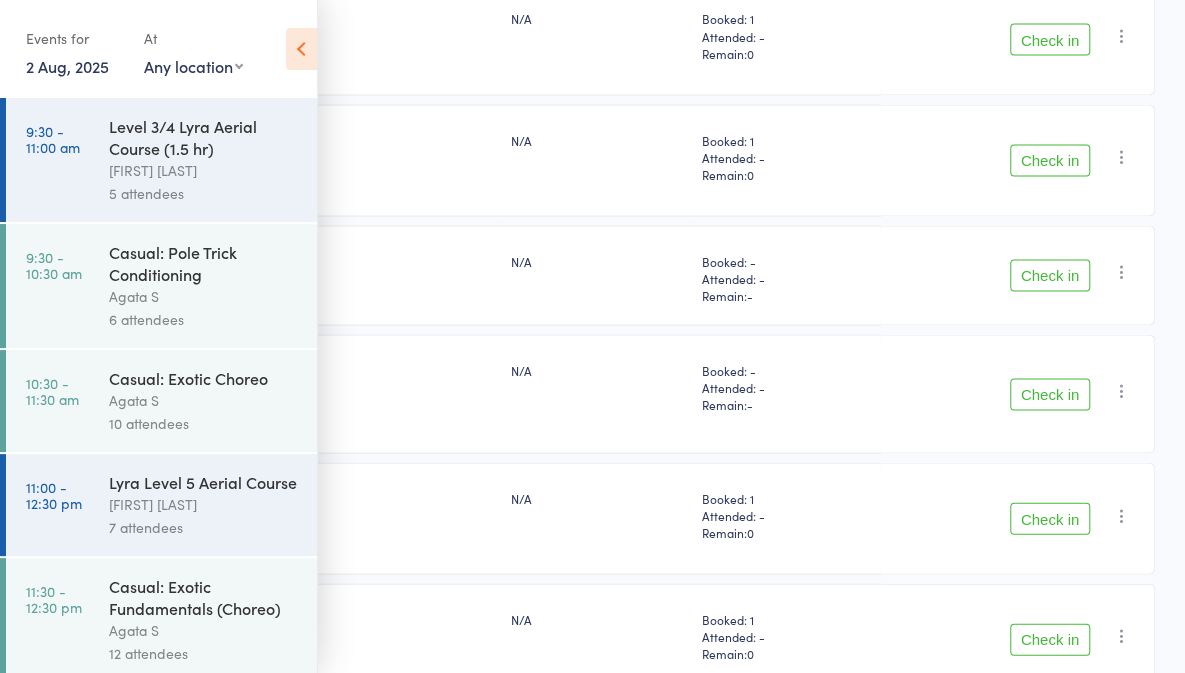 click on "Check in" at bounding box center [1050, 160] 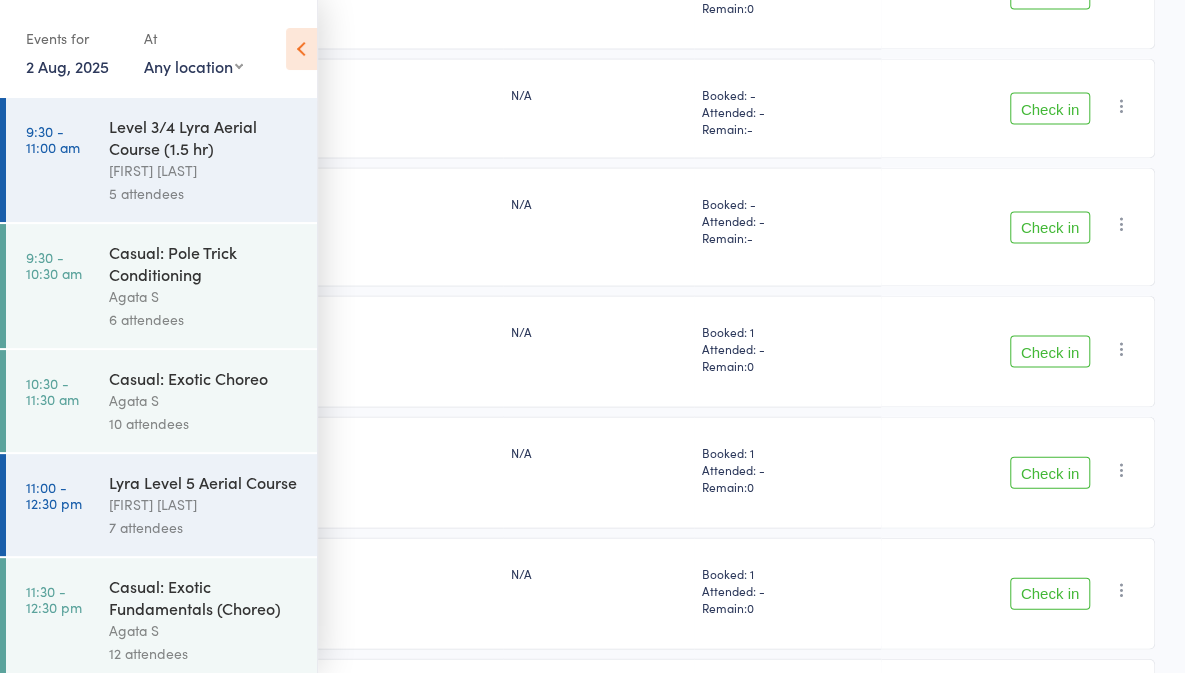 scroll, scrollTop: 1828, scrollLeft: 0, axis: vertical 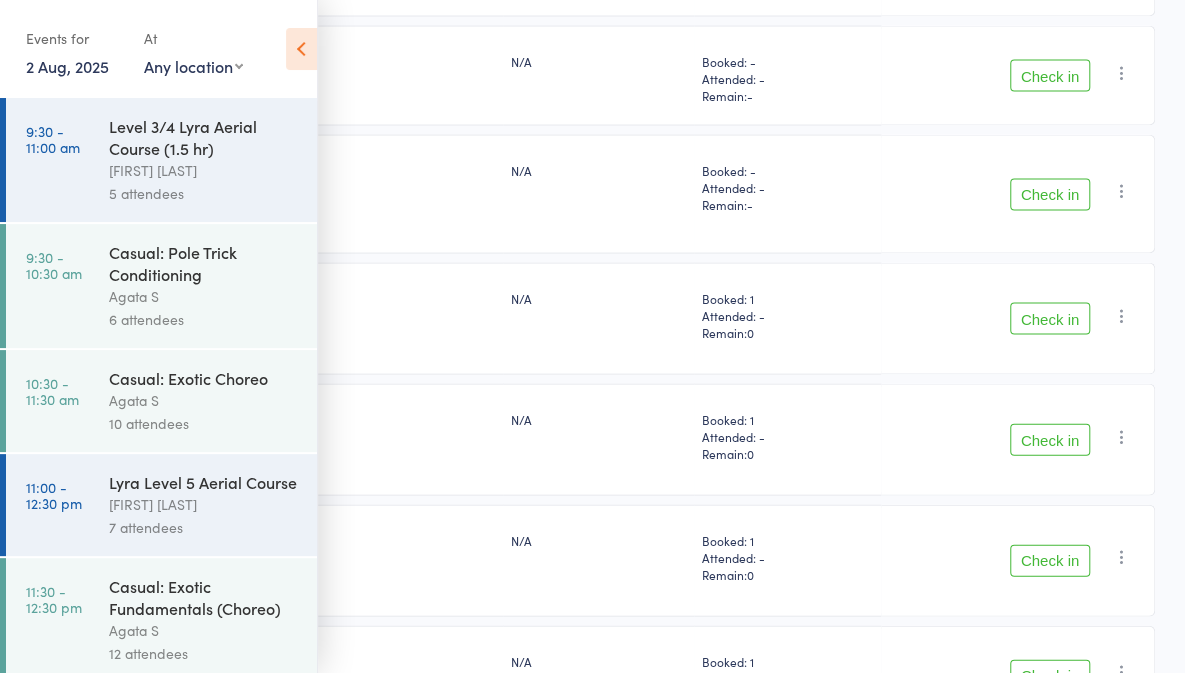 click on "Check in" at bounding box center (1050, 76) 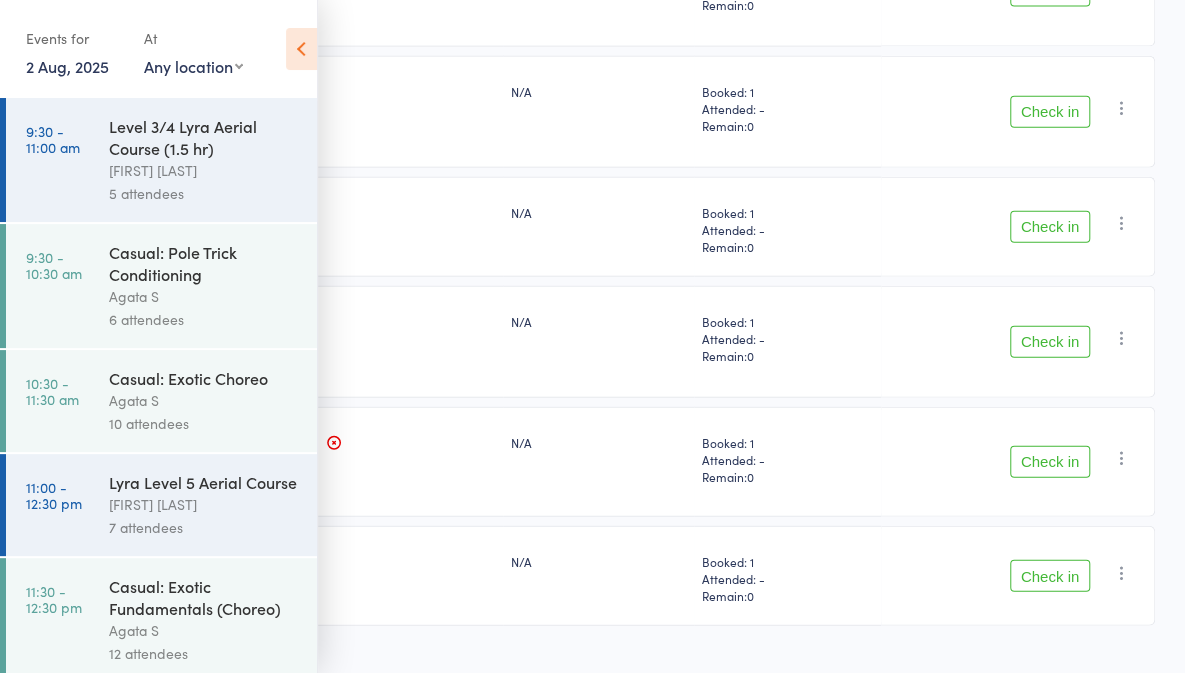scroll, scrollTop: 2222, scrollLeft: 0, axis: vertical 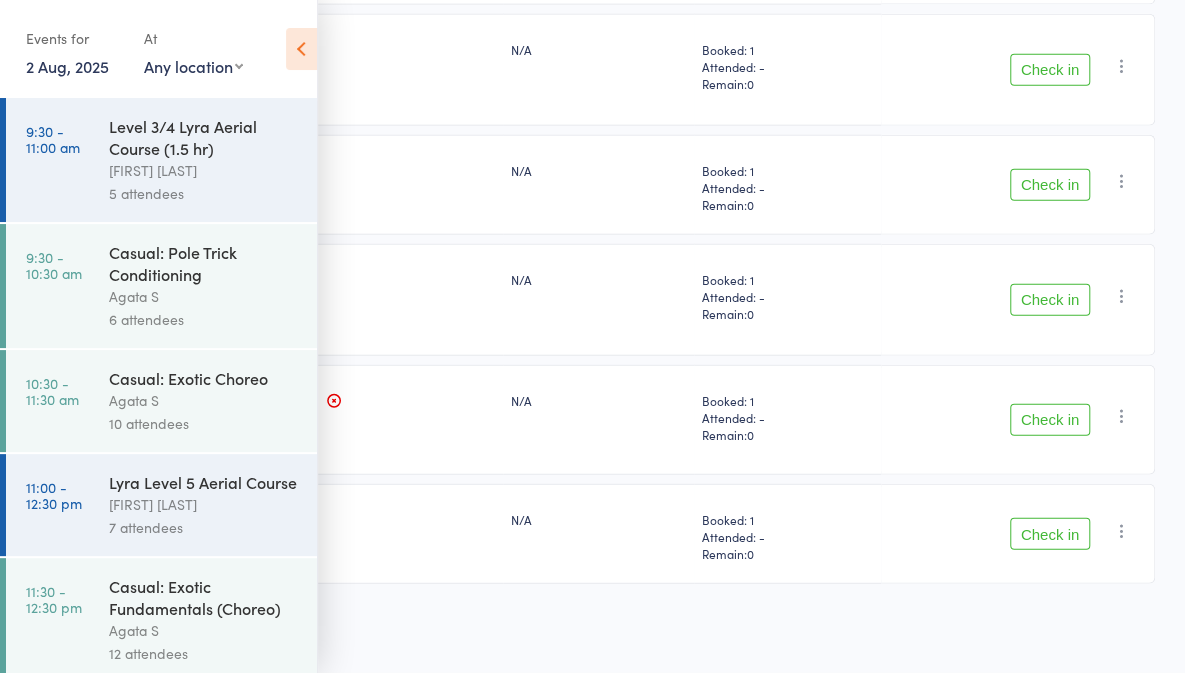 click on "Check in" at bounding box center (1050, 534) 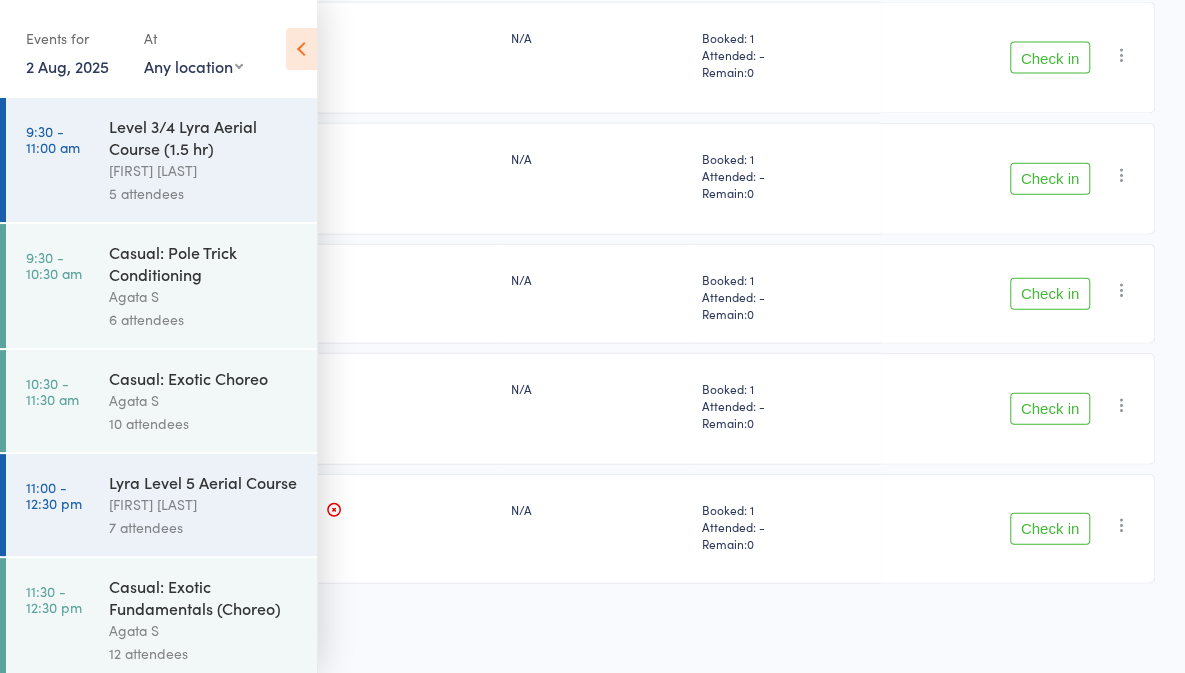 click on "Check in" at bounding box center [1050, 294] 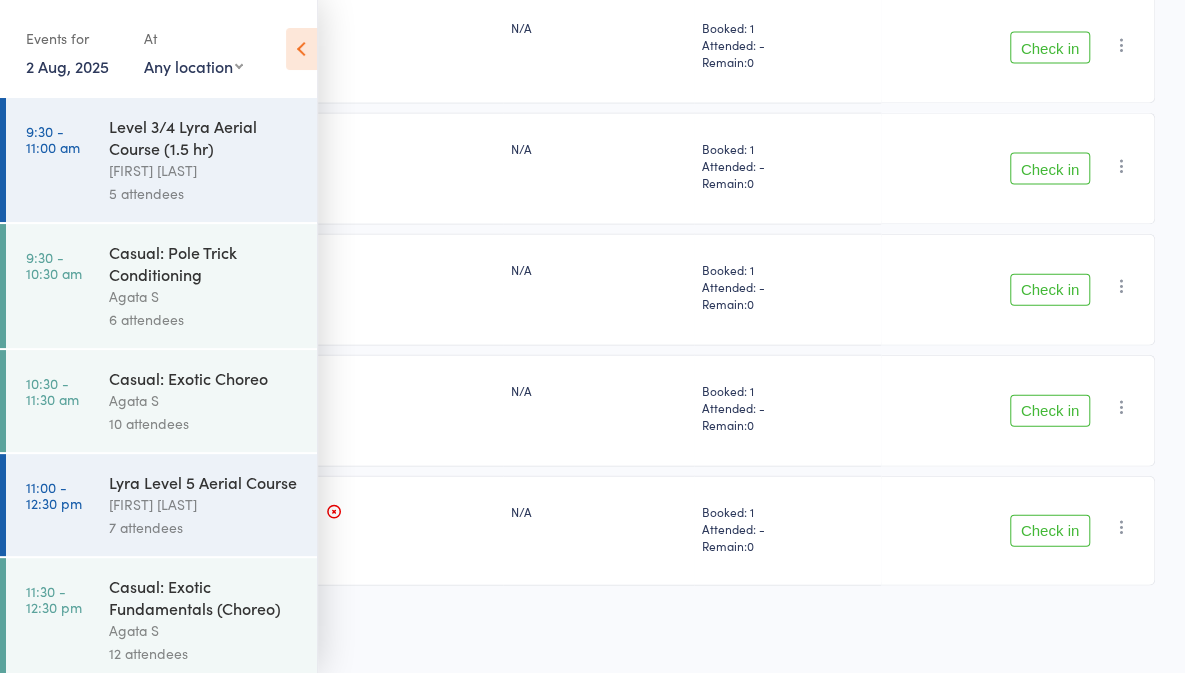 scroll, scrollTop: 2008, scrollLeft: 0, axis: vertical 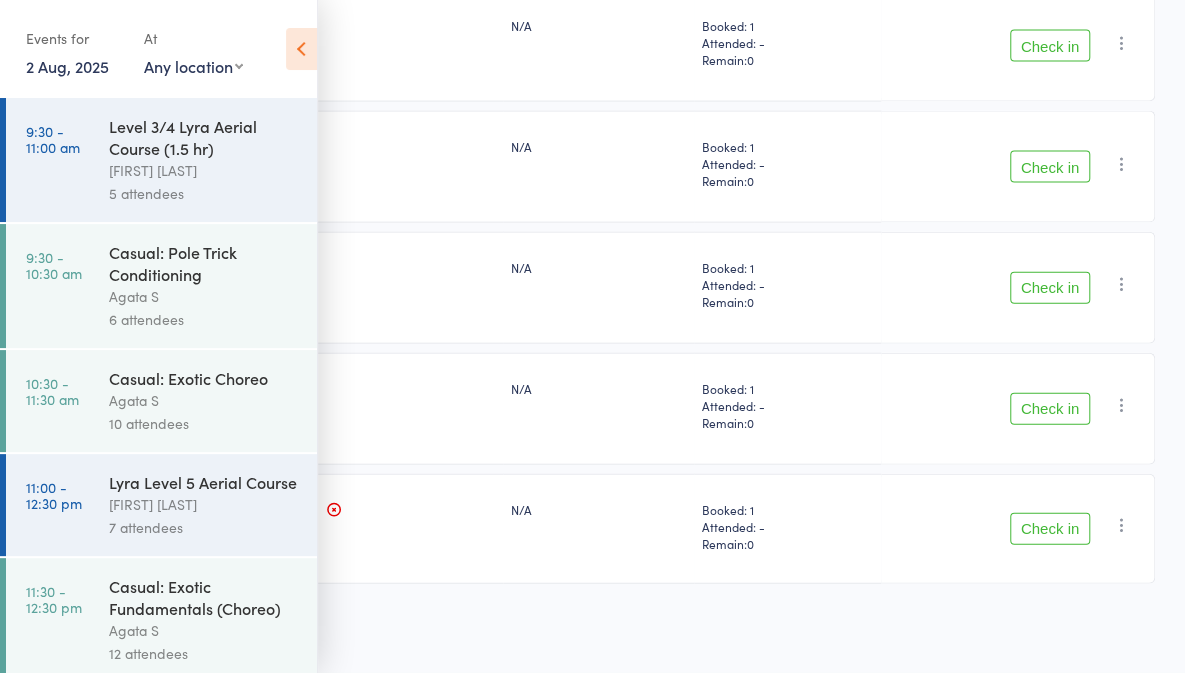 click on "Check in" at bounding box center [1050, 288] 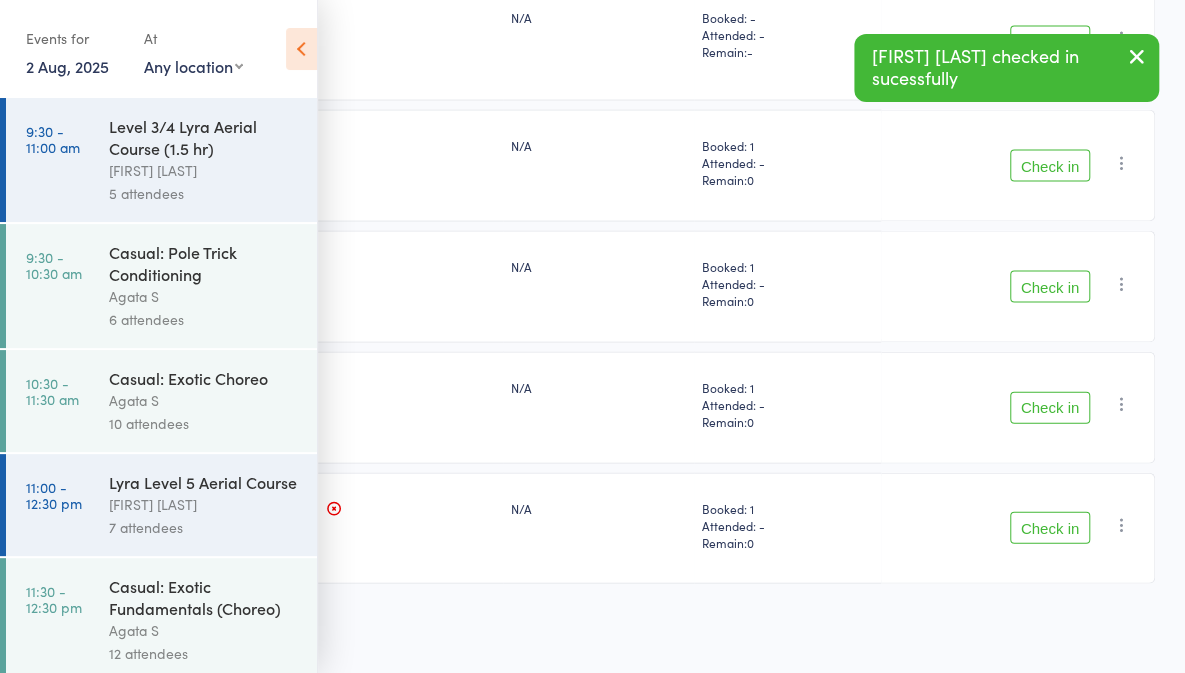 scroll, scrollTop: 1888, scrollLeft: 0, axis: vertical 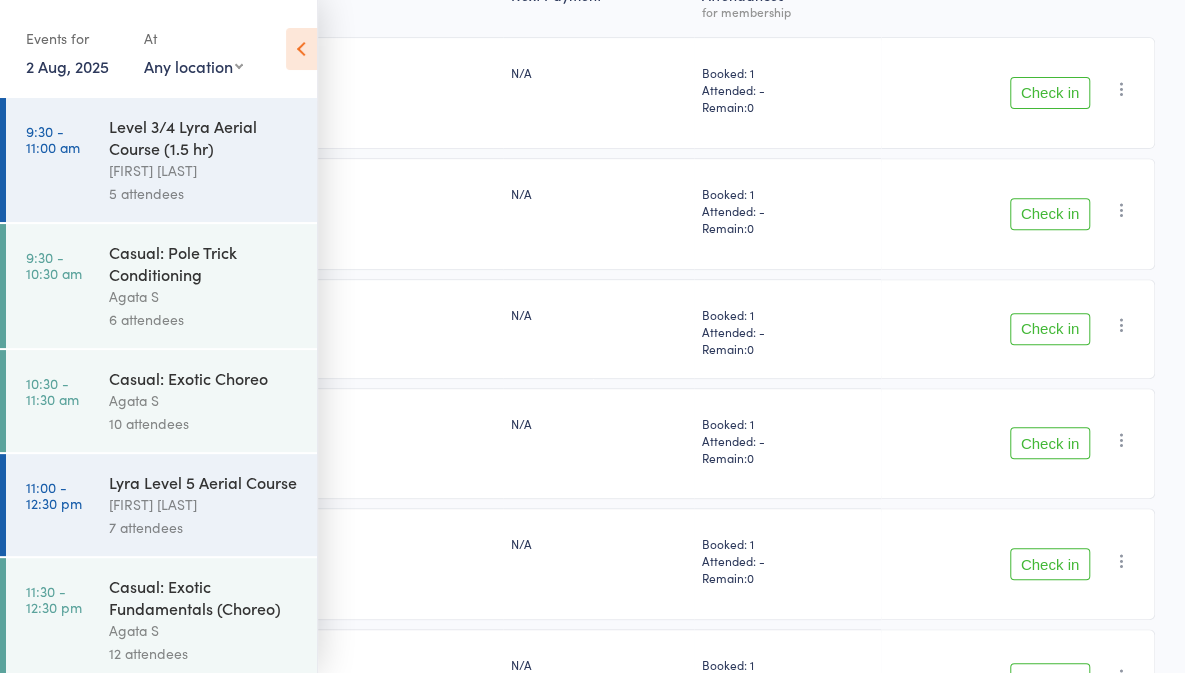 click on "Check in" at bounding box center [1050, 329] 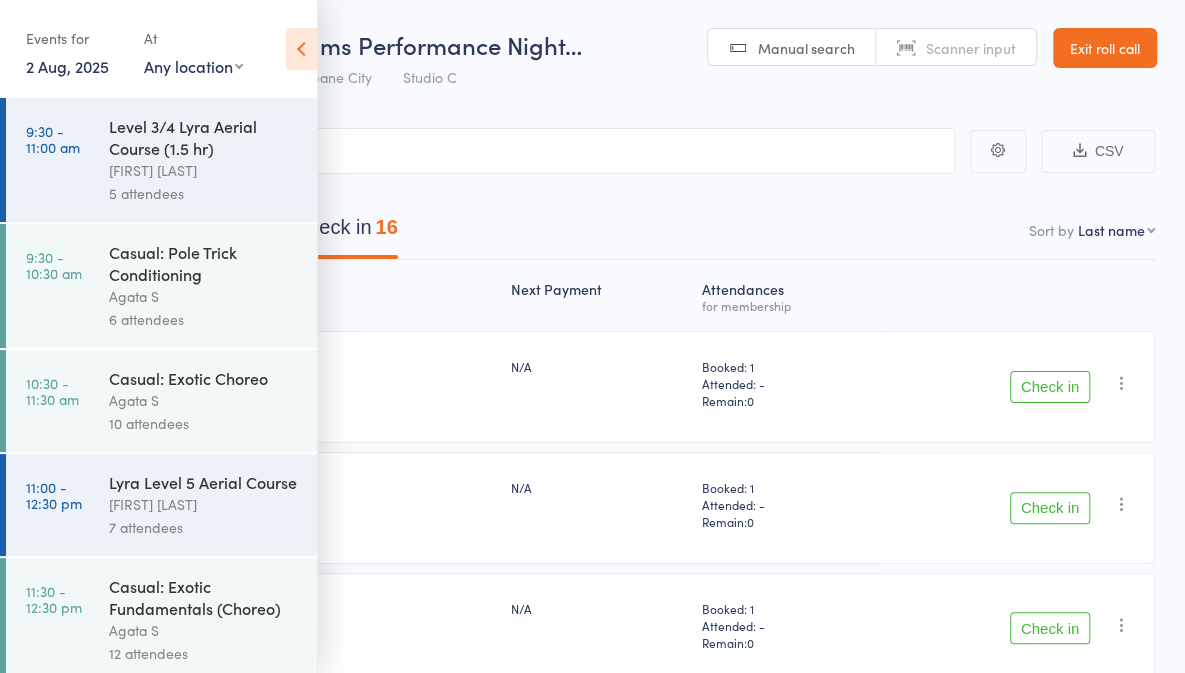 scroll, scrollTop: 10, scrollLeft: 0, axis: vertical 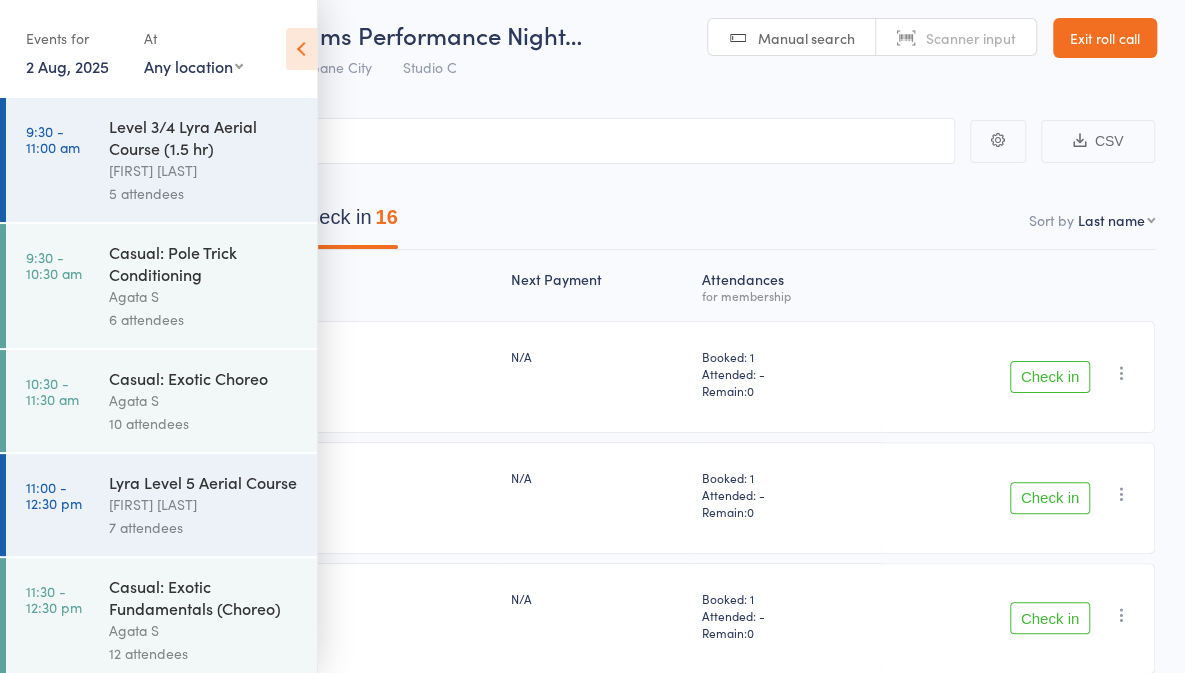 click on "Checked in  16" at bounding box center (93, 222) 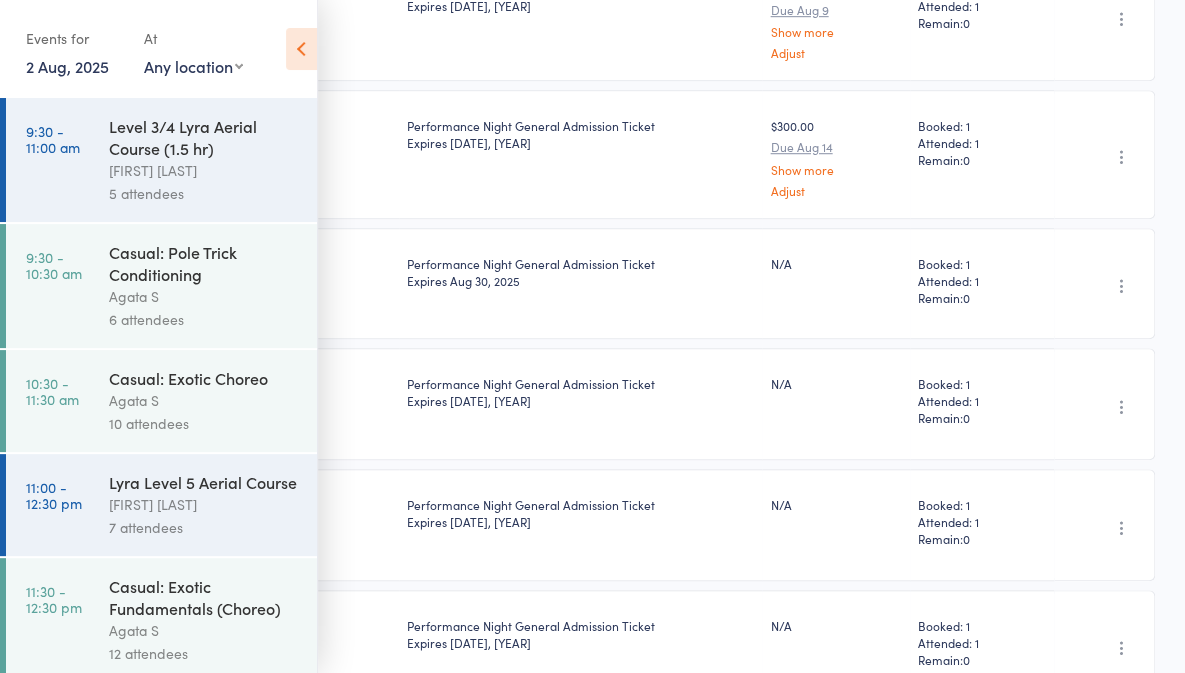 scroll, scrollTop: 0, scrollLeft: 0, axis: both 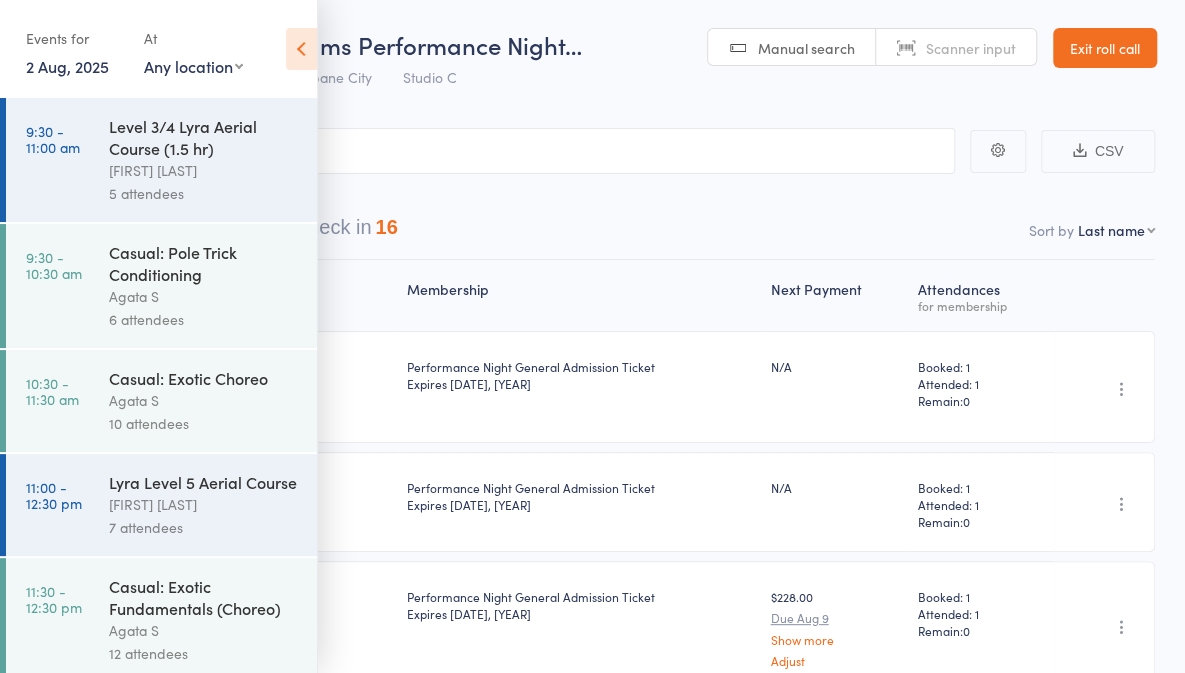 click on "Waiting to check in  16" at bounding box center (300, 232) 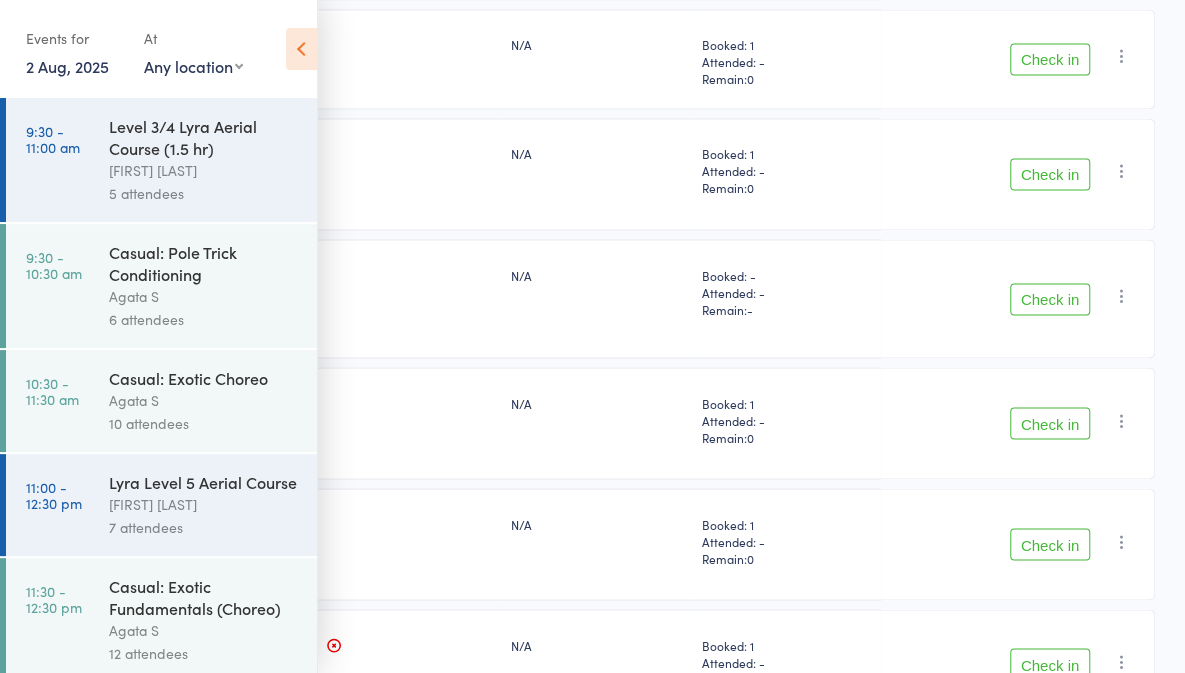 scroll, scrollTop: 1661, scrollLeft: 0, axis: vertical 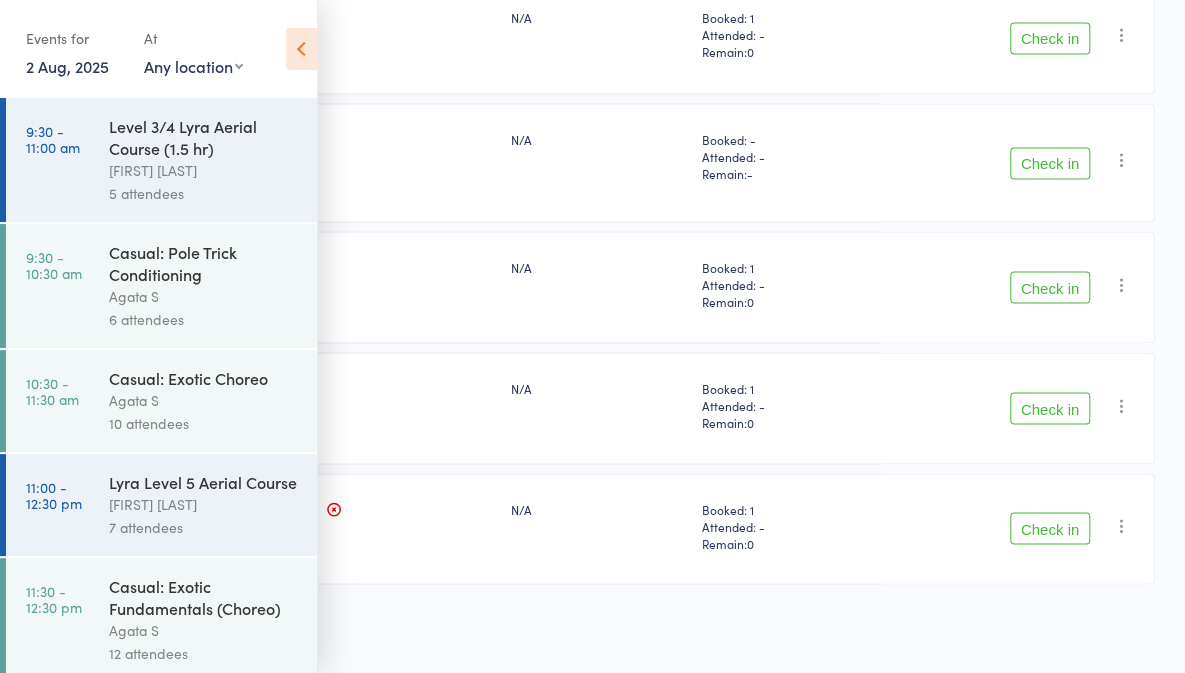 click on "Check in" at bounding box center [1050, 408] 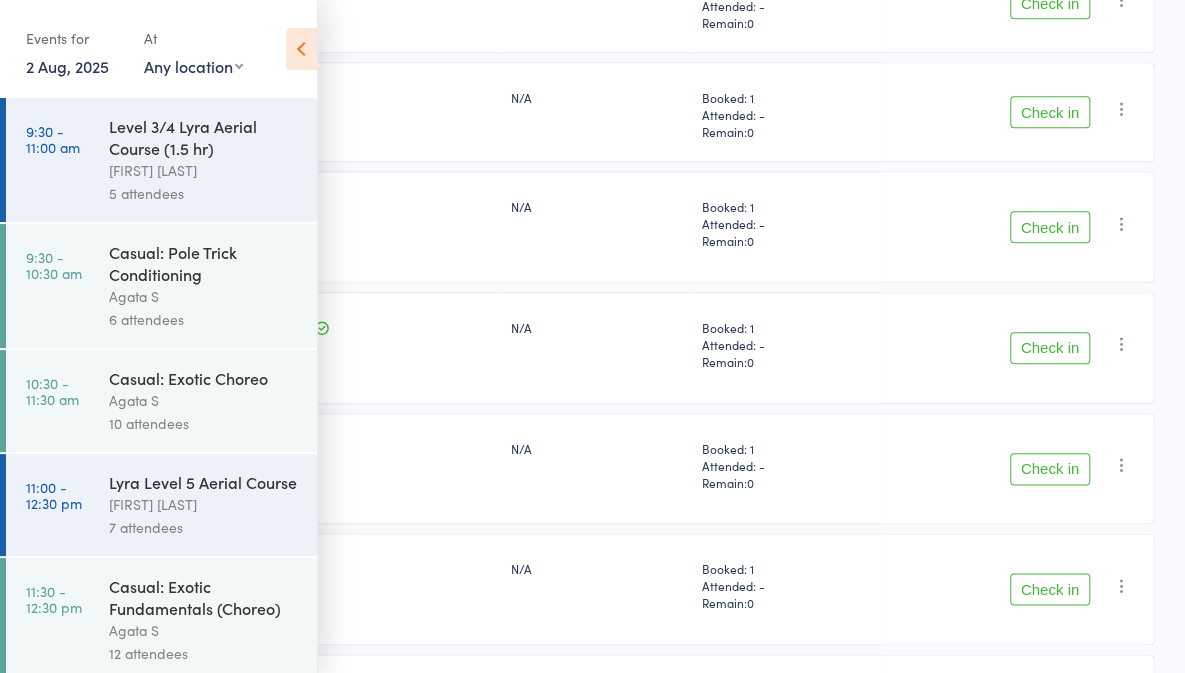 scroll, scrollTop: 850, scrollLeft: 0, axis: vertical 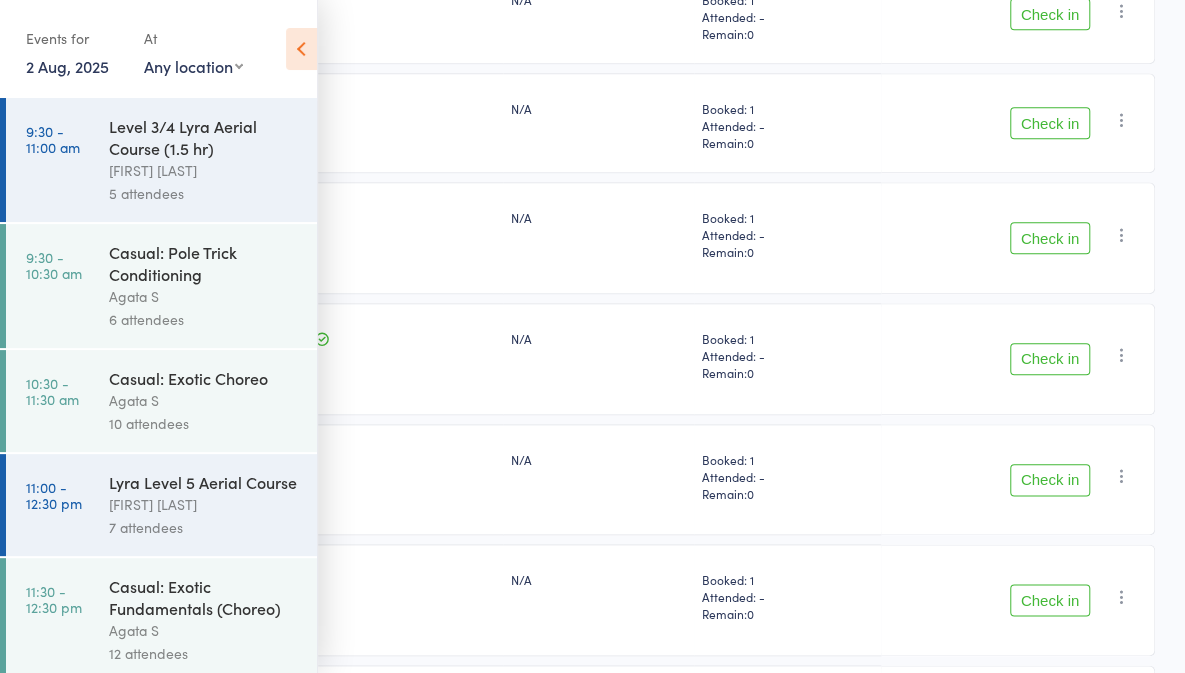click on "Check in" at bounding box center (1050, 600) 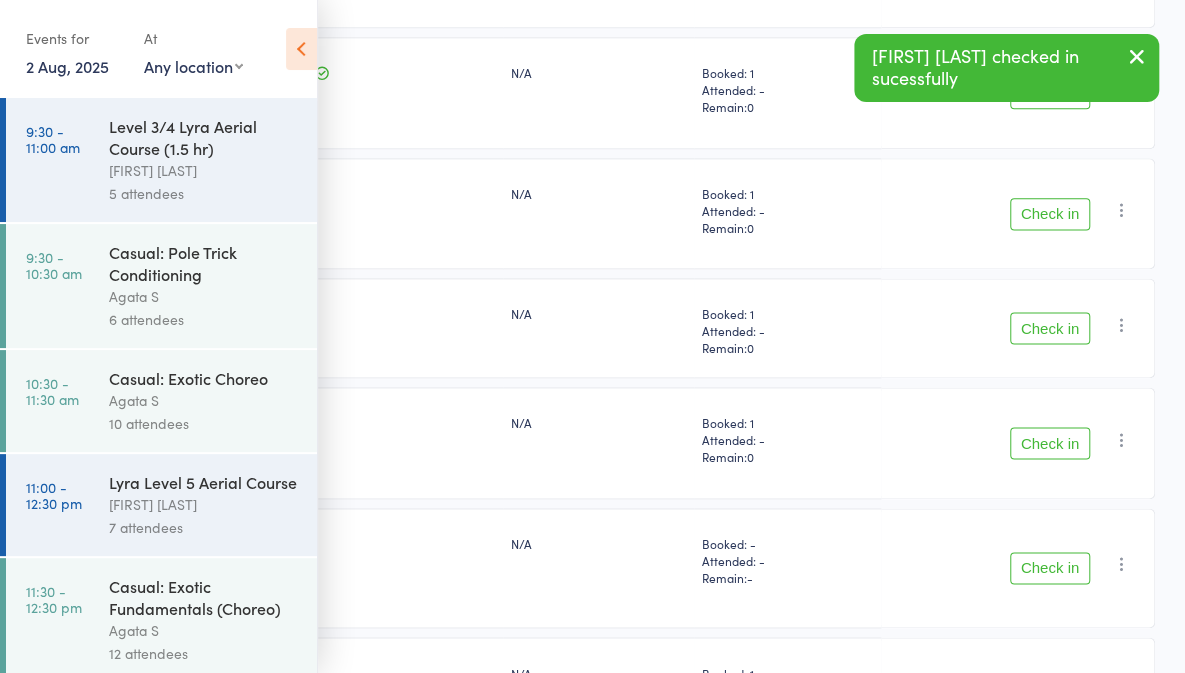 scroll, scrollTop: 1114, scrollLeft: 0, axis: vertical 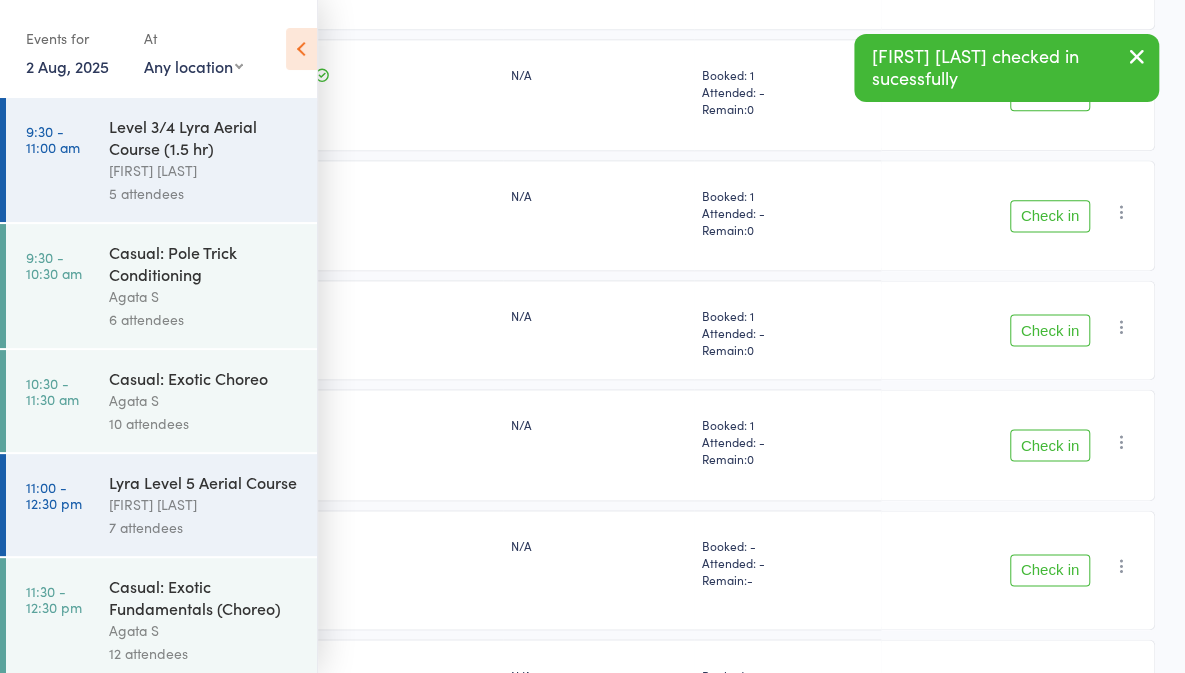 click on "Check in" at bounding box center [1050, 330] 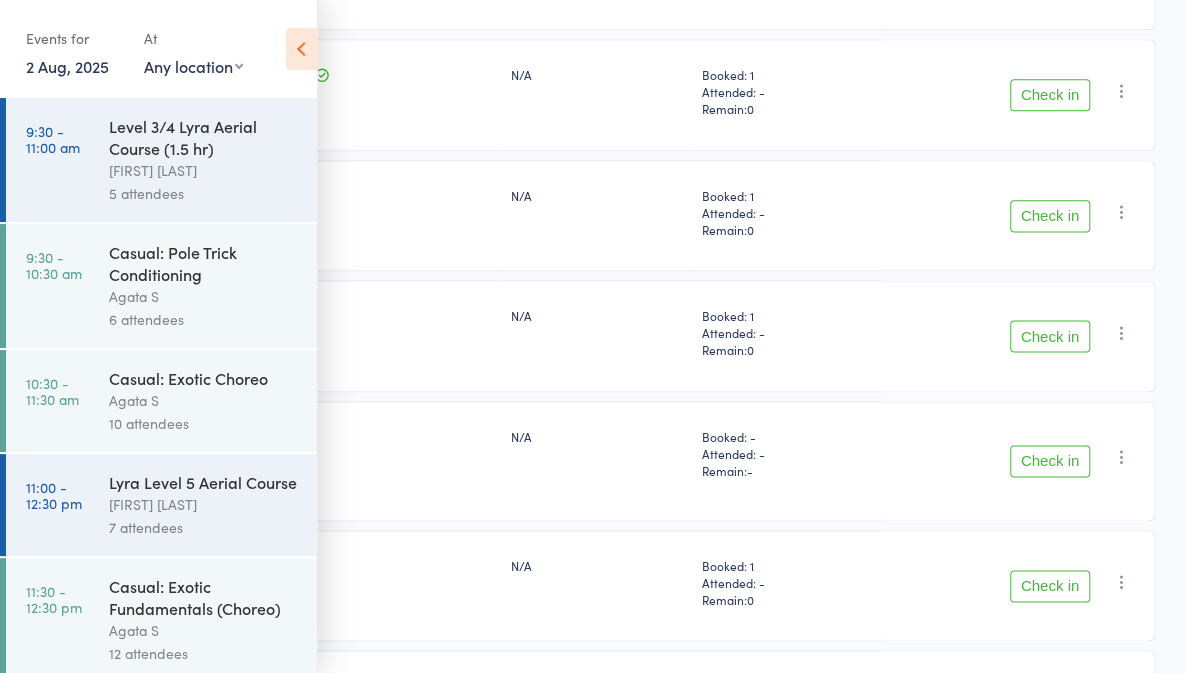 click on "Check in" at bounding box center (1050, 216) 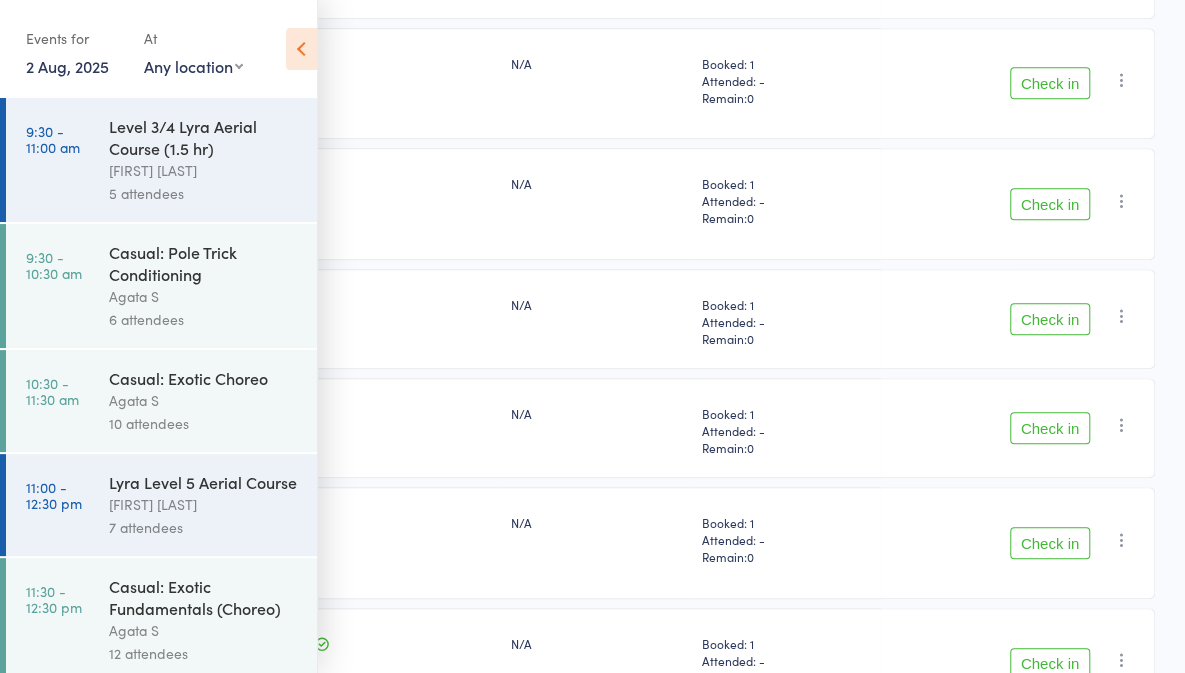 scroll, scrollTop: 547, scrollLeft: 0, axis: vertical 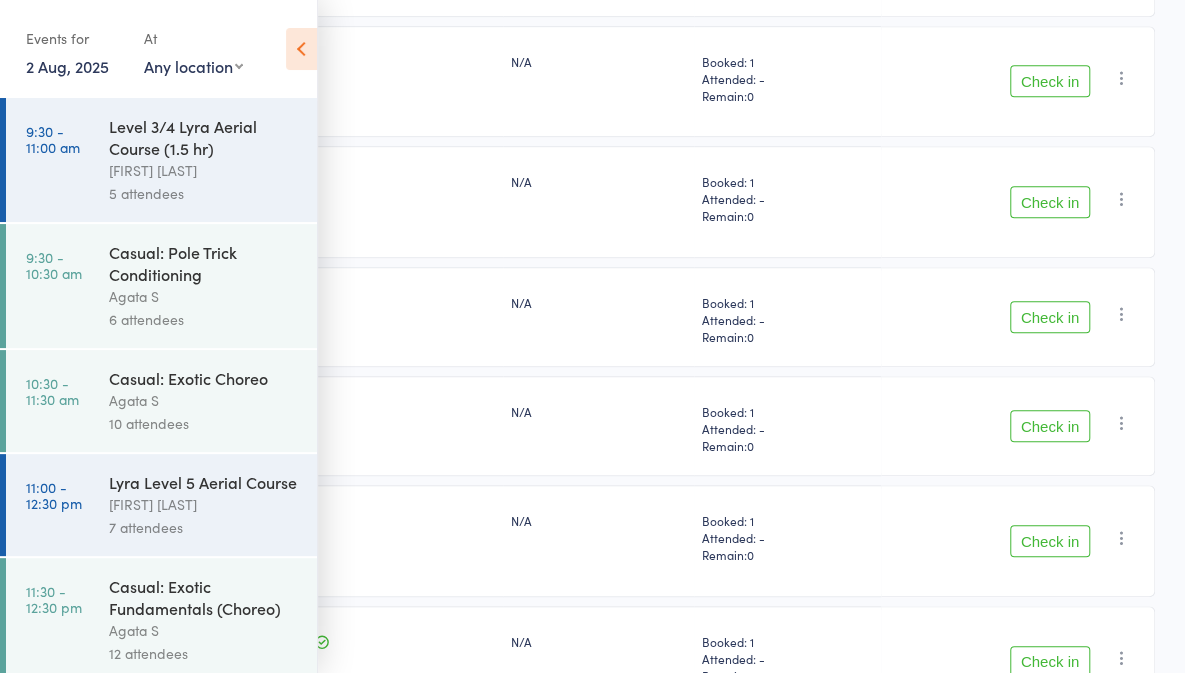 click on "Check in" at bounding box center [1050, 202] 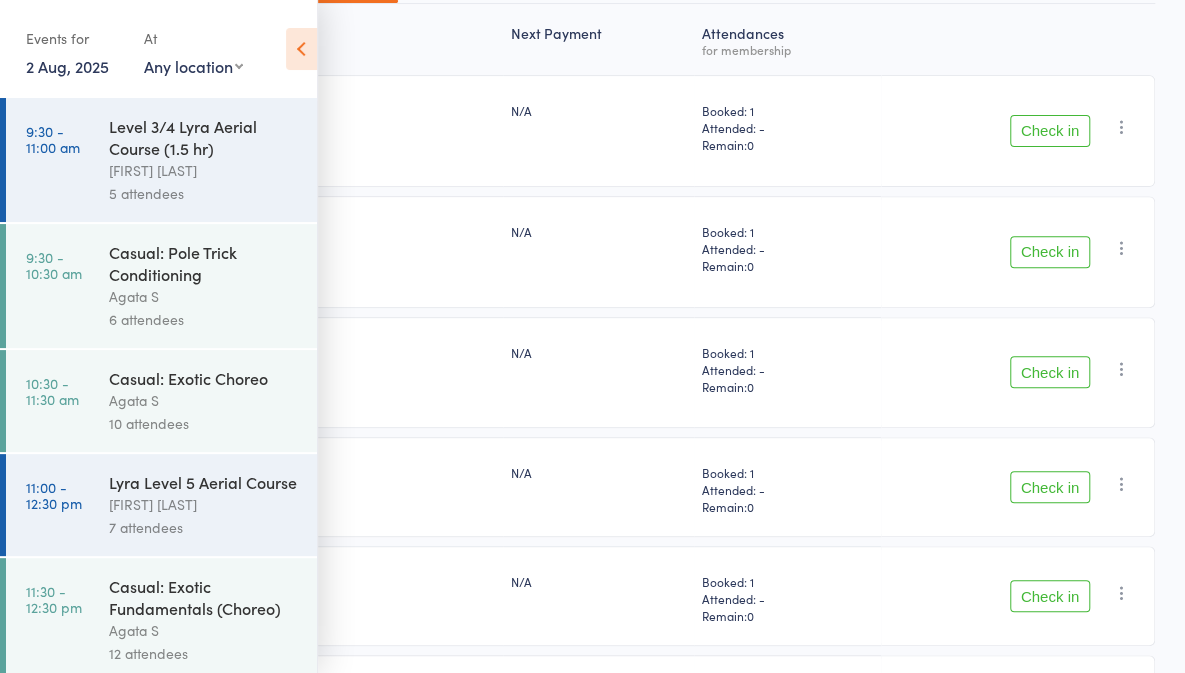 scroll, scrollTop: 300, scrollLeft: 0, axis: vertical 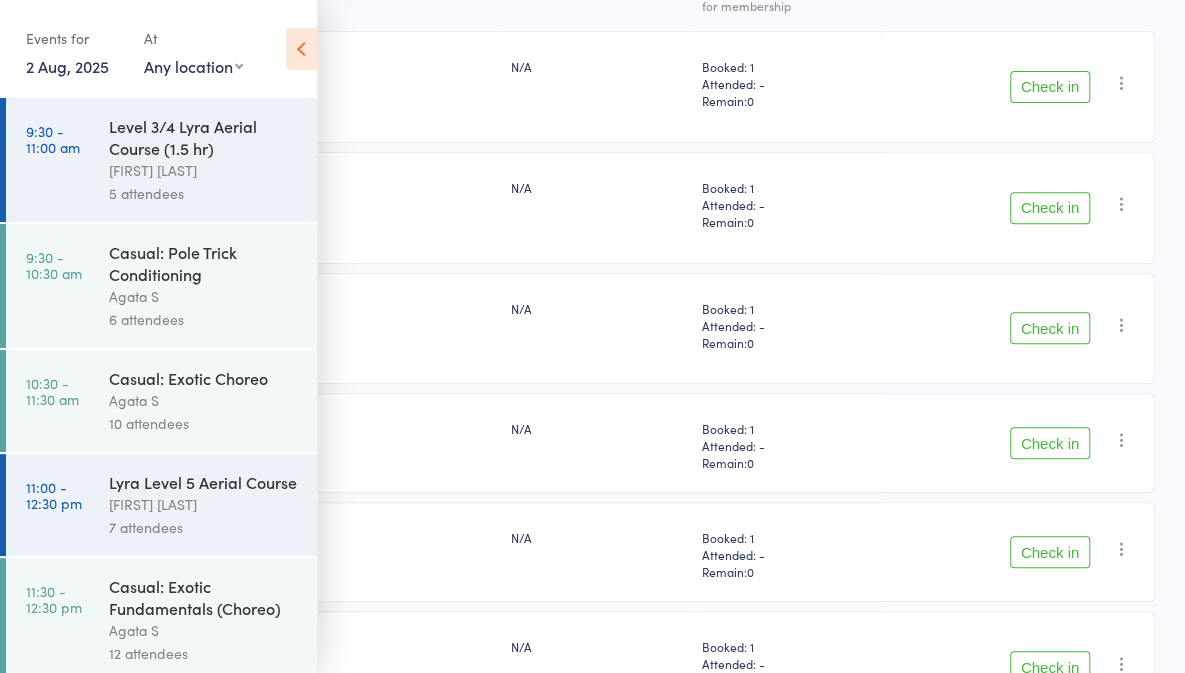 click on "Check in" at bounding box center (1050, 87) 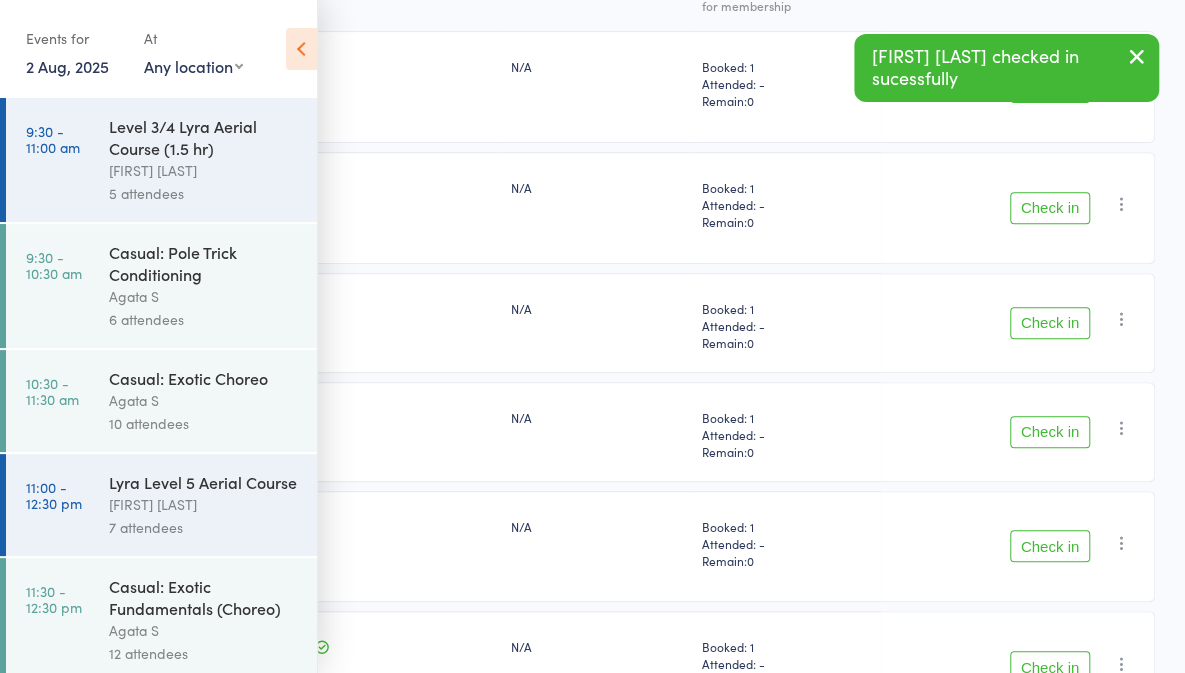 click on "Check in" at bounding box center [1050, 323] 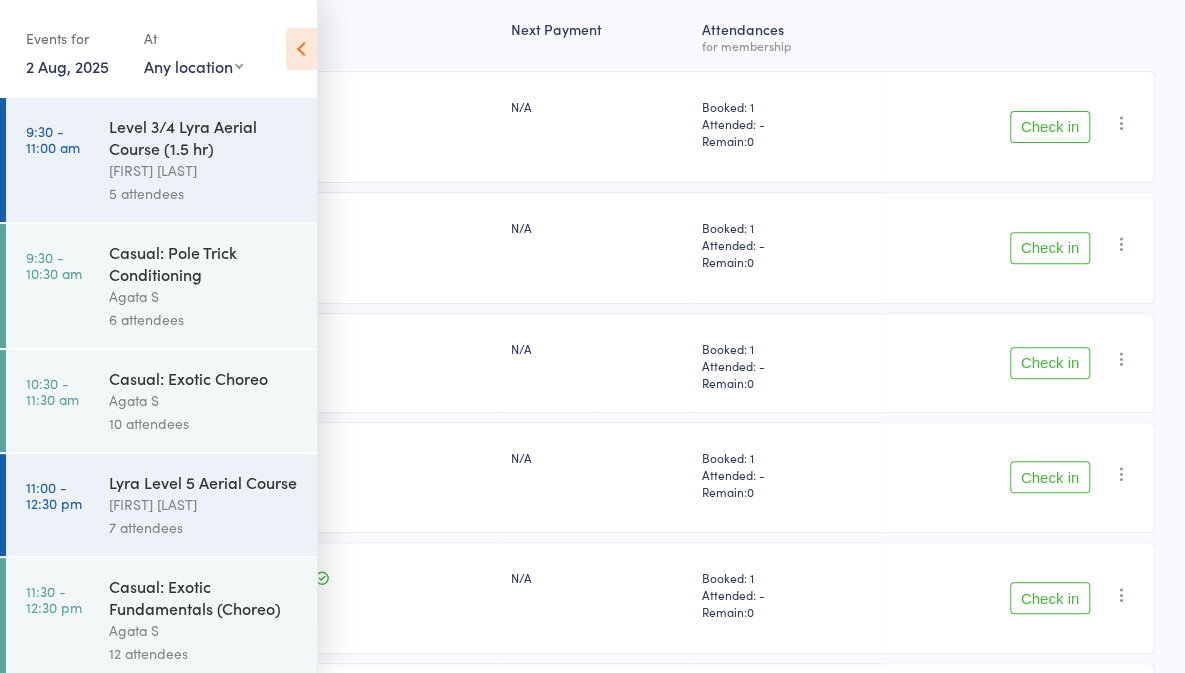 scroll, scrollTop: 848, scrollLeft: 0, axis: vertical 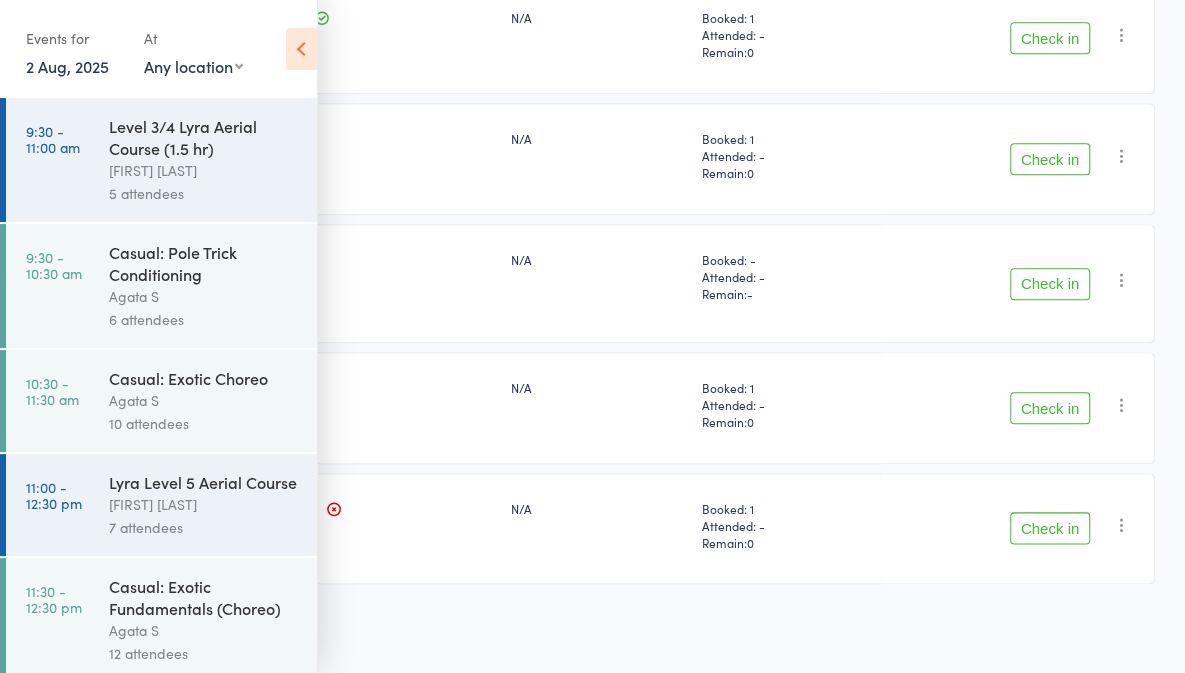 click on "Check in" at bounding box center (1050, 408) 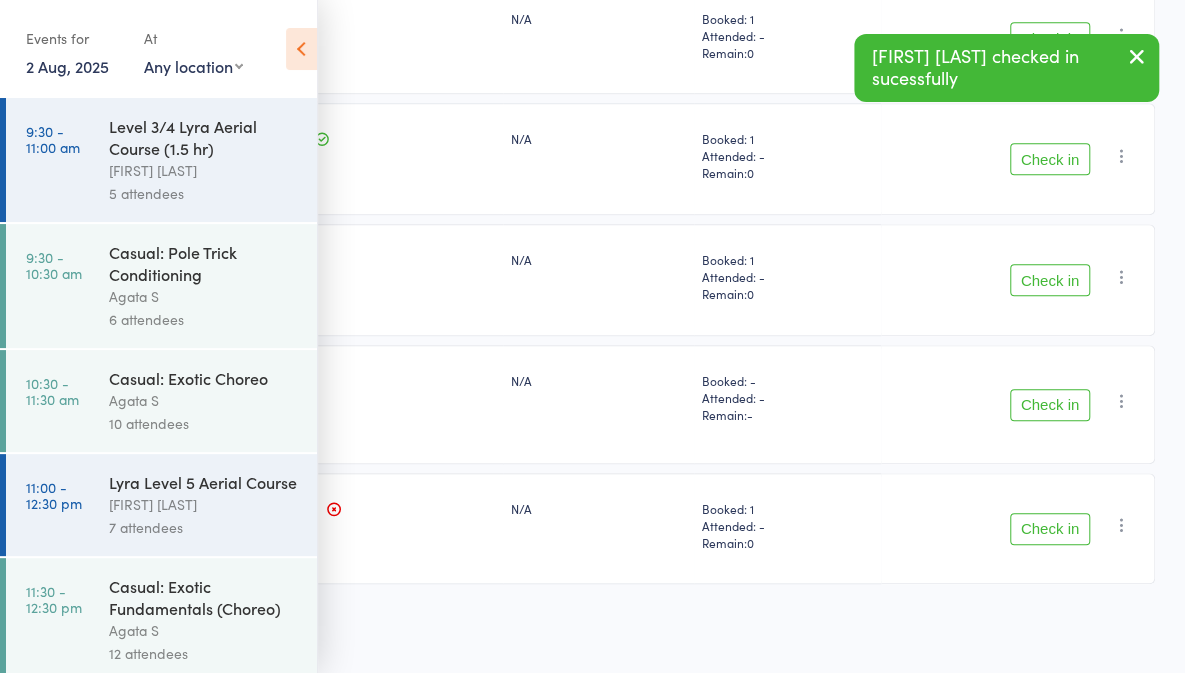 scroll, scrollTop: 728, scrollLeft: 0, axis: vertical 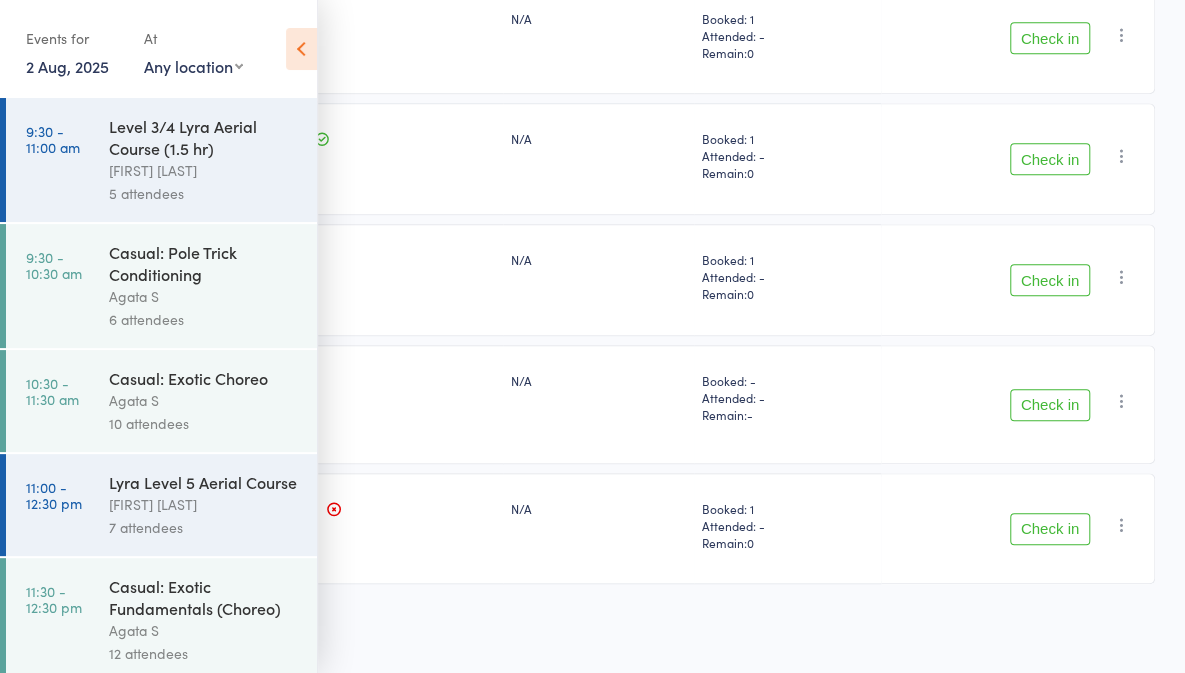 click on "Check in" at bounding box center (1050, 280) 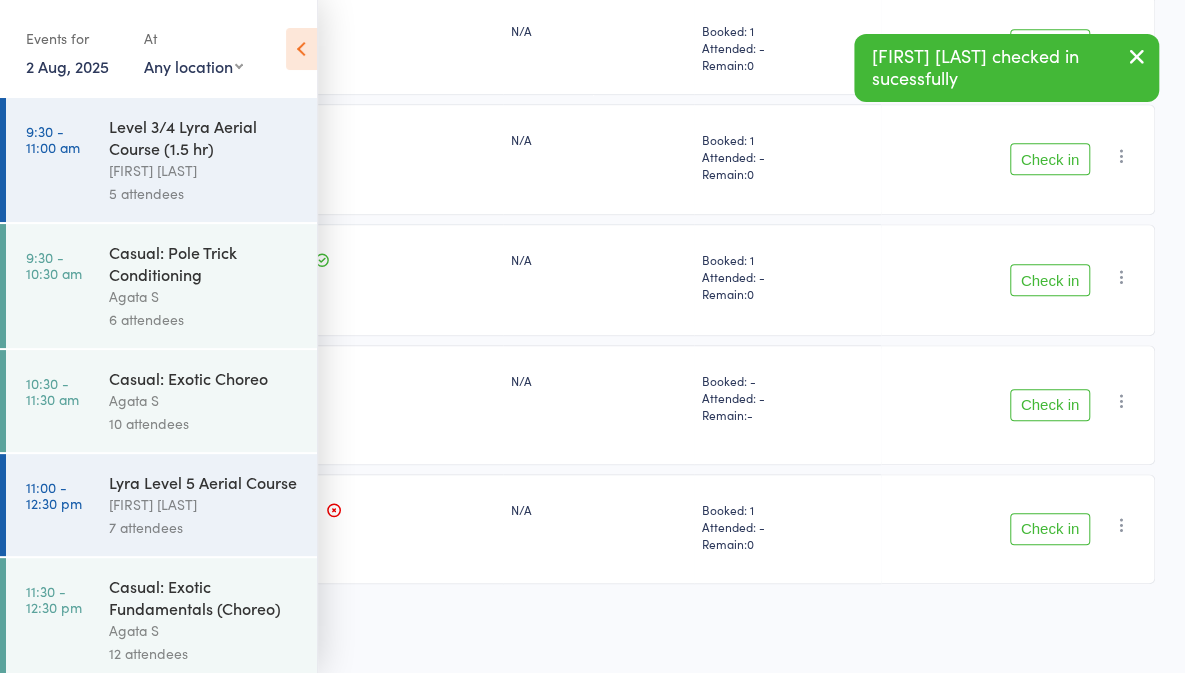 scroll, scrollTop: 608, scrollLeft: 0, axis: vertical 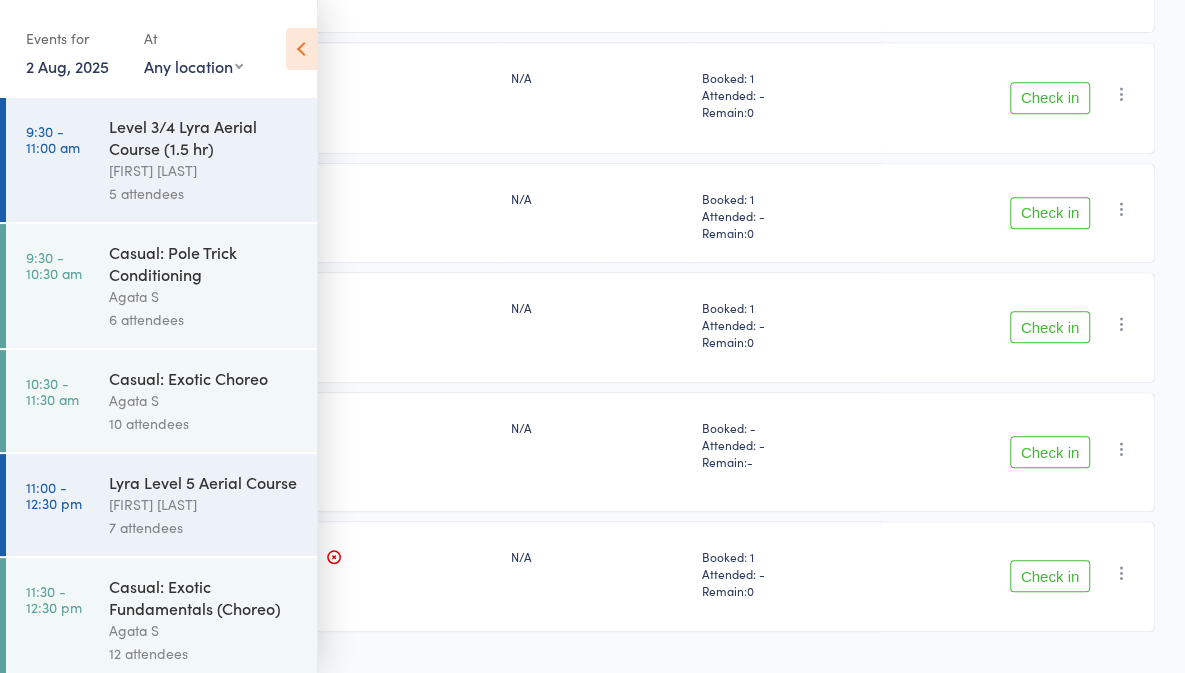 click on "Check in" at bounding box center (1050, 327) 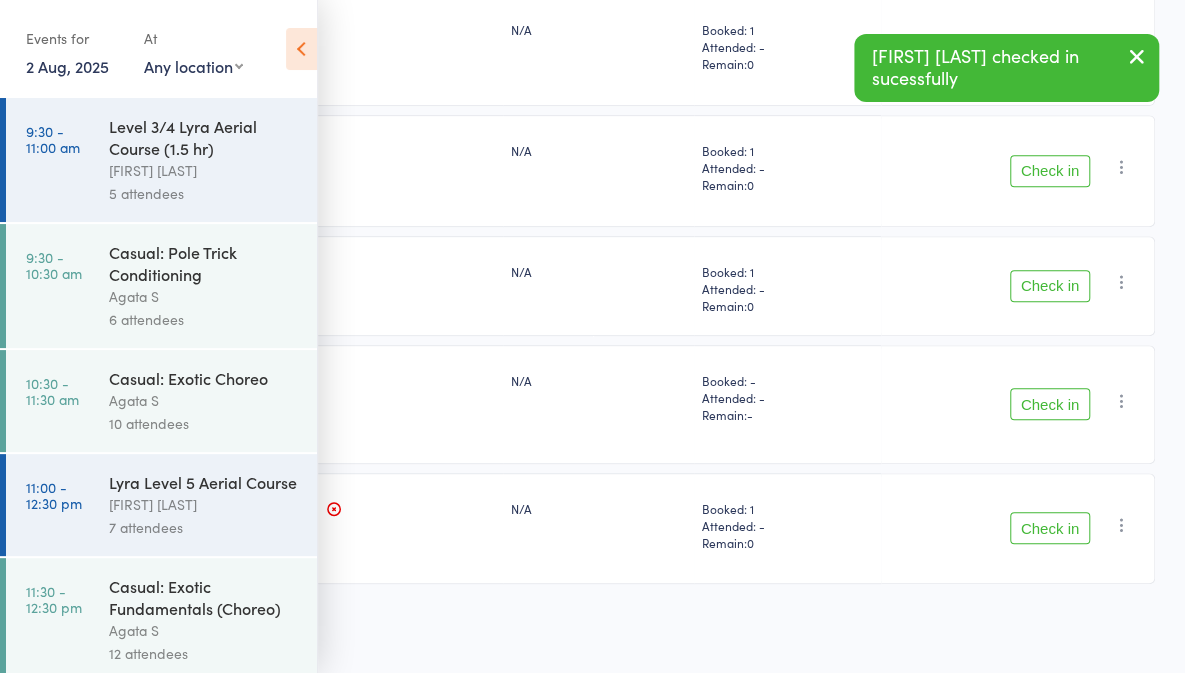 scroll, scrollTop: 368, scrollLeft: 0, axis: vertical 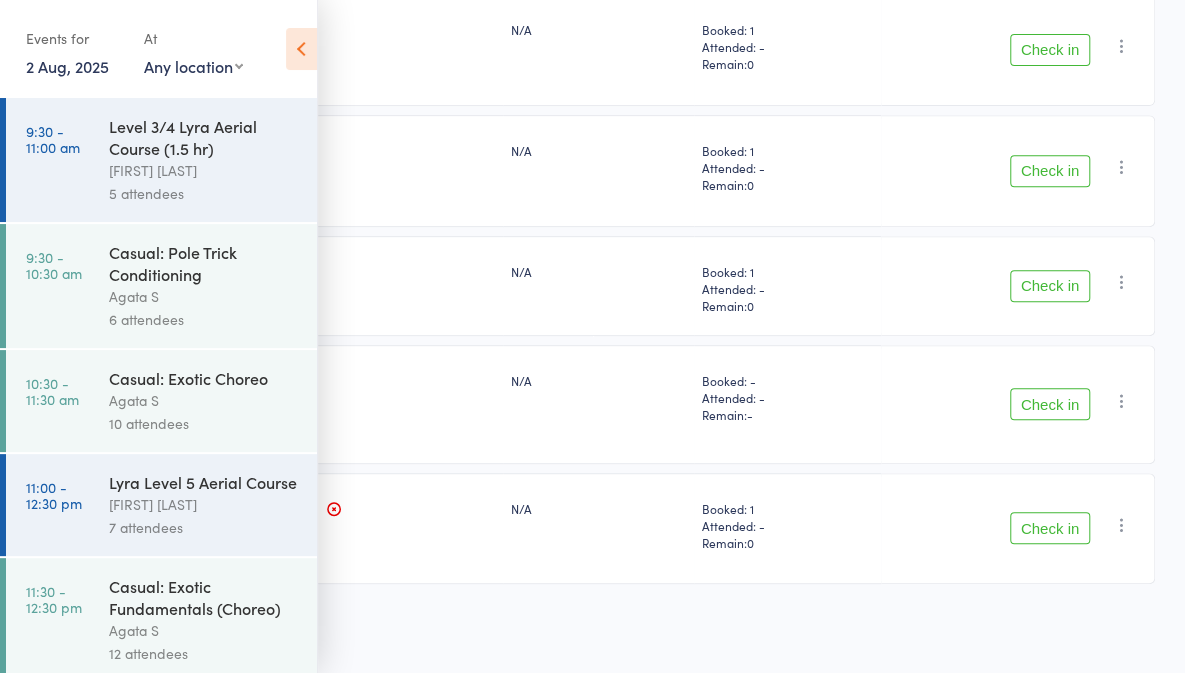 click on "Check in" at bounding box center (1050, 286) 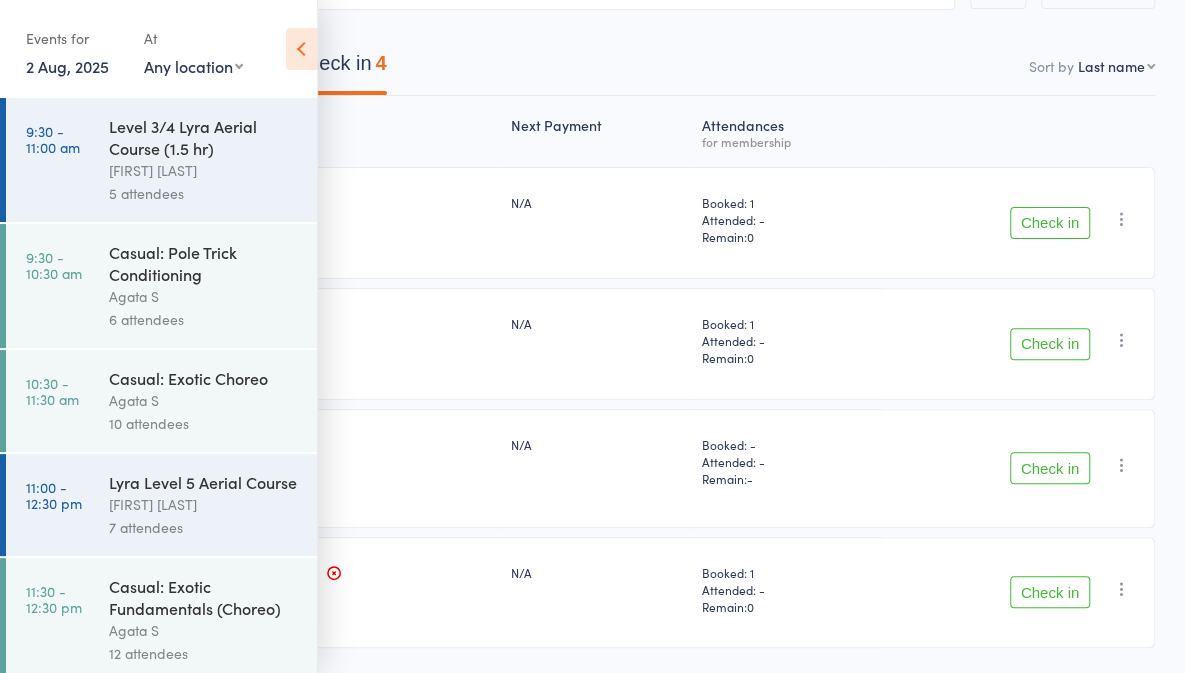 scroll, scrollTop: 262, scrollLeft: 0, axis: vertical 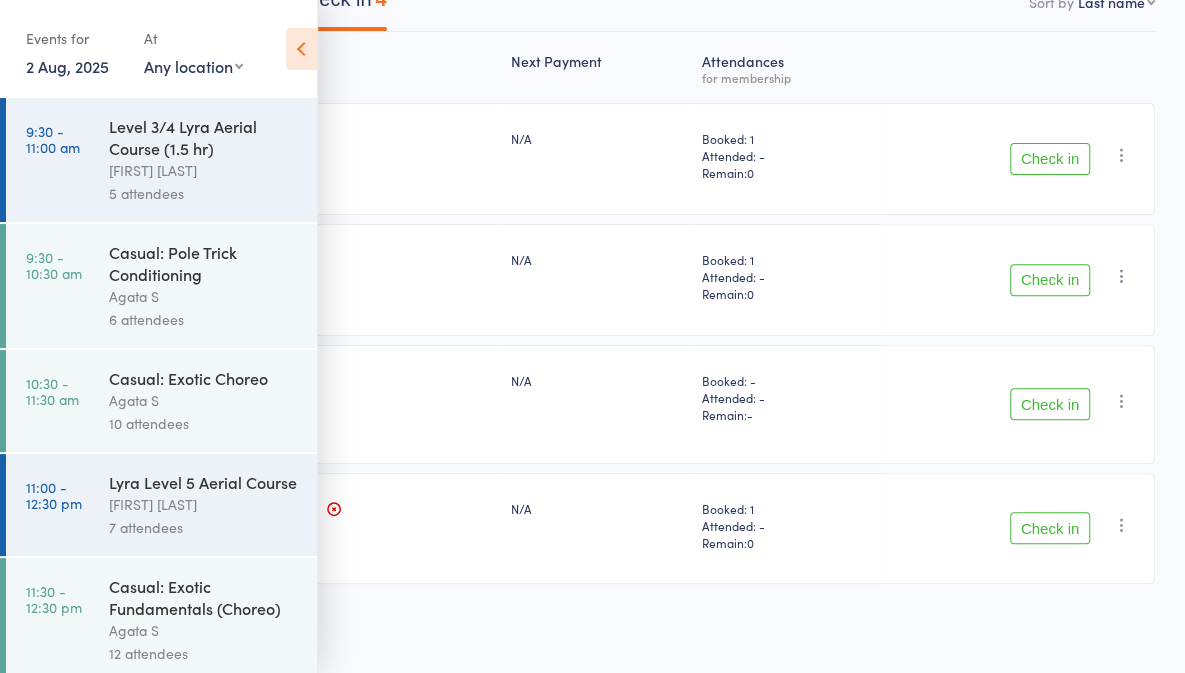 click on "Check in" at bounding box center [1050, 528] 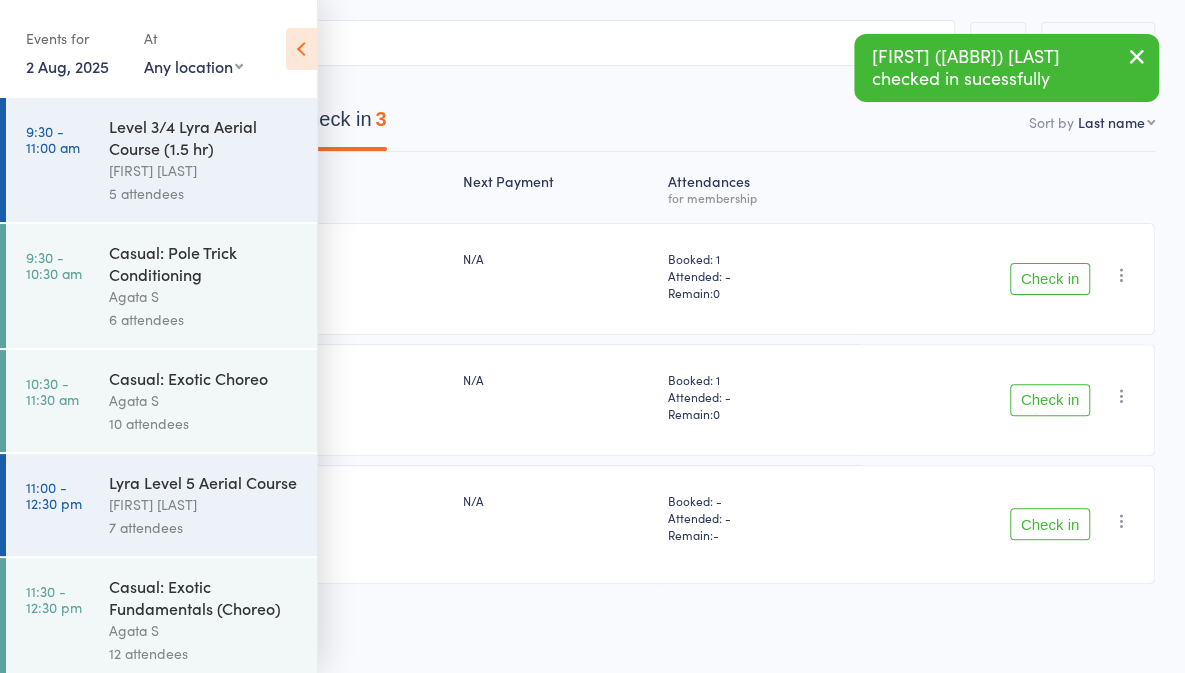 scroll, scrollTop: 142, scrollLeft: 0, axis: vertical 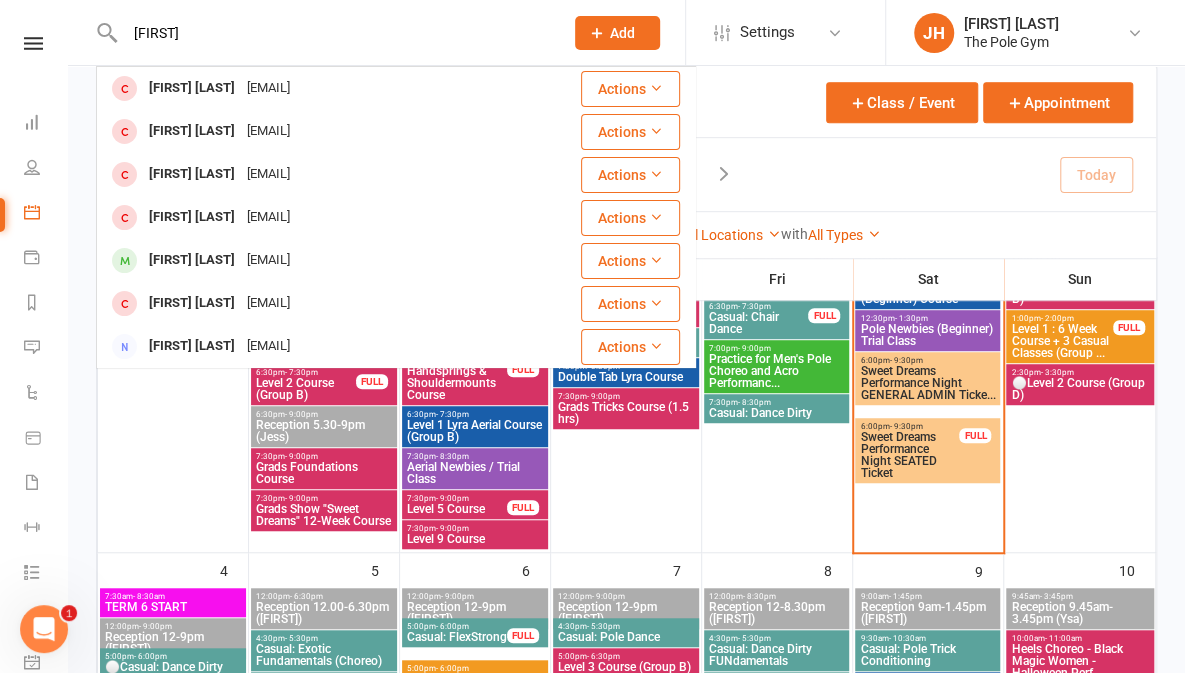 type on "[FIRST]" 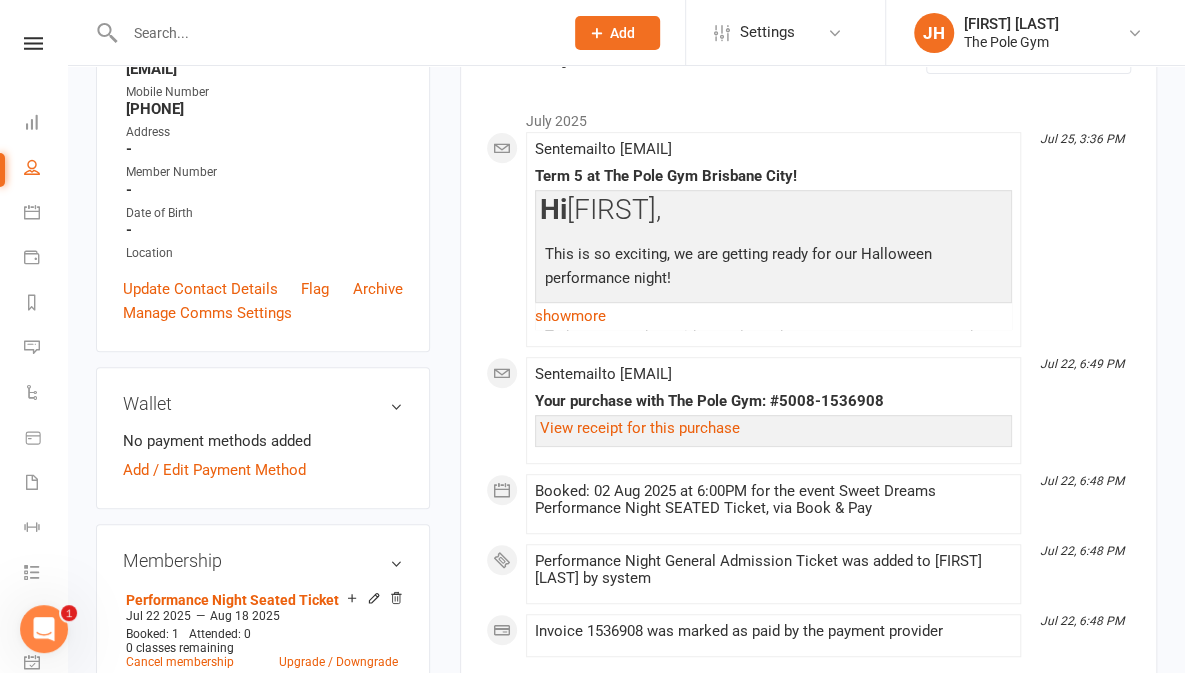 scroll, scrollTop: 304, scrollLeft: 0, axis: vertical 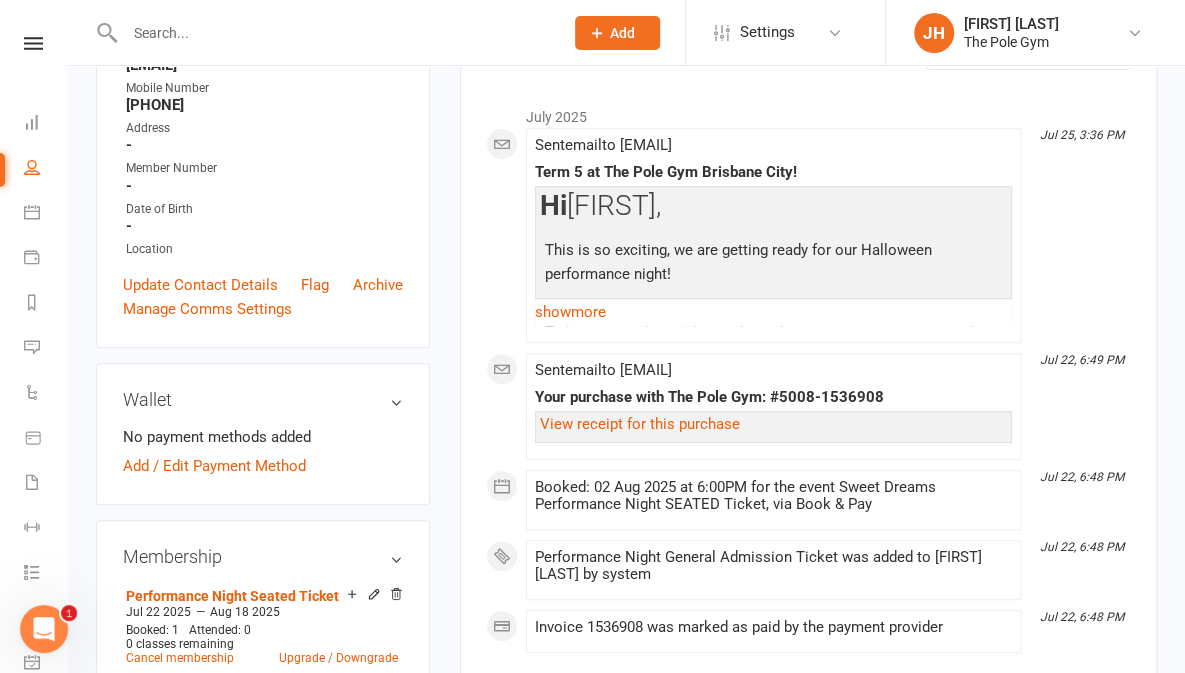 click at bounding box center [334, 33] 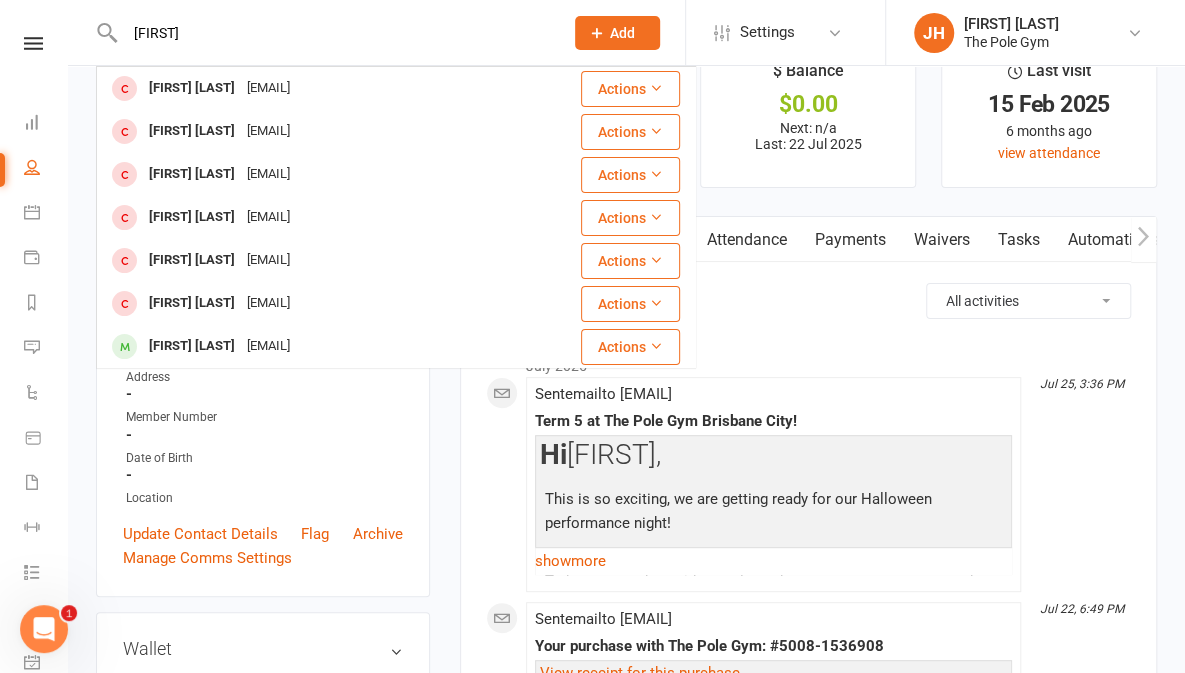 scroll, scrollTop: 0, scrollLeft: 0, axis: both 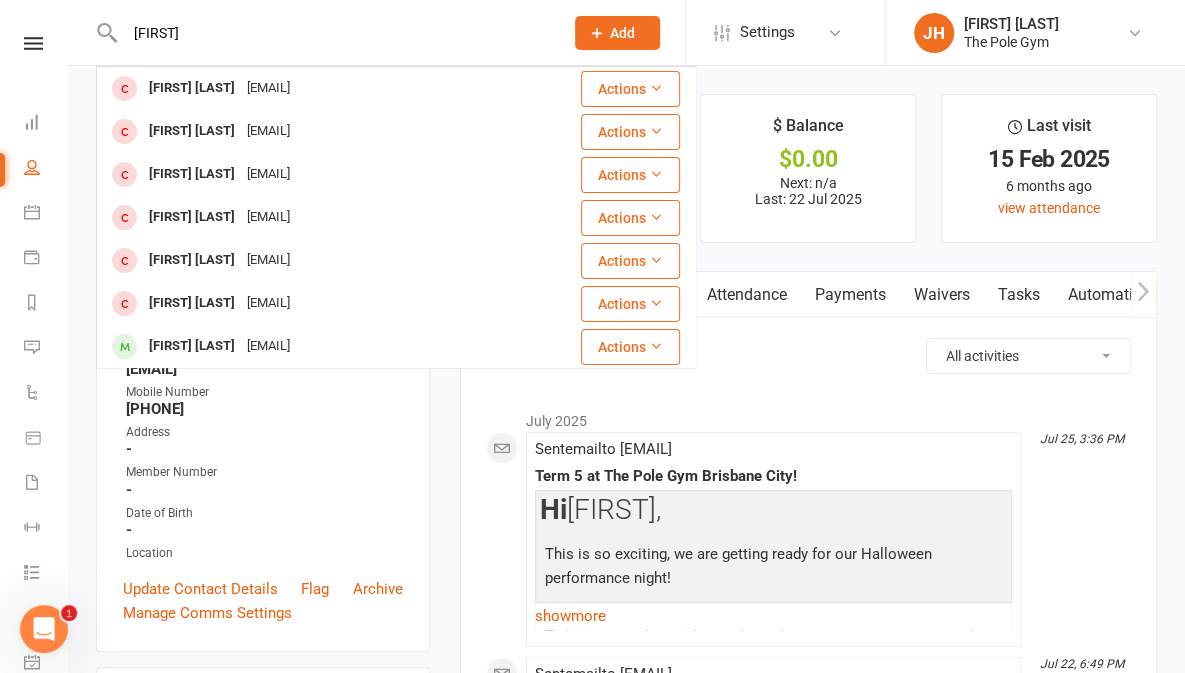 type on "[FIRST]" 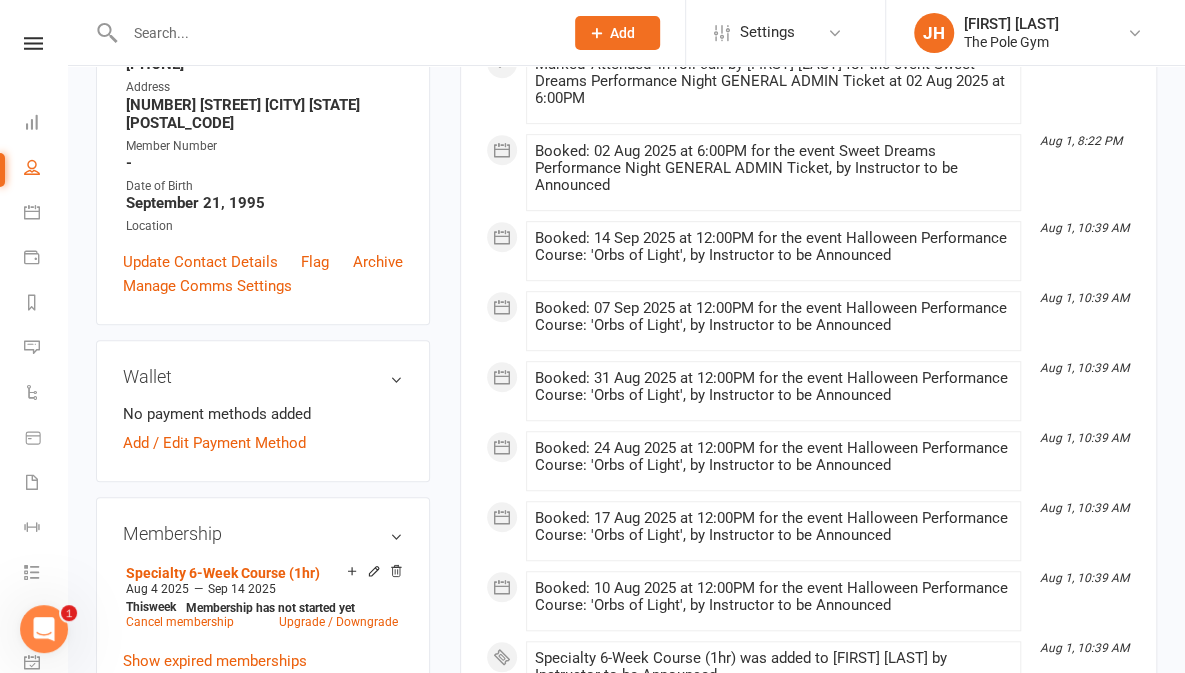 scroll, scrollTop: 0, scrollLeft: 0, axis: both 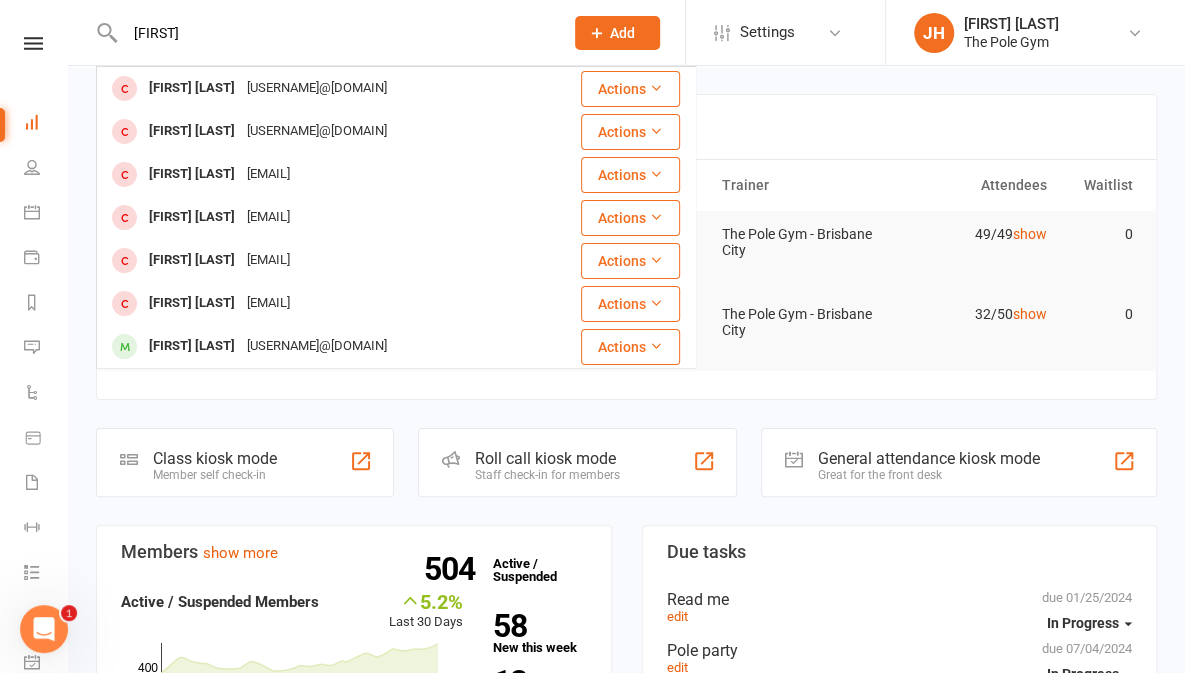 type on "[FIRST]" 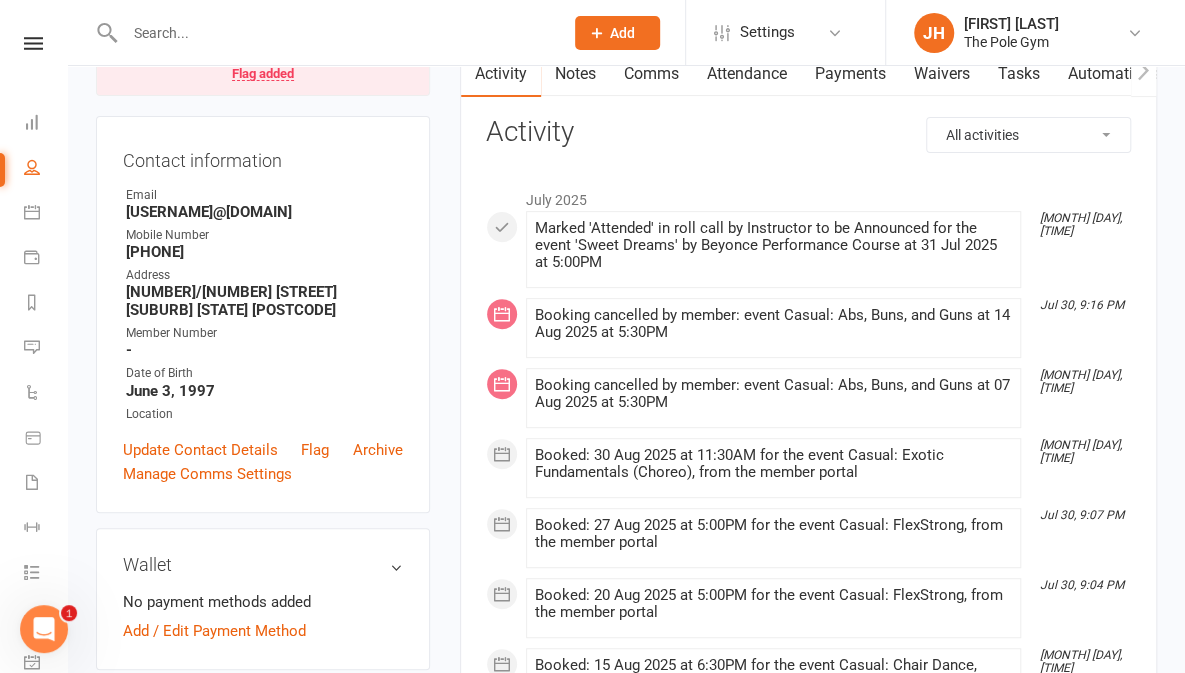 scroll, scrollTop: 0, scrollLeft: 0, axis: both 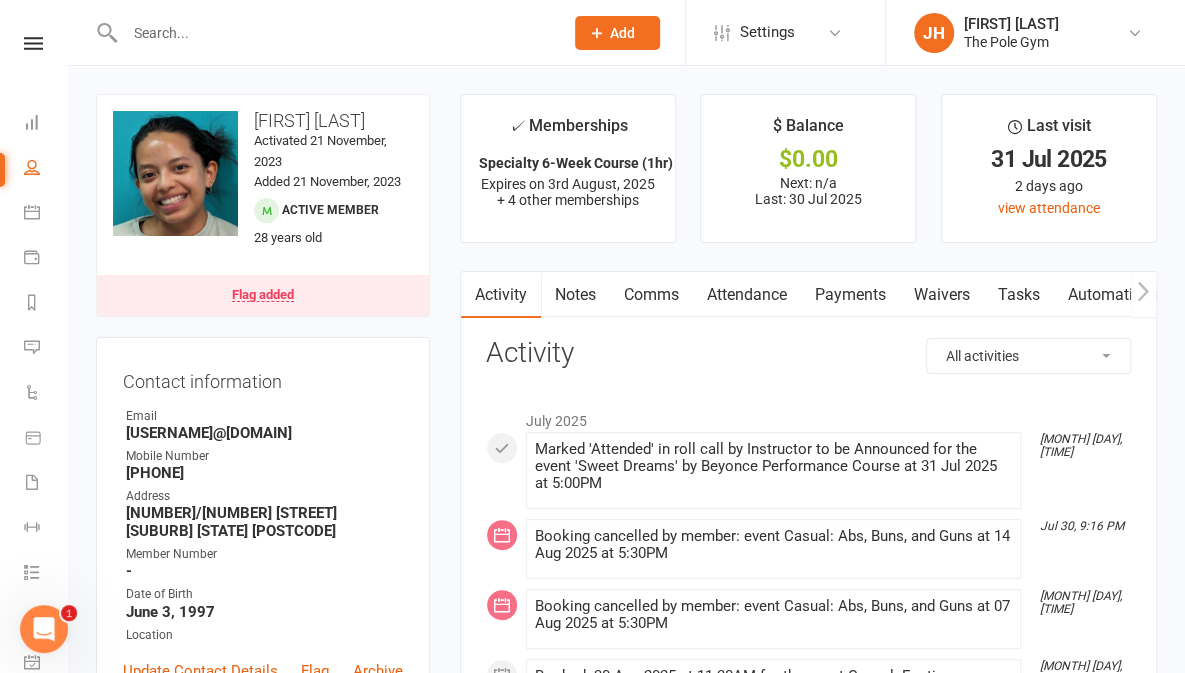 click at bounding box center (334, 33) 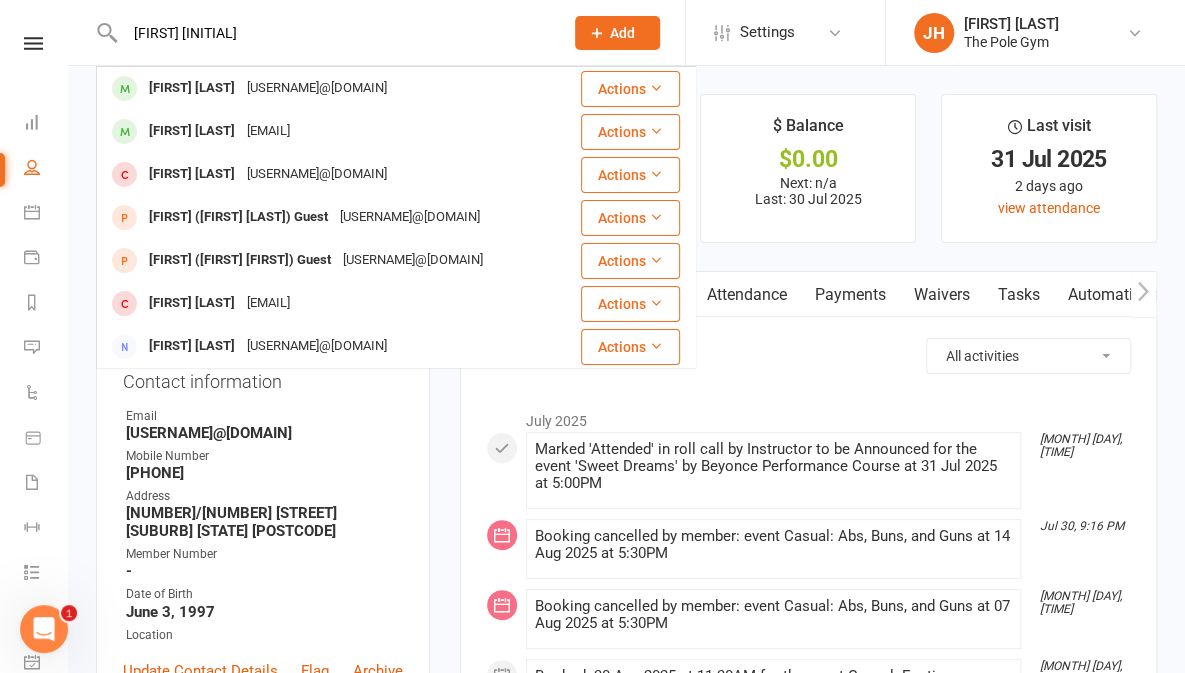 type on "[FIRST] [INITIAL]" 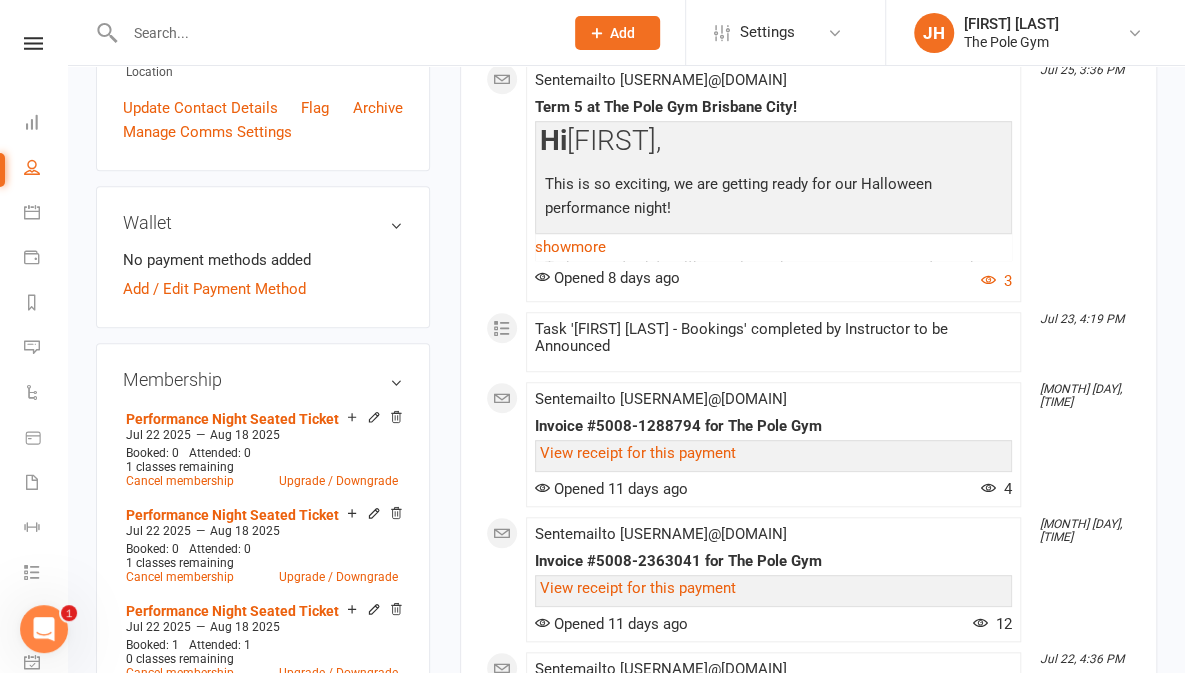 scroll, scrollTop: 0, scrollLeft: 0, axis: both 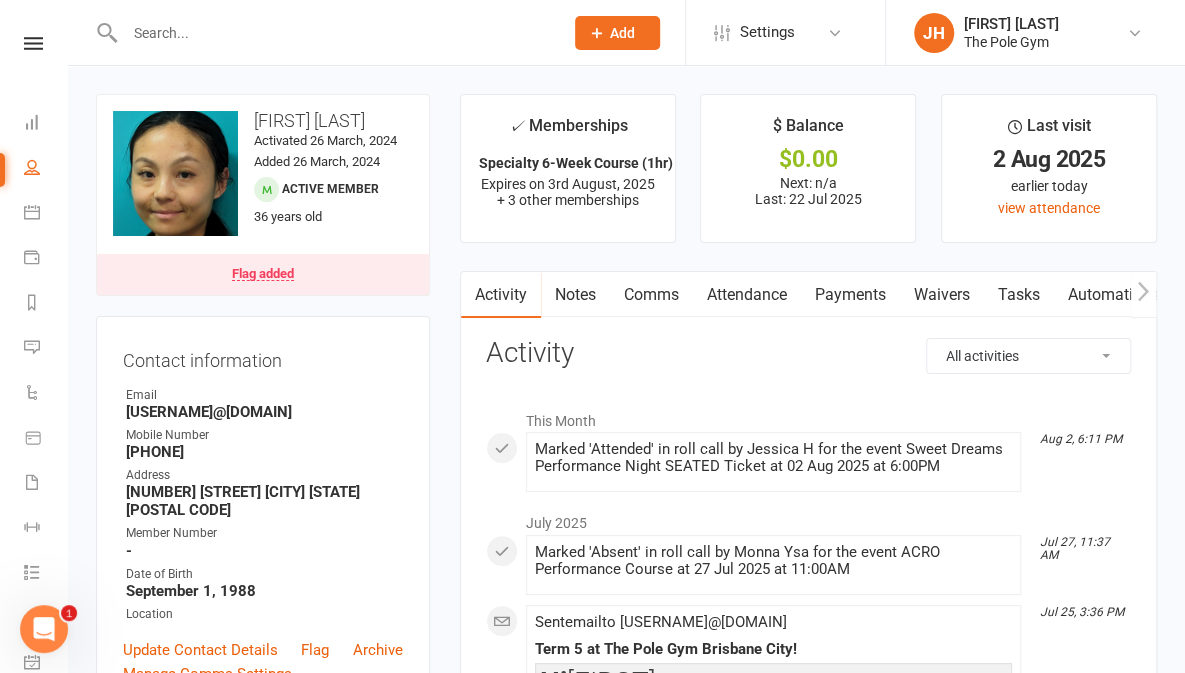 click at bounding box center [334, 33] 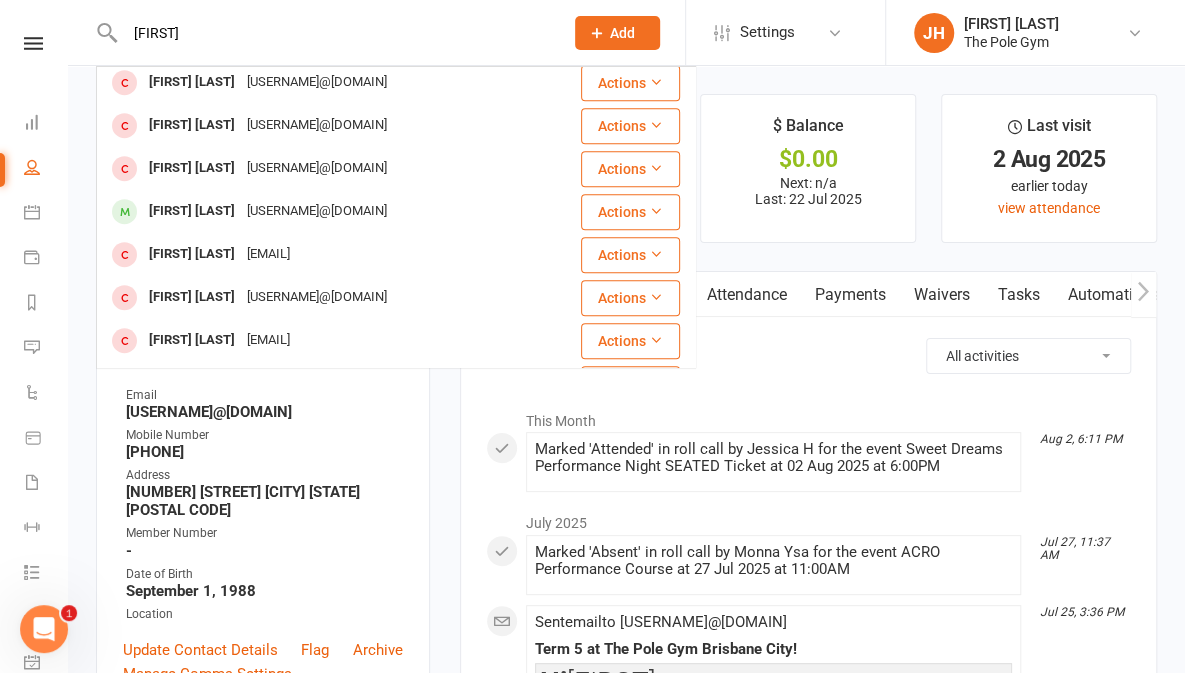 scroll, scrollTop: 529, scrollLeft: 0, axis: vertical 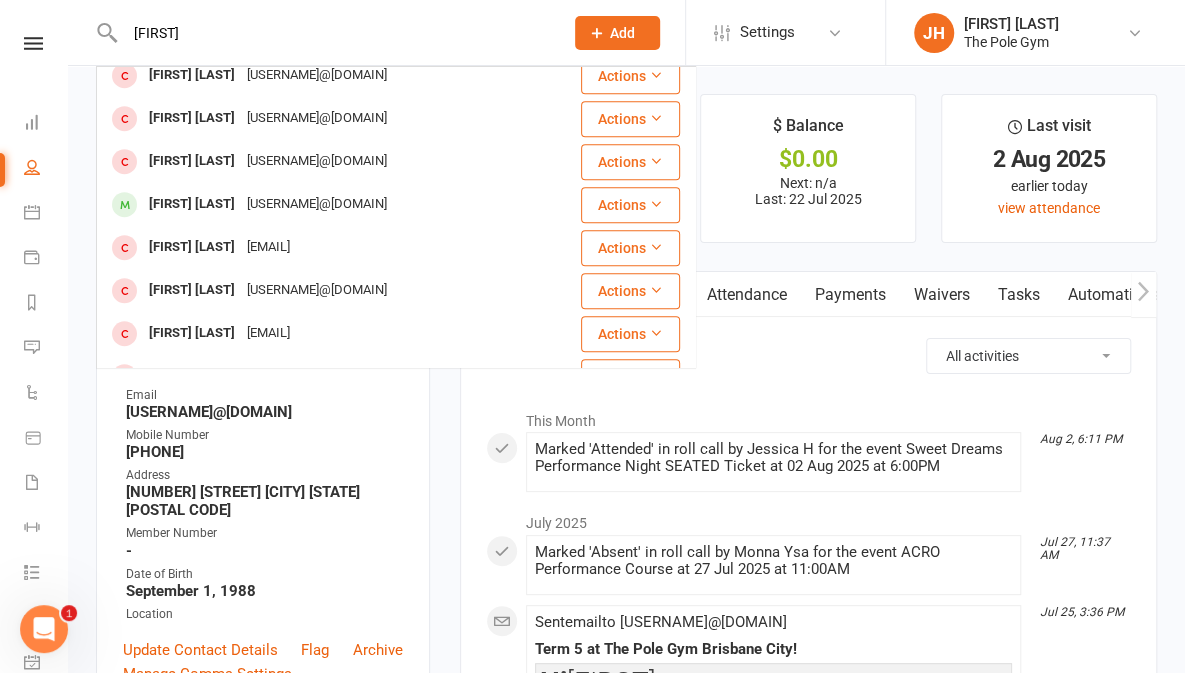 type on "[FIRST]" 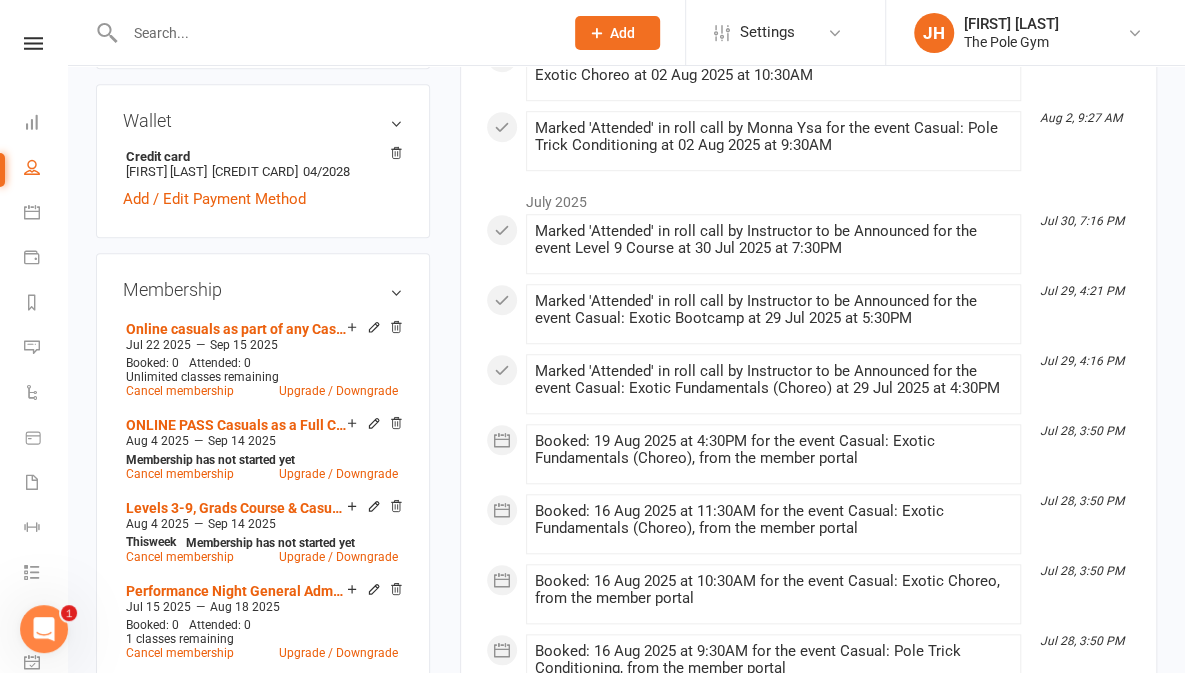 scroll, scrollTop: 0, scrollLeft: 0, axis: both 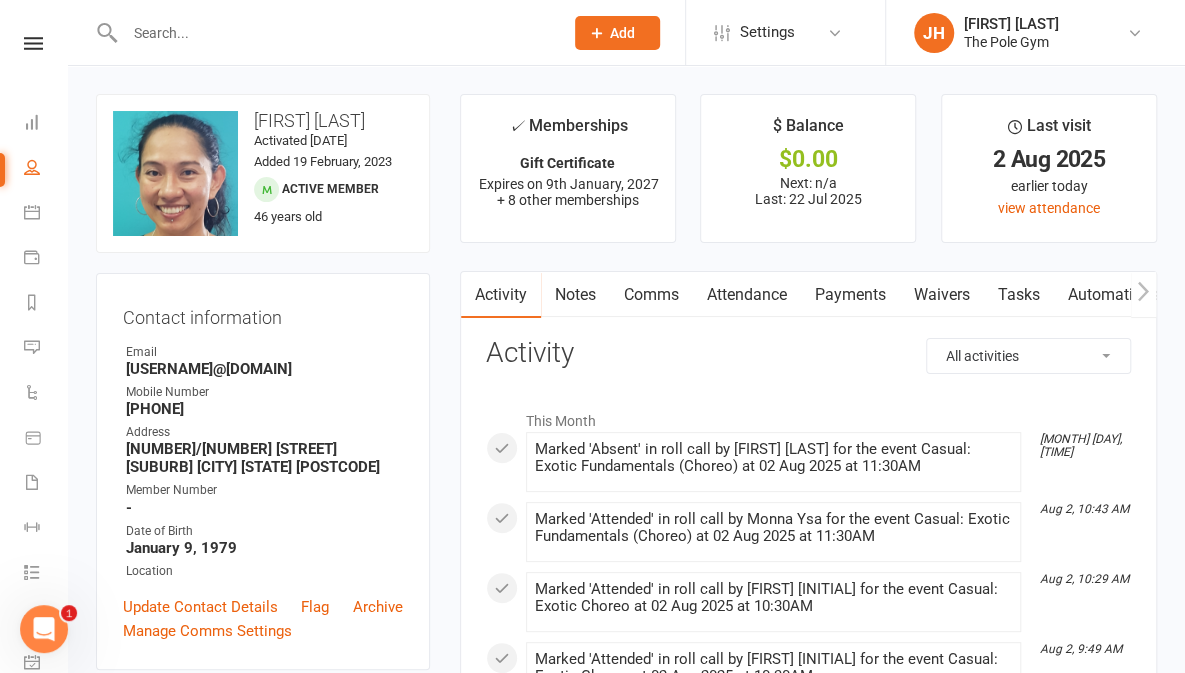 click at bounding box center (334, 33) 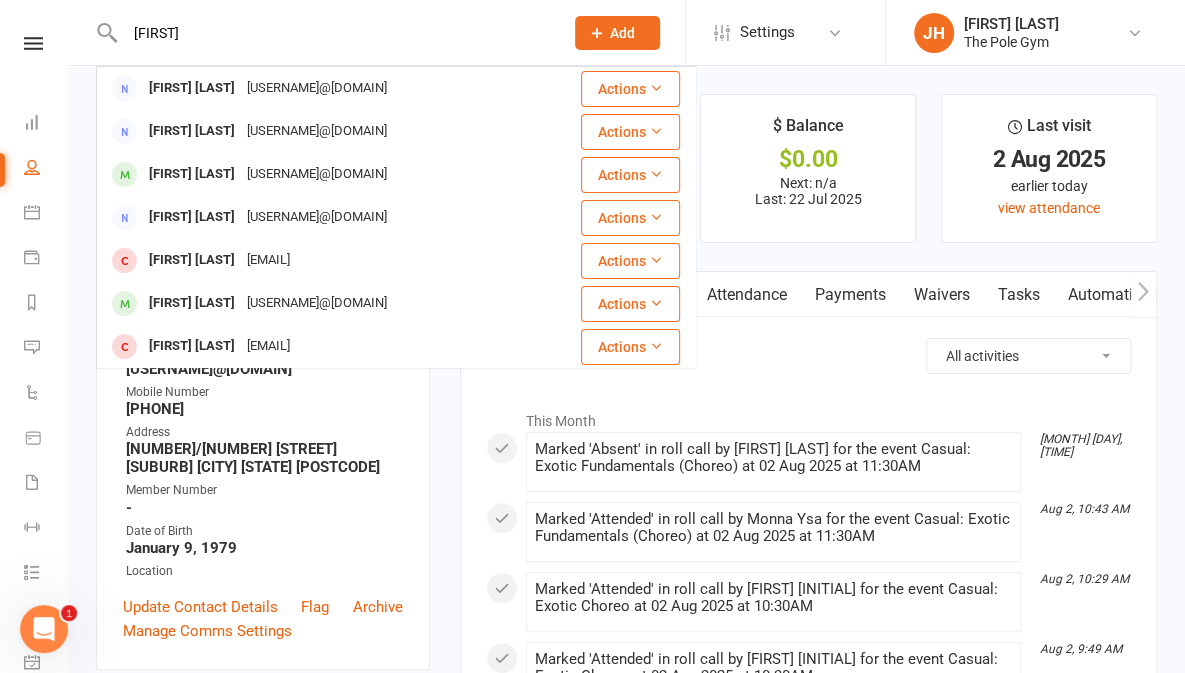 type on "[FIRST]" 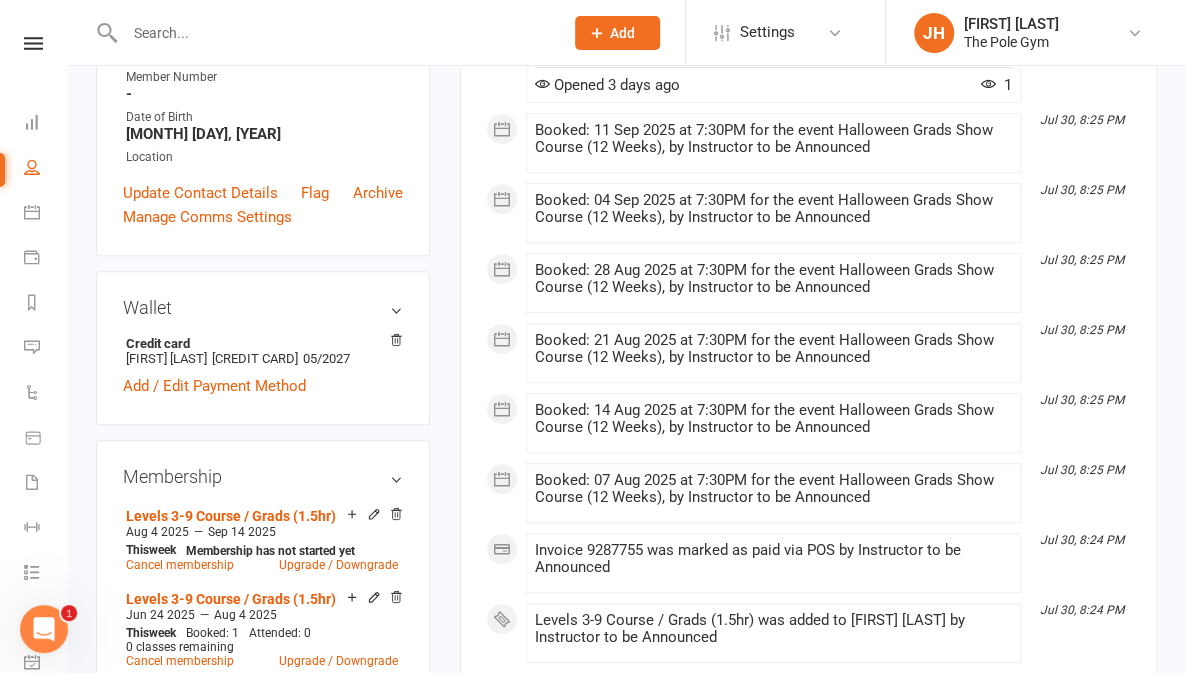 scroll, scrollTop: 0, scrollLeft: 0, axis: both 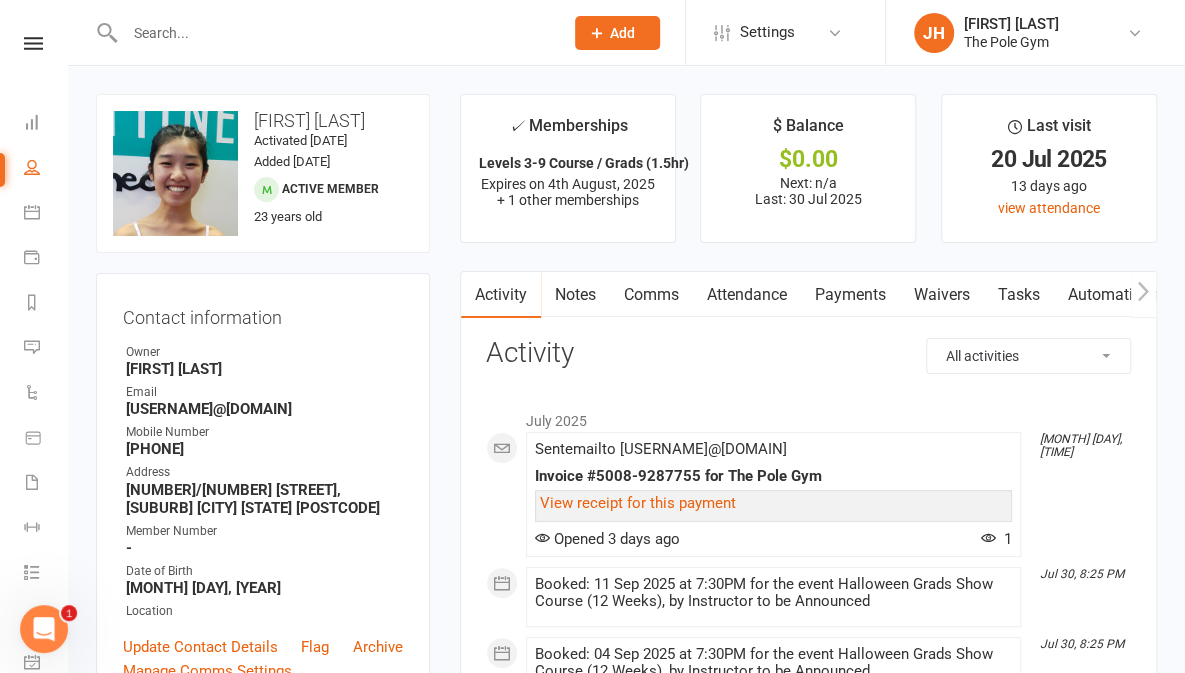 click at bounding box center [334, 33] 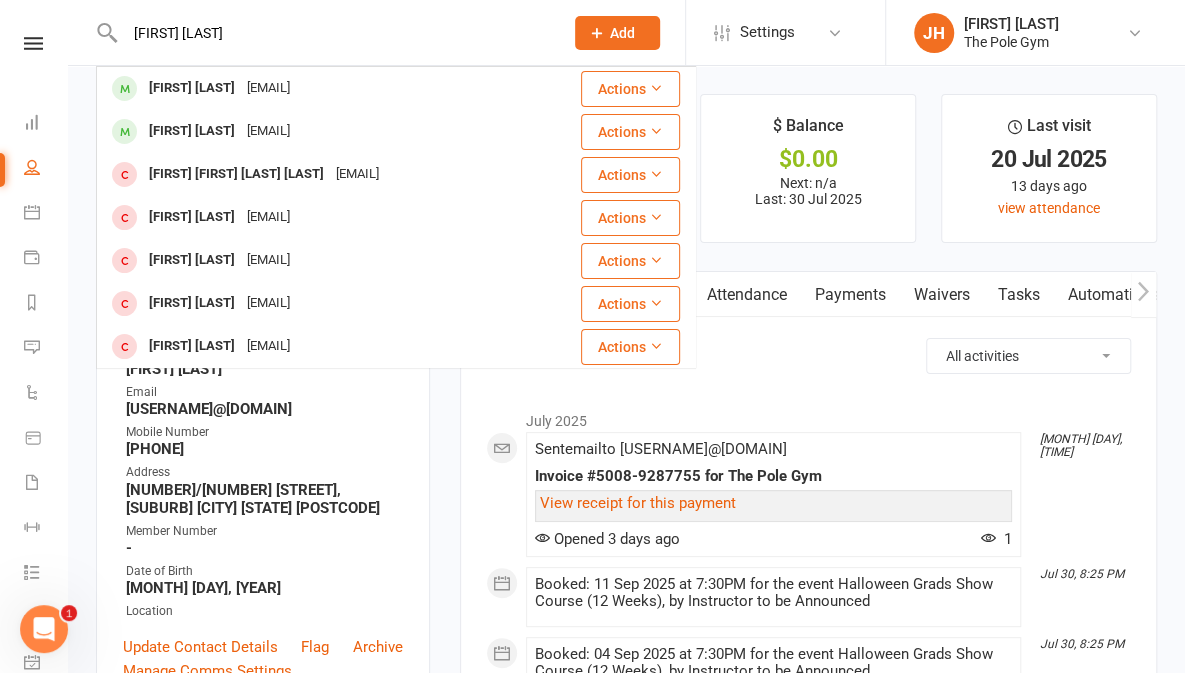 type on "[FIRST] [LAST]" 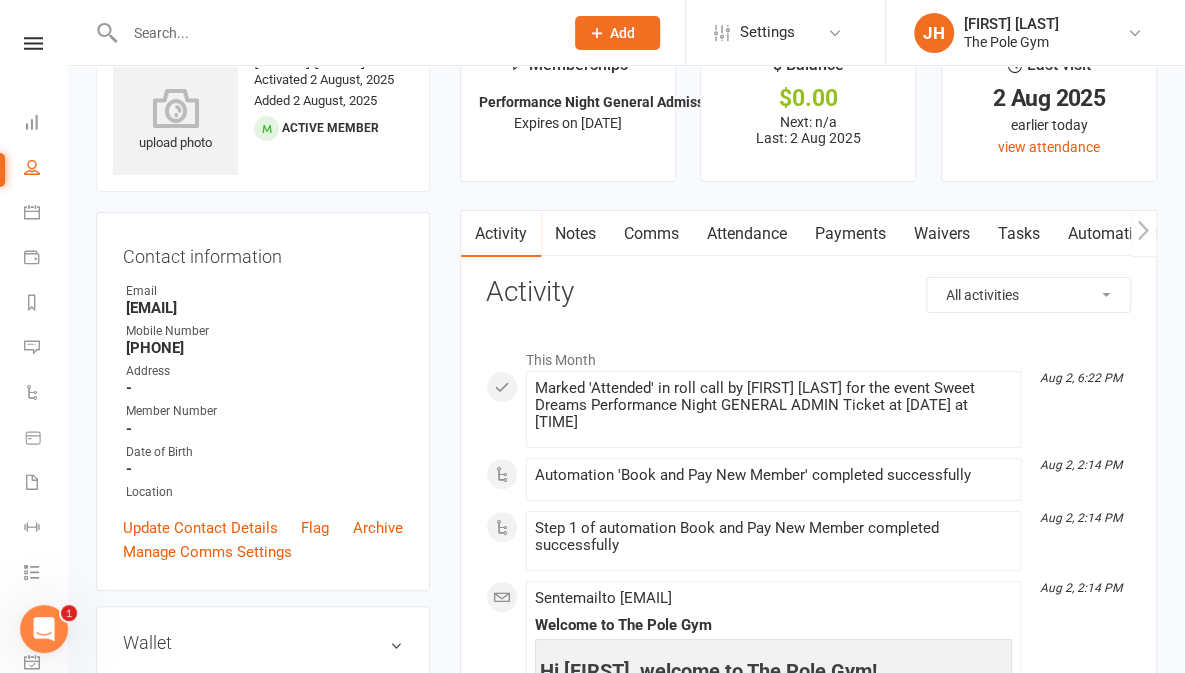 scroll, scrollTop: 0, scrollLeft: 0, axis: both 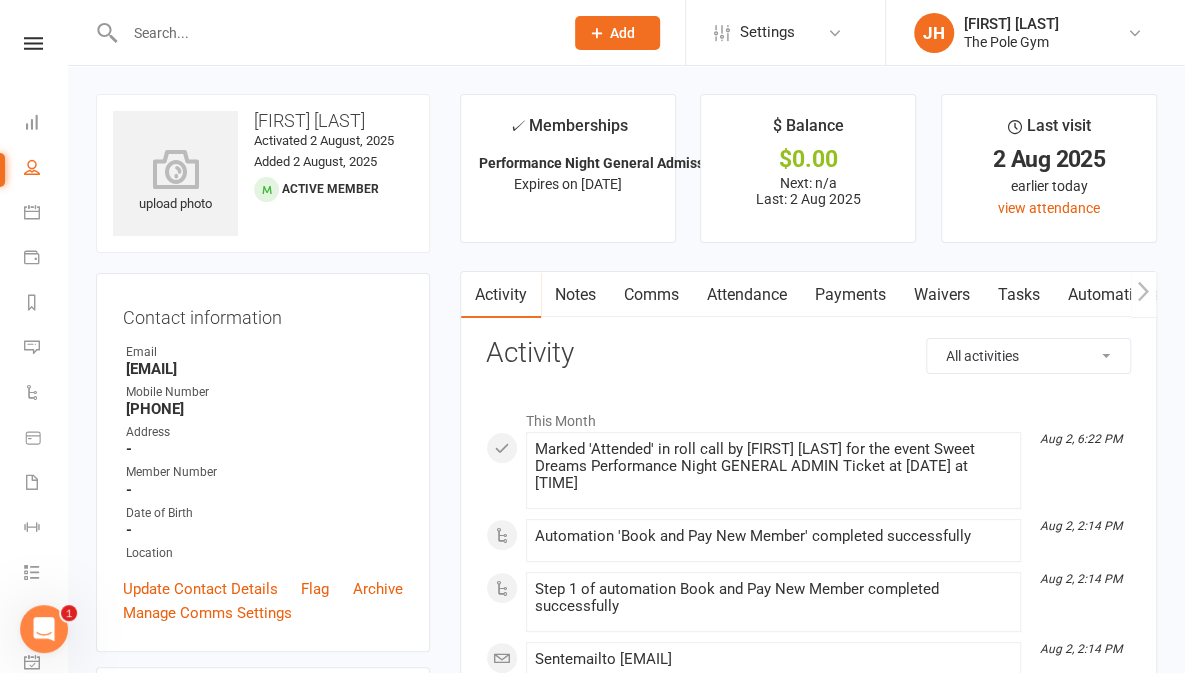 click at bounding box center (334, 33) 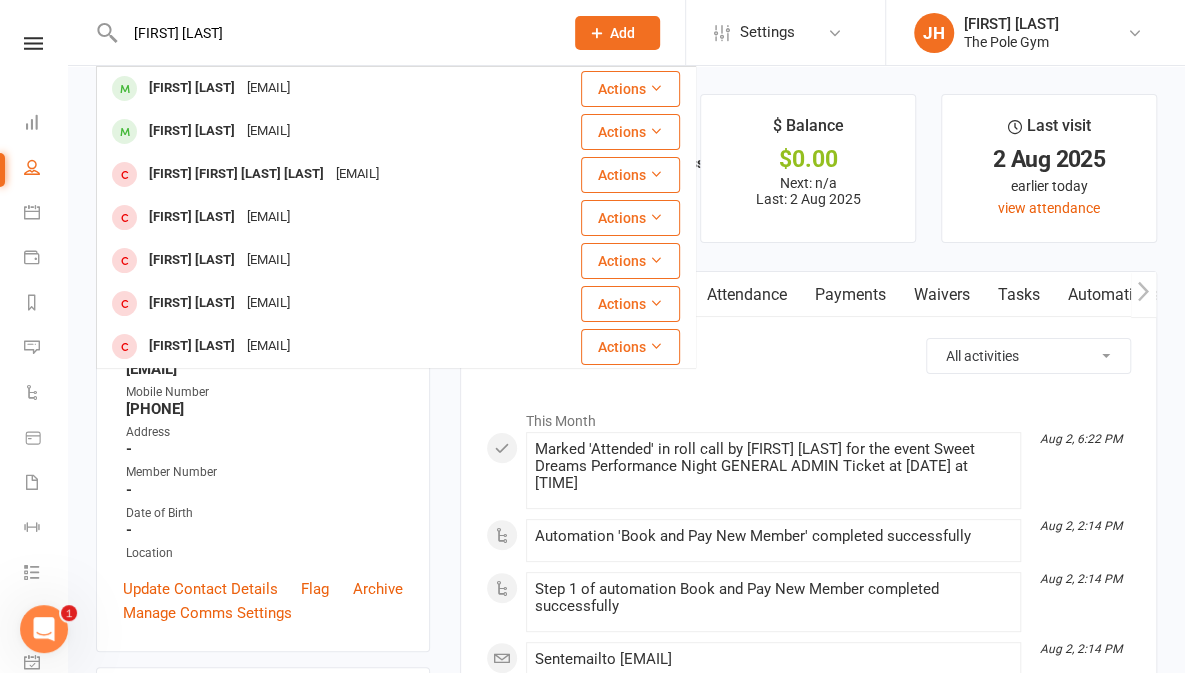 type on "[FIRST] [LAST]" 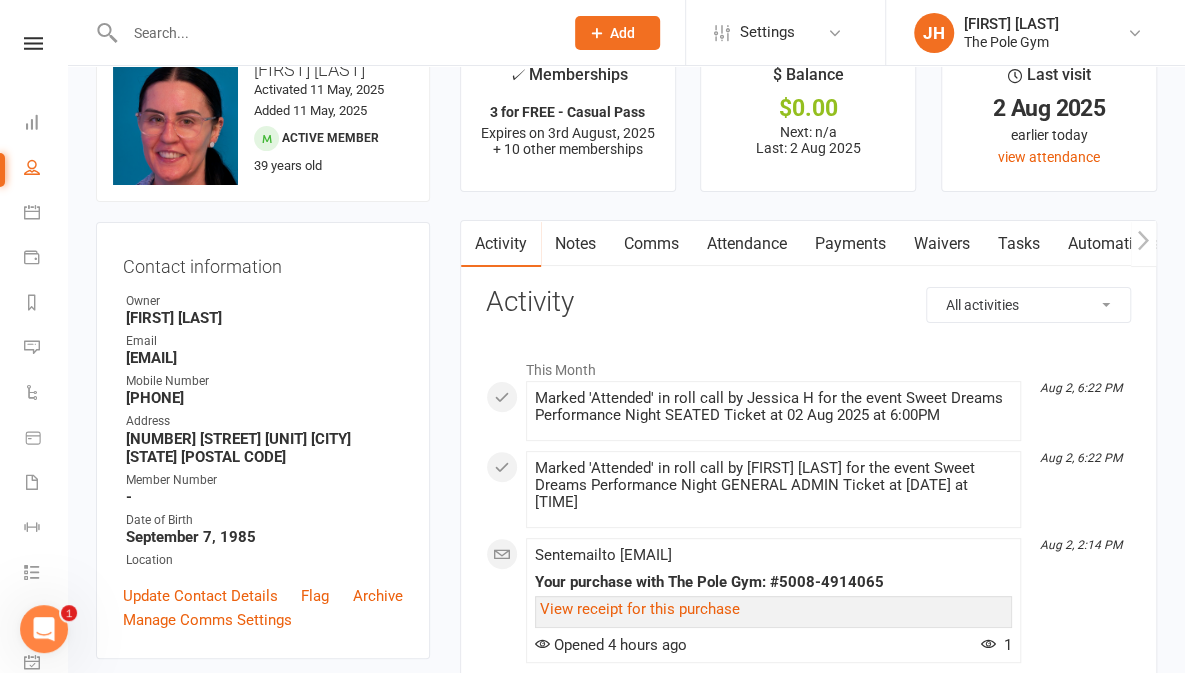 scroll, scrollTop: 0, scrollLeft: 0, axis: both 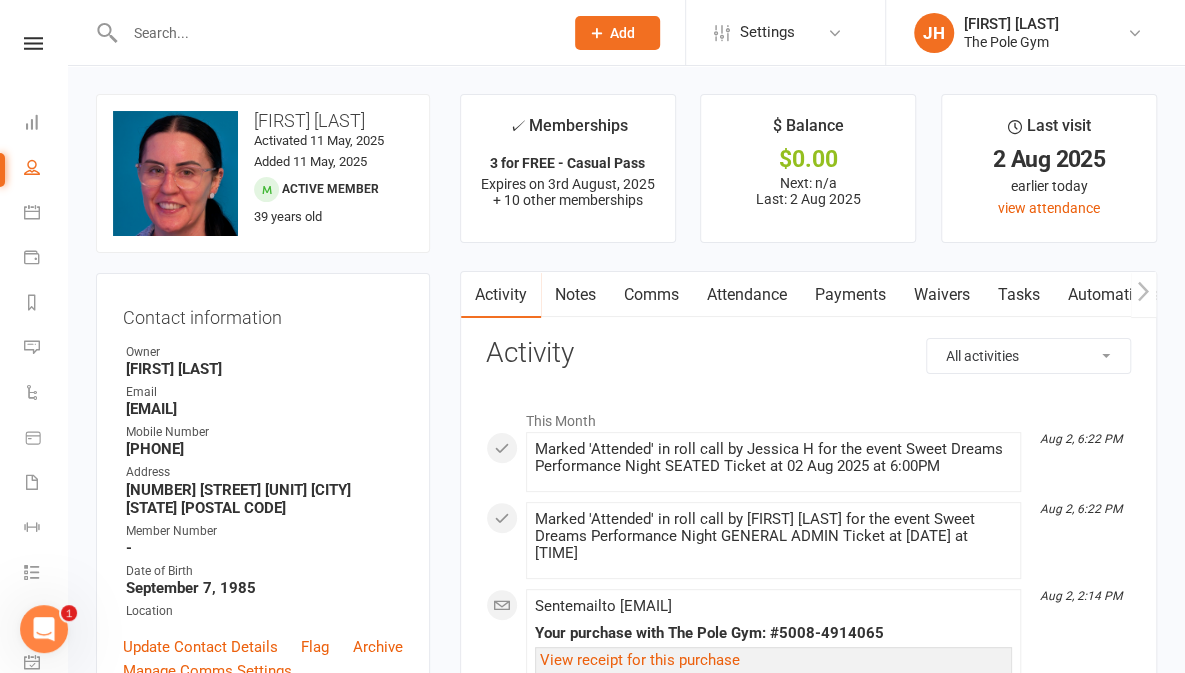click at bounding box center [334, 33] 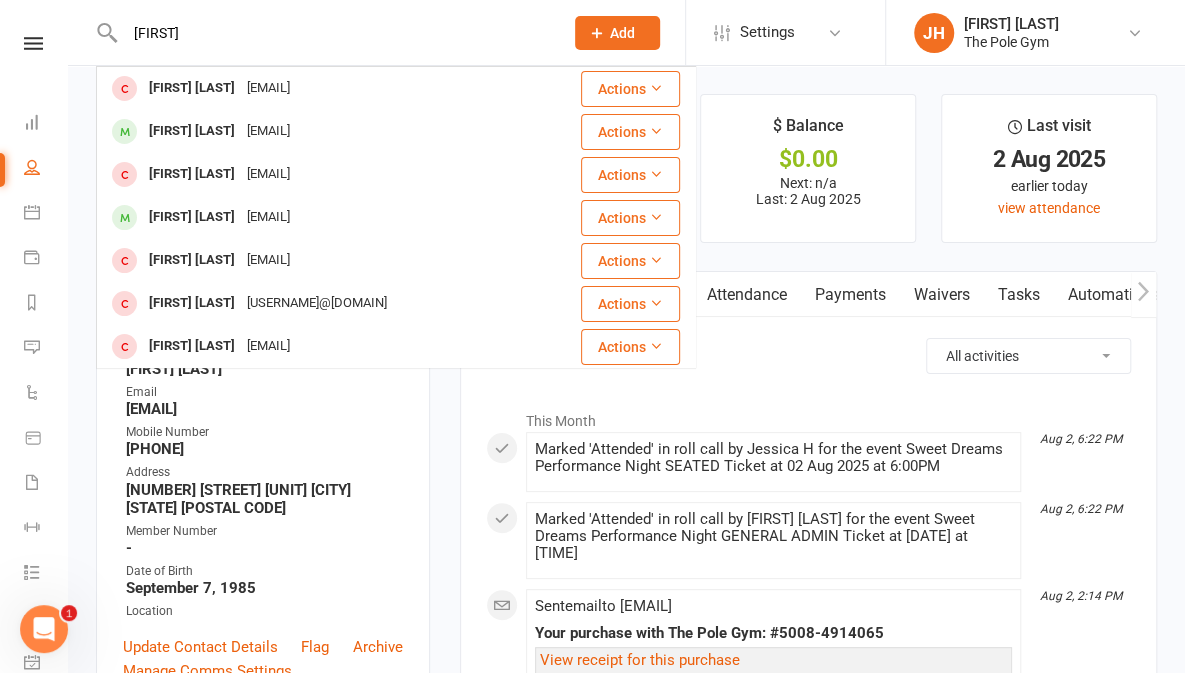 type on "[FIRST]" 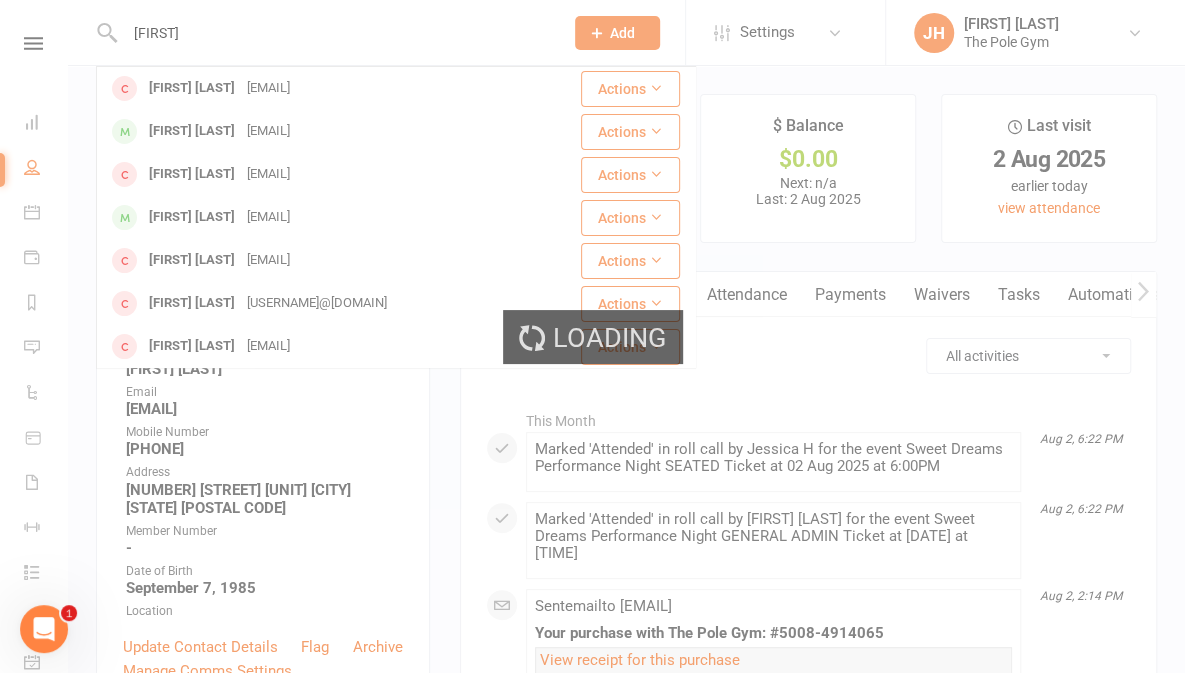 type 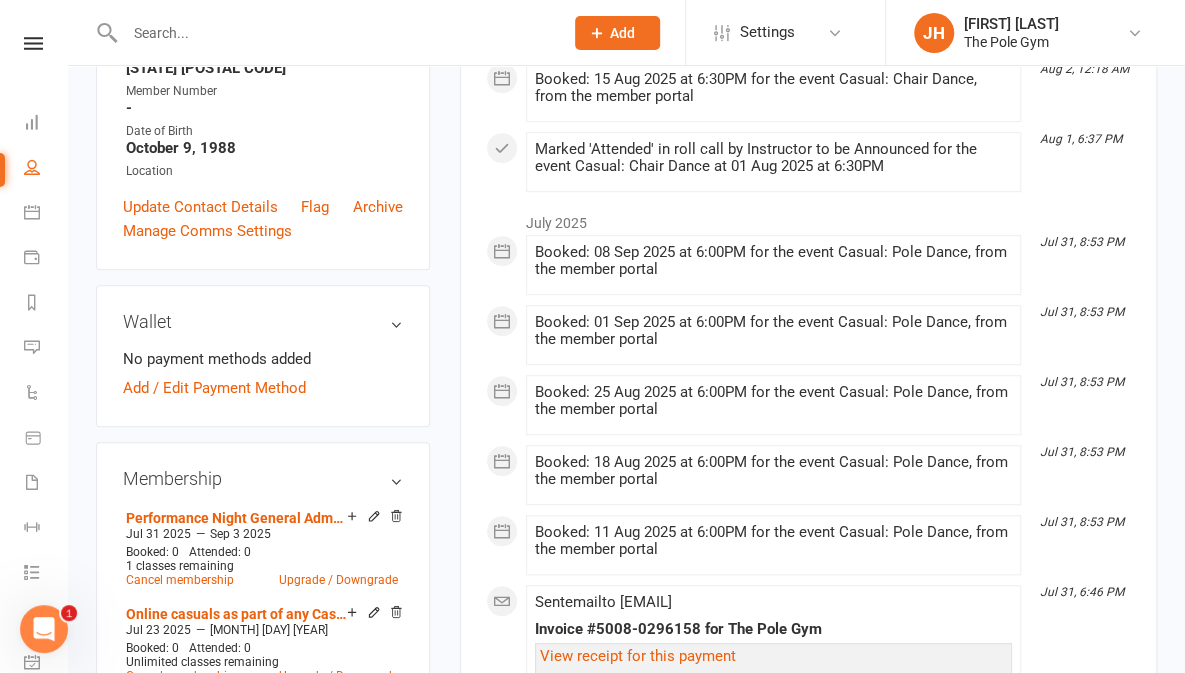 scroll, scrollTop: 441, scrollLeft: 0, axis: vertical 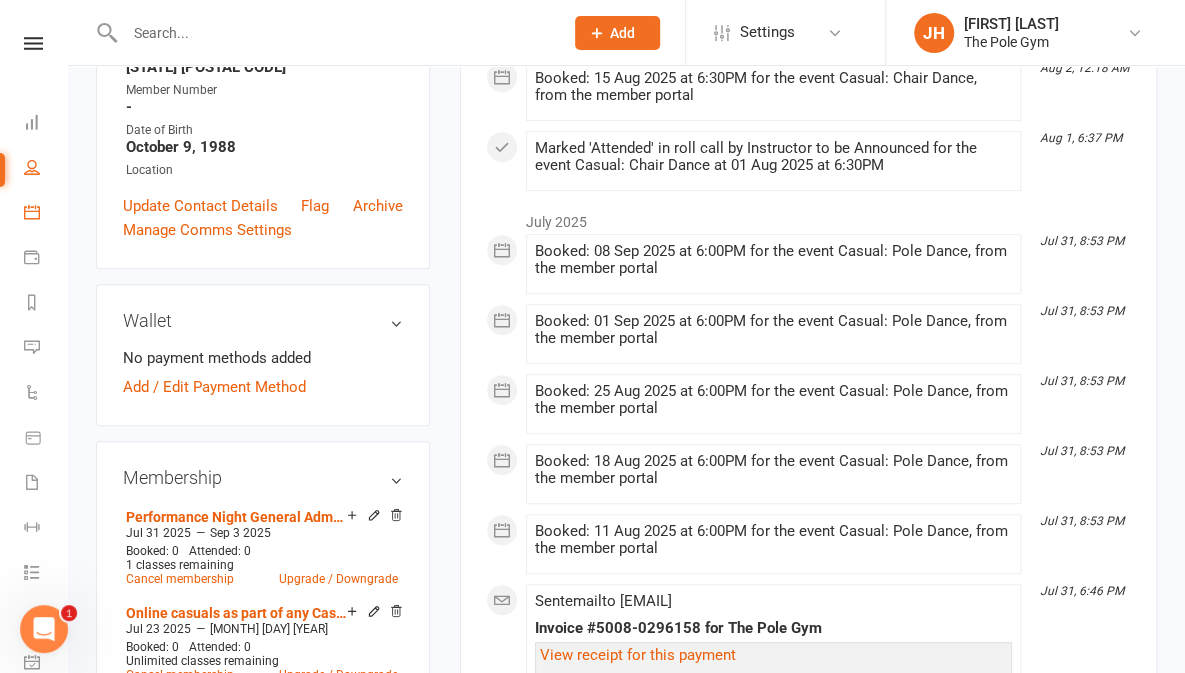click at bounding box center (32, 212) 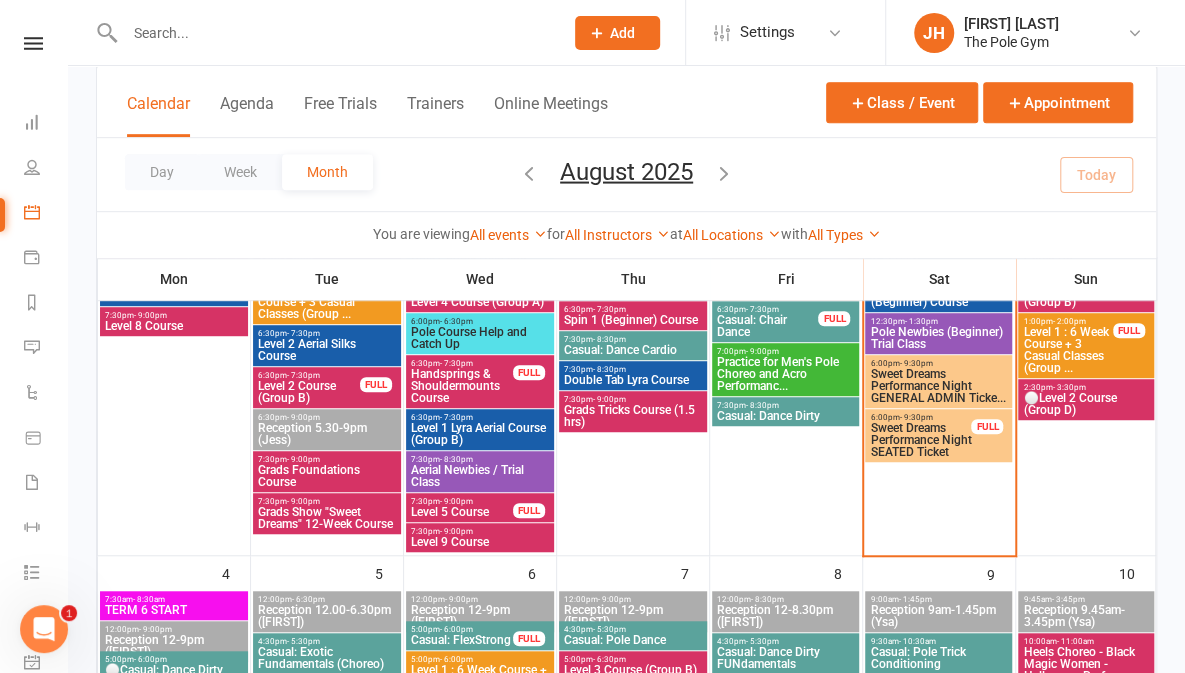 scroll, scrollTop: 458, scrollLeft: 0, axis: vertical 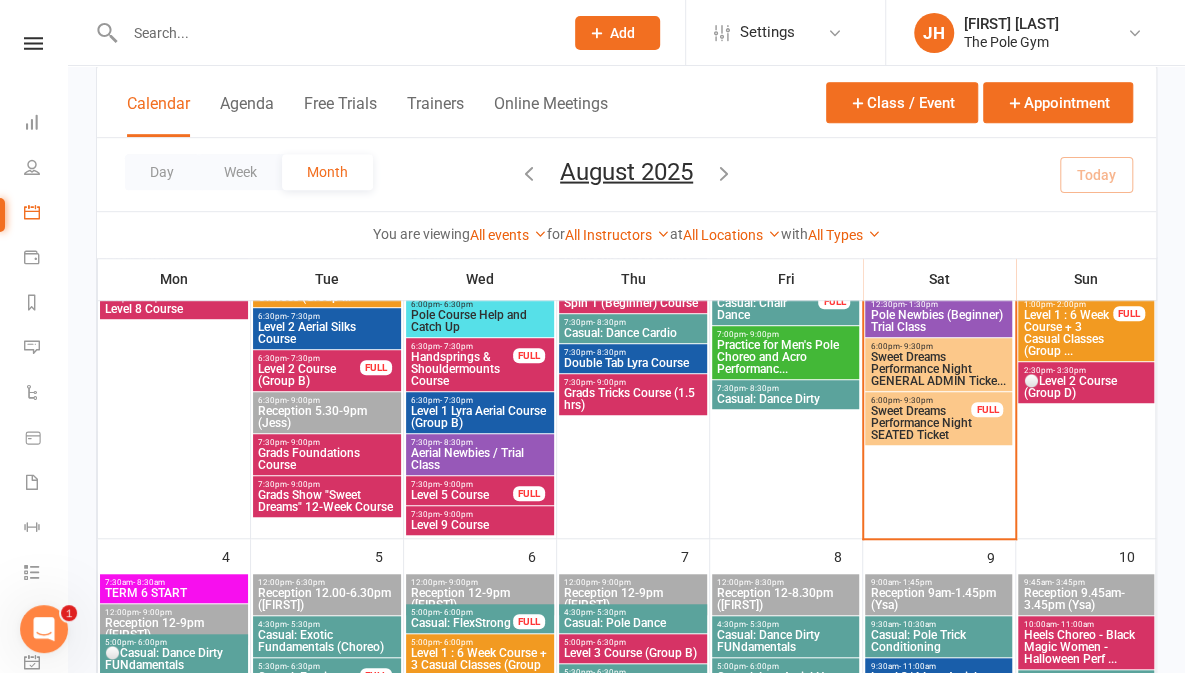 click on "Sweet Dreams Performance Night GENERAL ADMIN Ticke..." at bounding box center (938, 369) 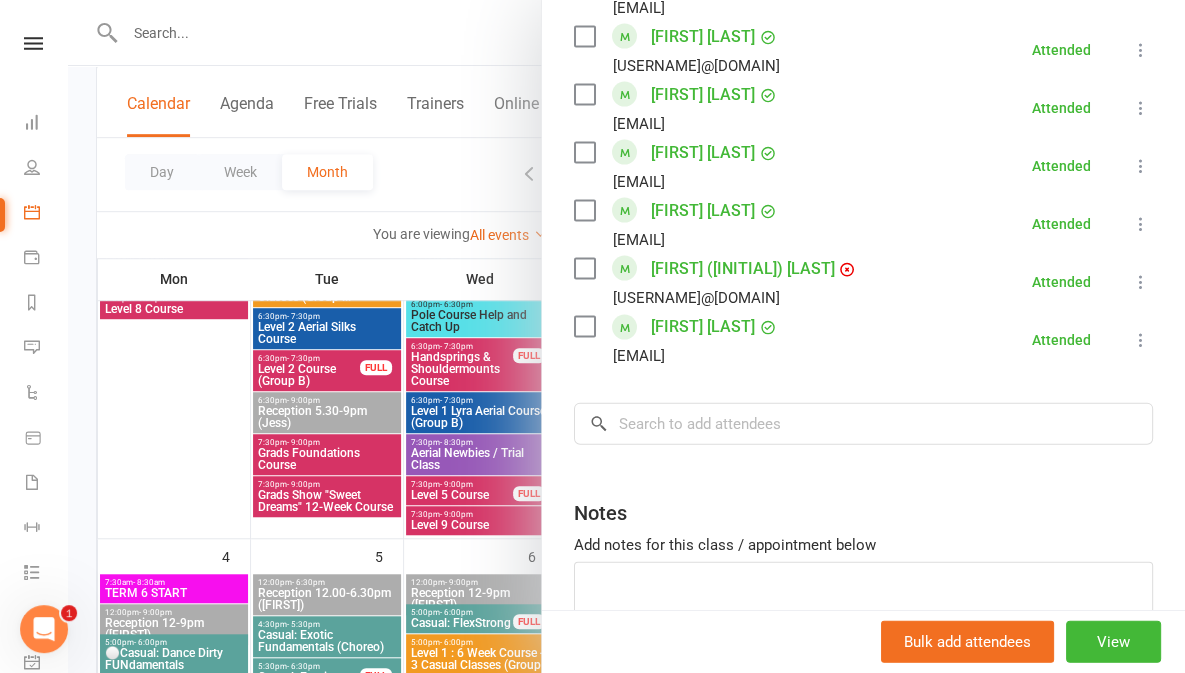 scroll, scrollTop: 1975, scrollLeft: 0, axis: vertical 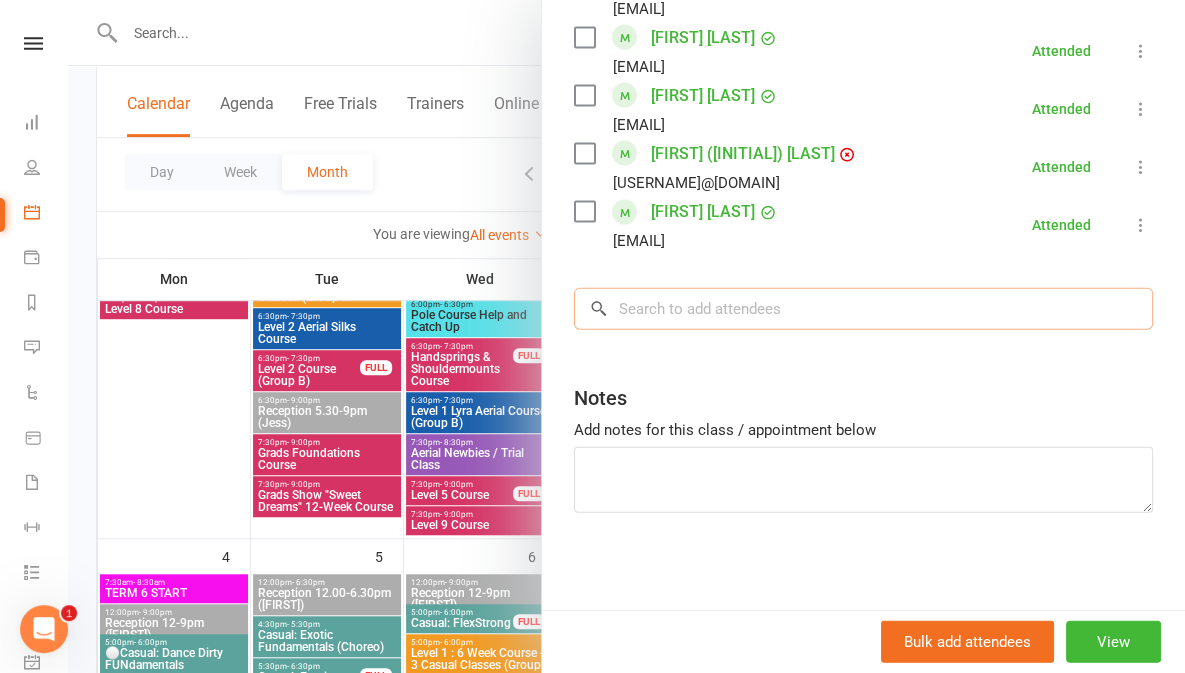 click at bounding box center [863, 309] 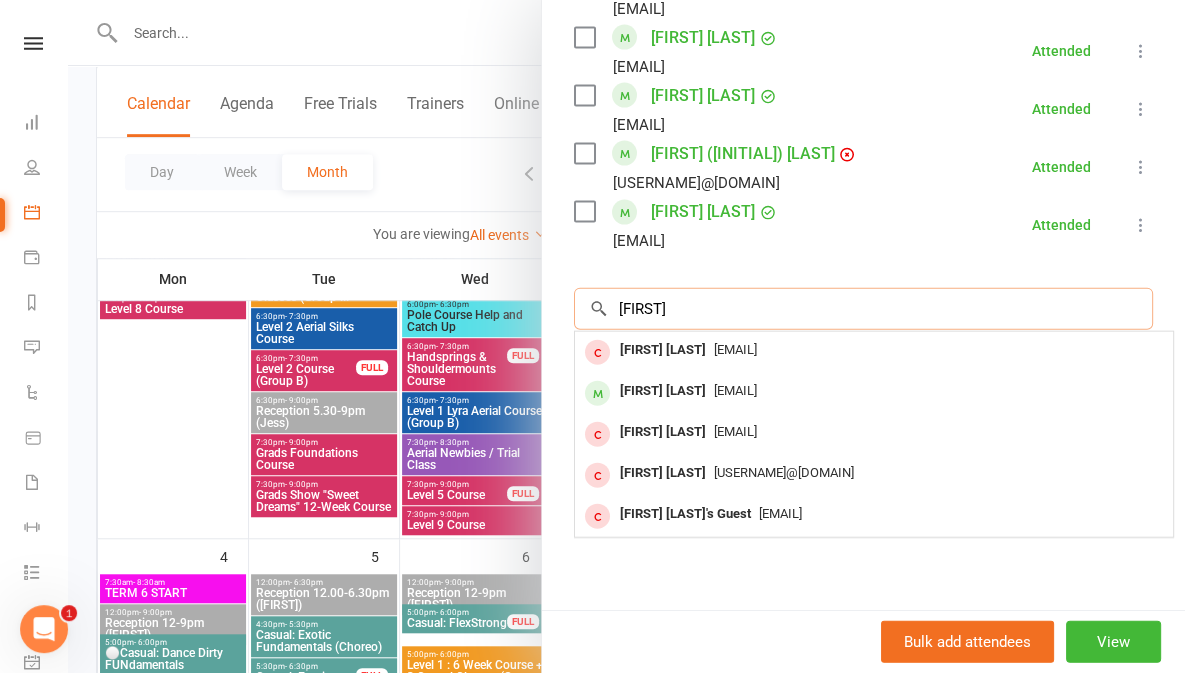 scroll, scrollTop: 1990, scrollLeft: 0, axis: vertical 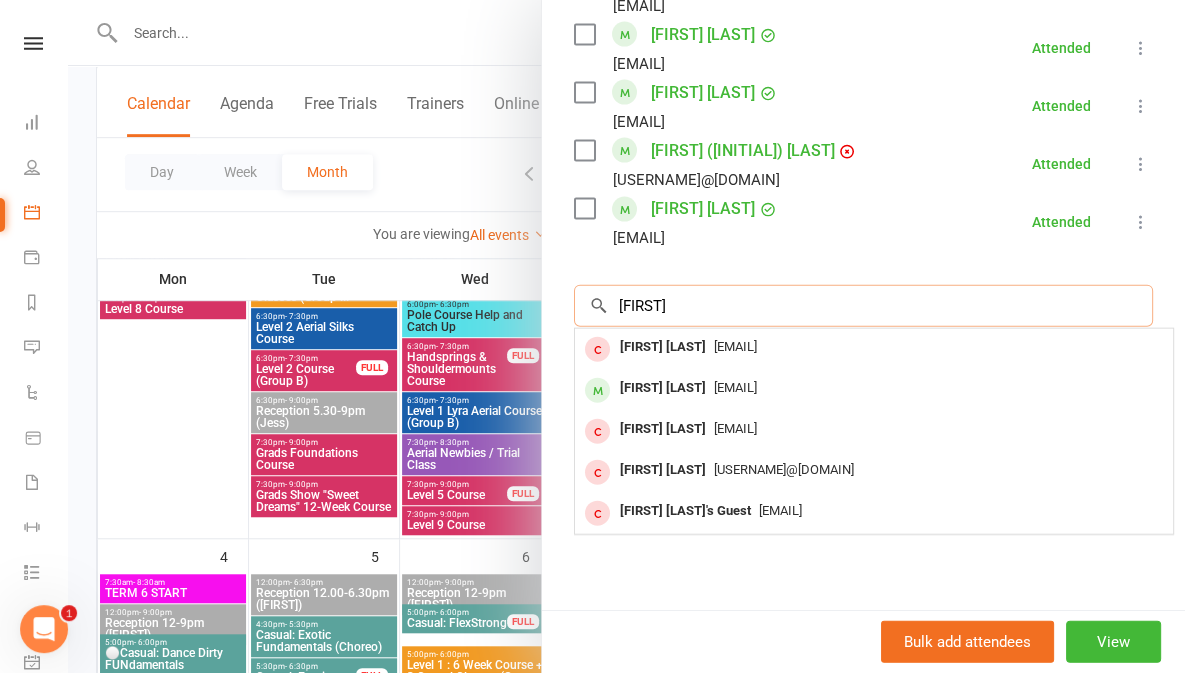 type on "[FIRST]" 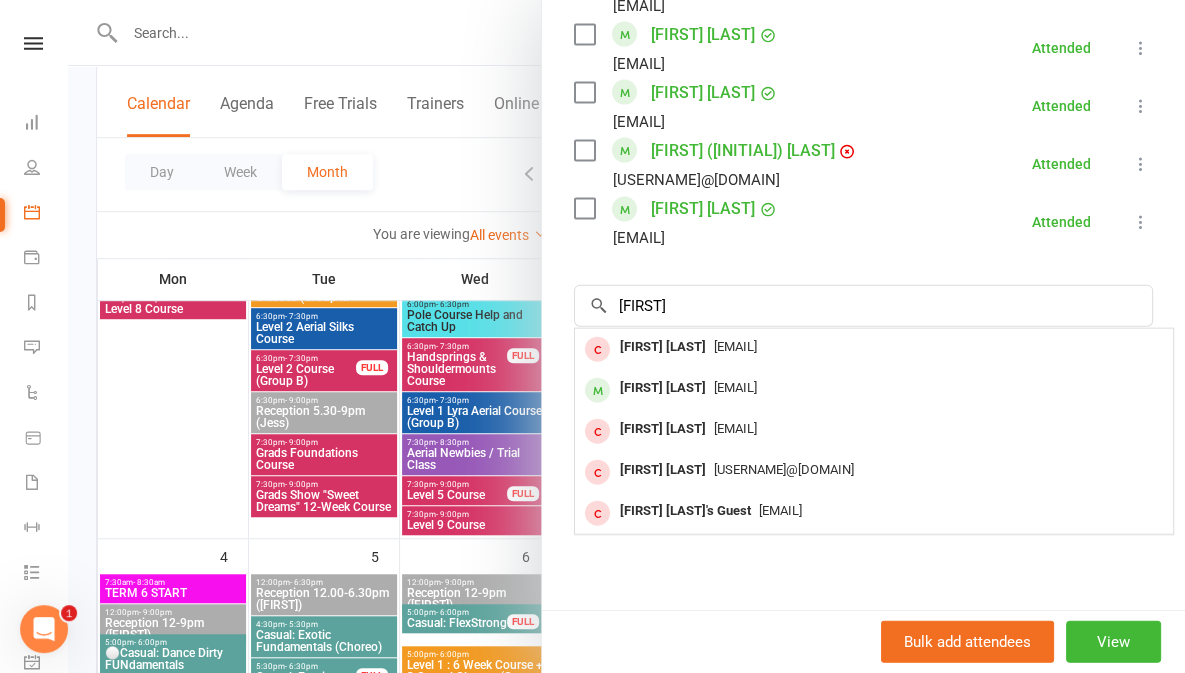 click on "[FIRST] [LAST]" at bounding box center (663, 388) 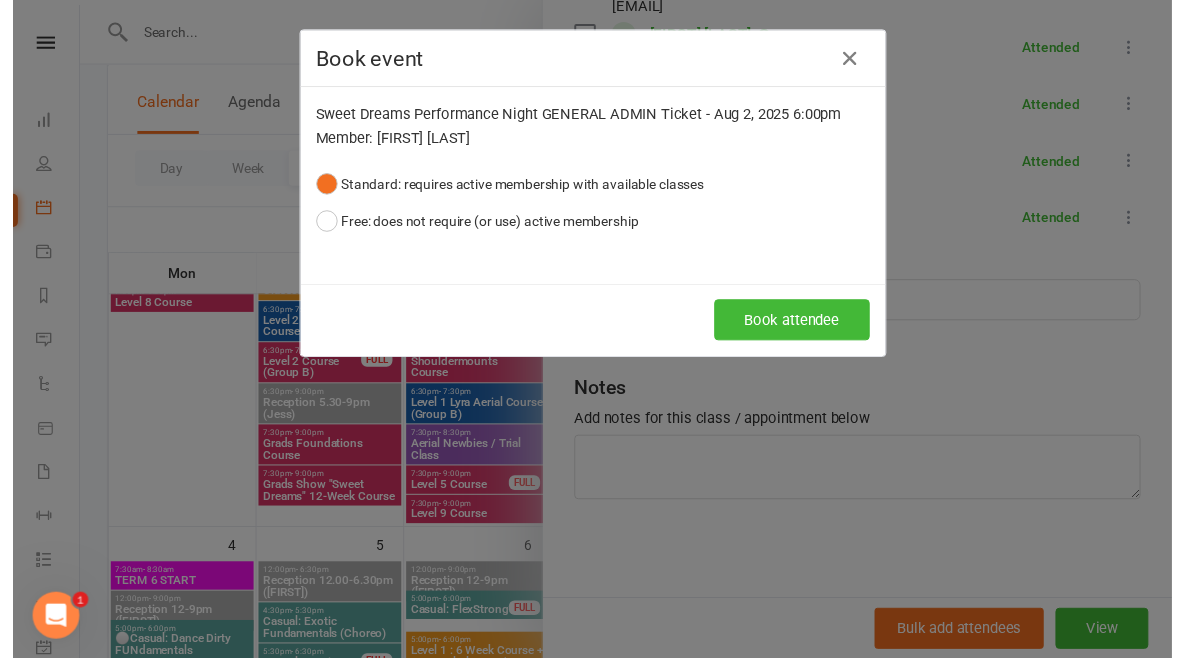 scroll, scrollTop: 1975, scrollLeft: 0, axis: vertical 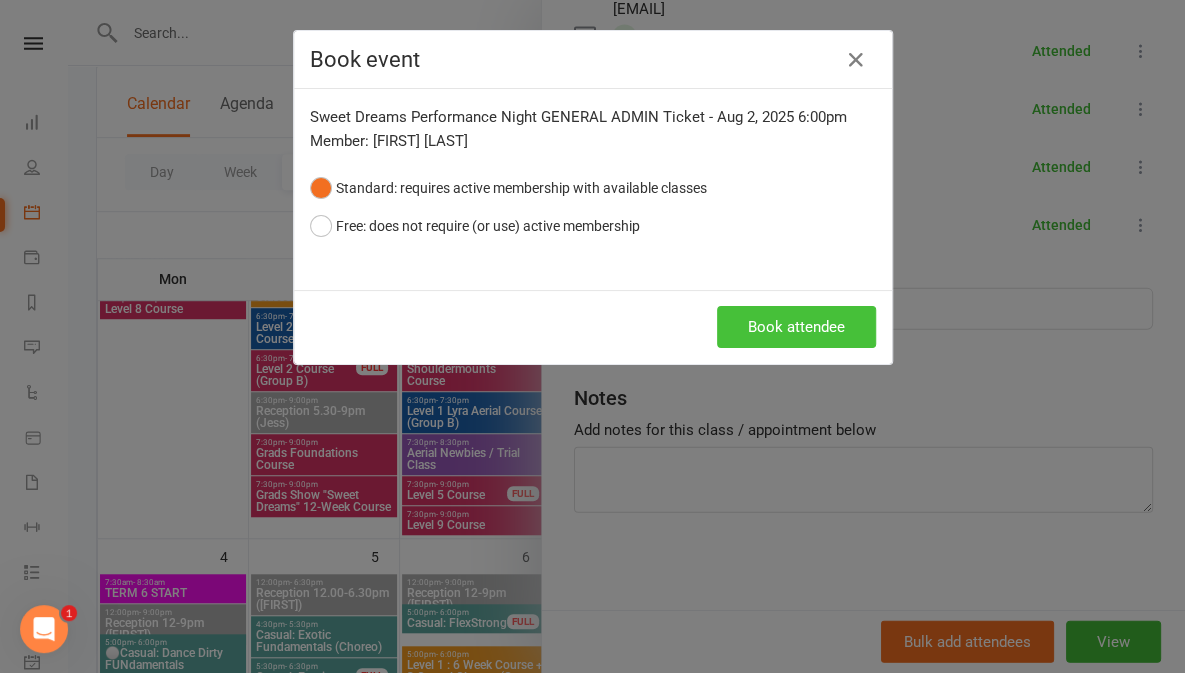 click on "Book attendee" at bounding box center [796, 327] 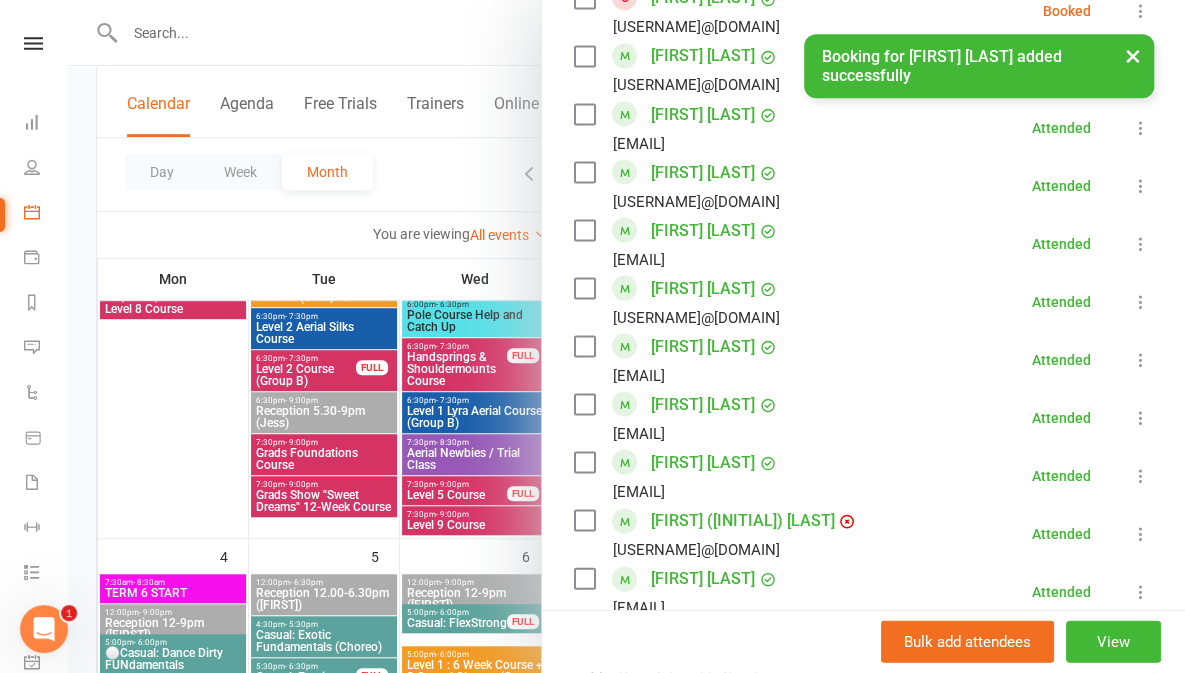 scroll, scrollTop: 1655, scrollLeft: 0, axis: vertical 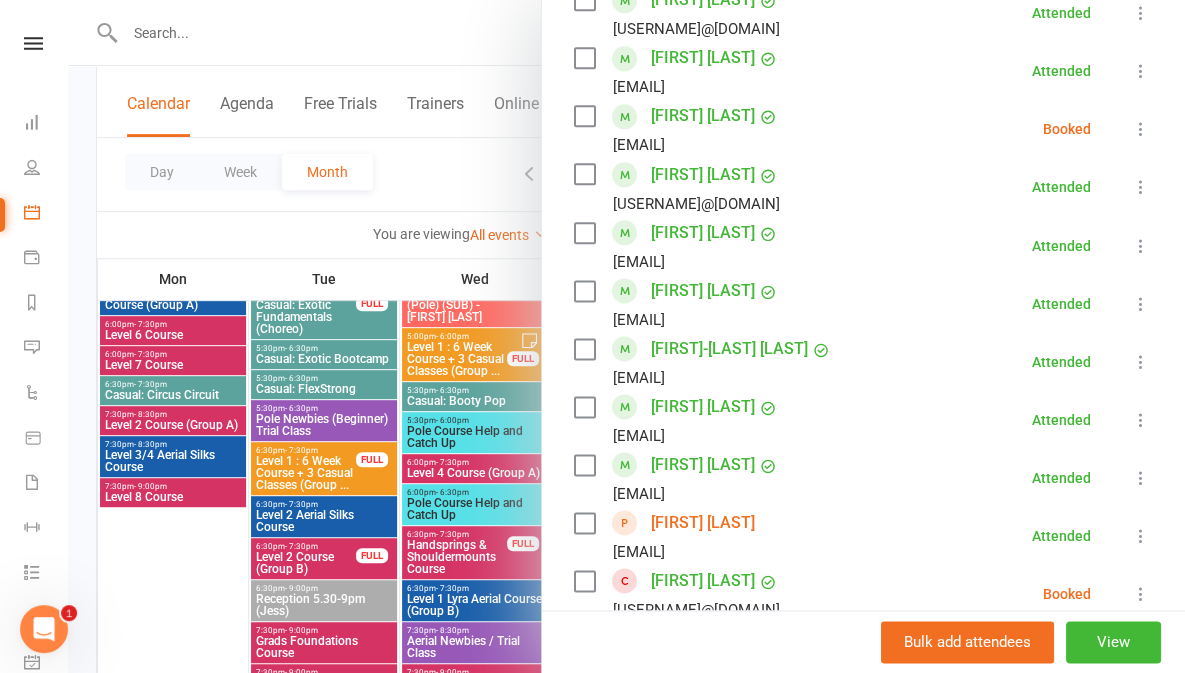 click at bounding box center [1141, 129] 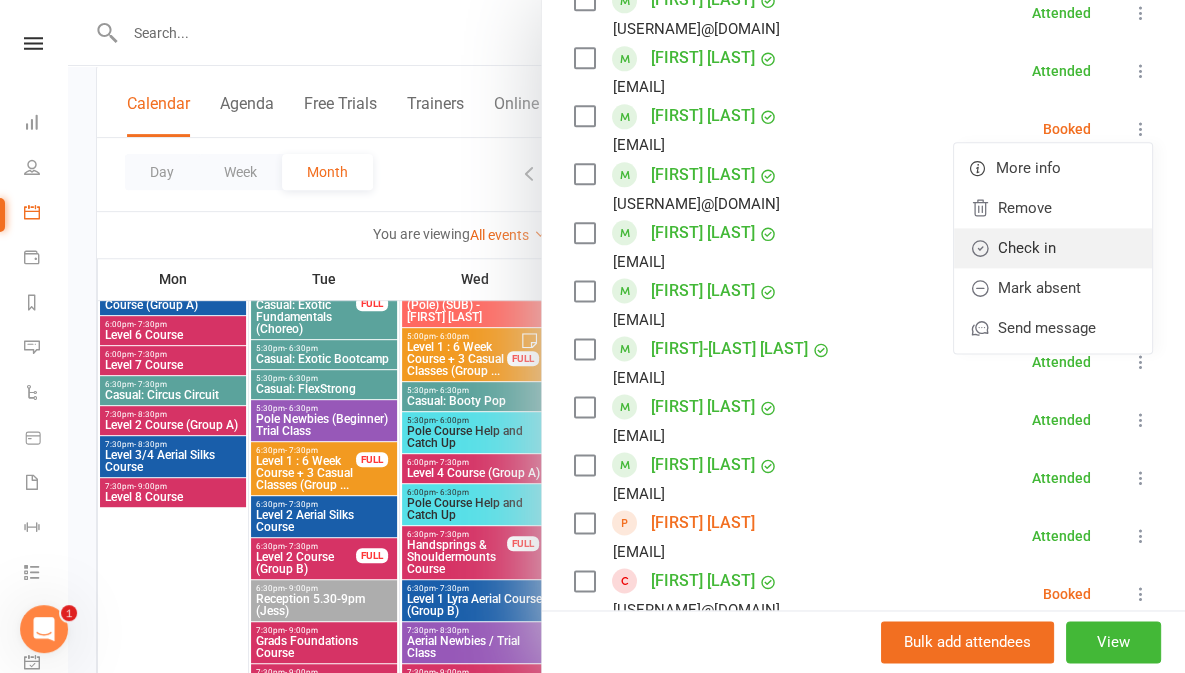 click on "Check in" at bounding box center [1053, 248] 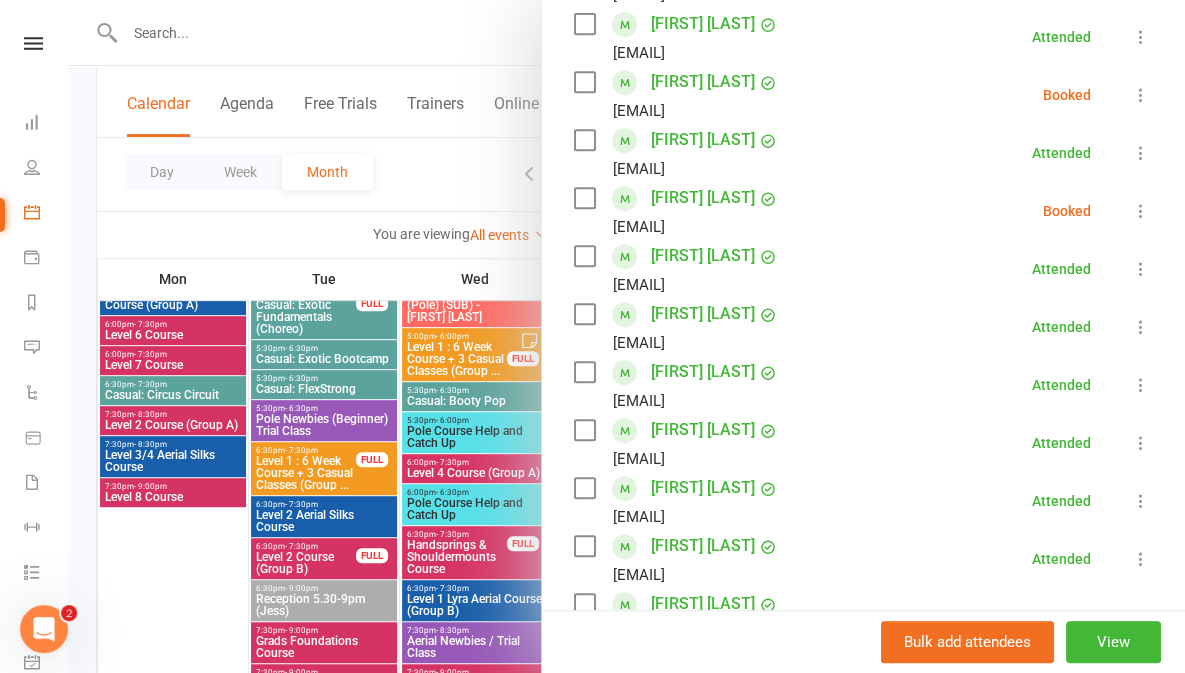 scroll, scrollTop: 421, scrollLeft: 0, axis: vertical 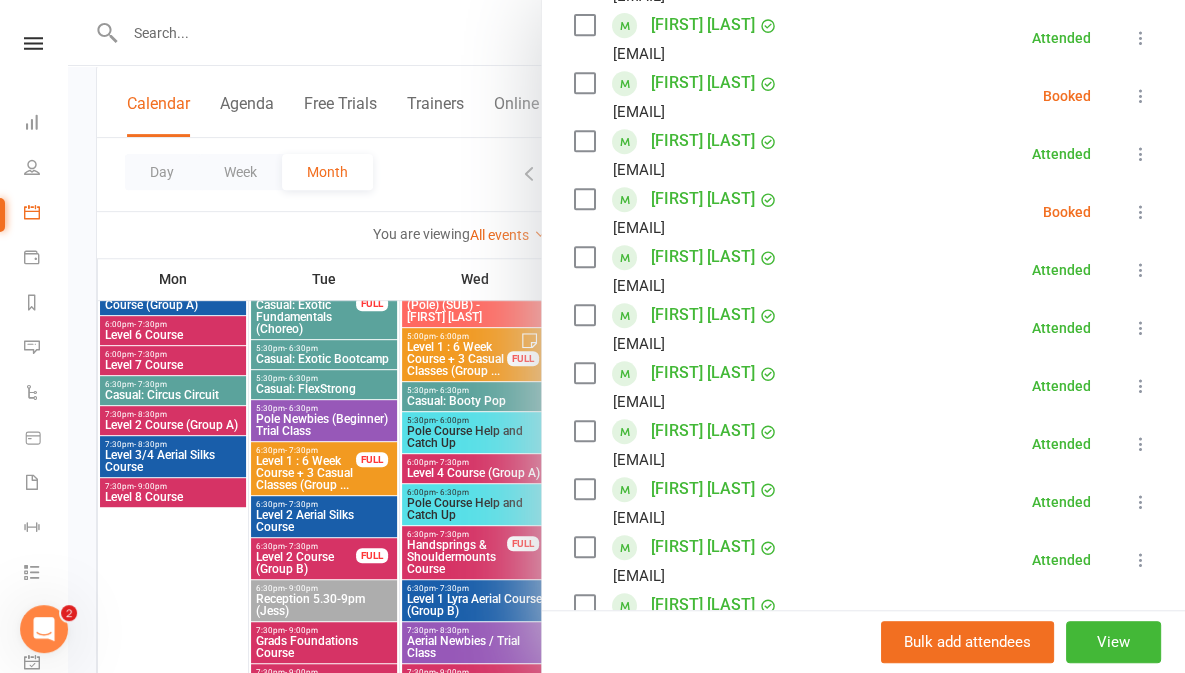 click at bounding box center (626, 336) 